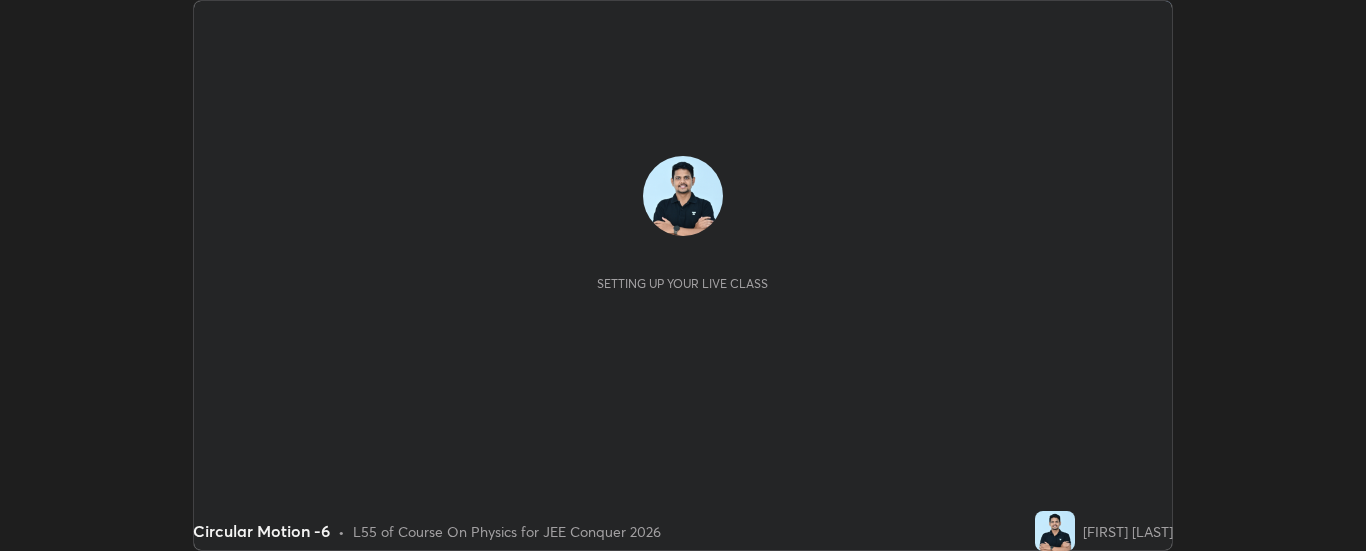 scroll, scrollTop: 0, scrollLeft: 0, axis: both 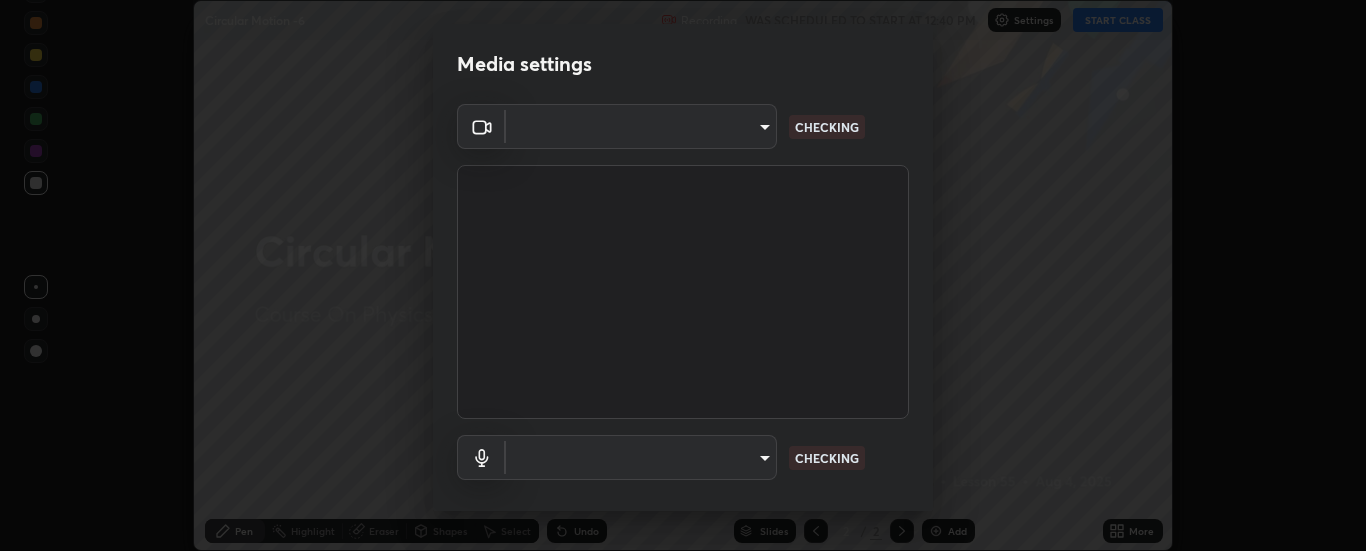 type on "6d3829c99f98afdfe7c29186be8927c2ef9ac3e8f7233b1026567672352cba5b" 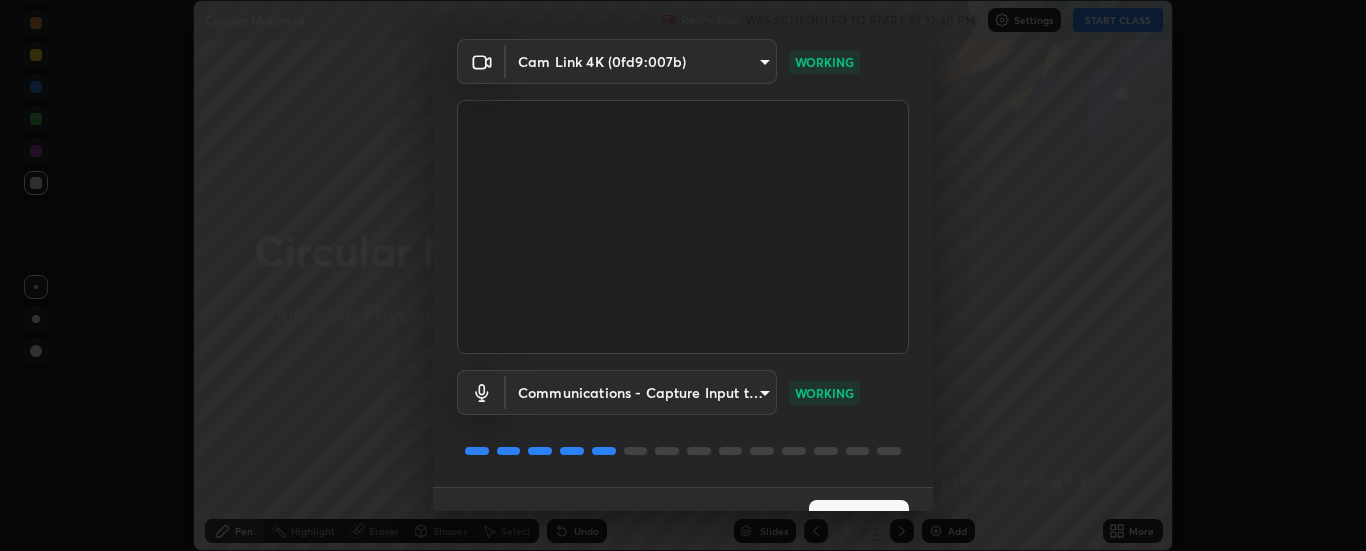 scroll, scrollTop: 105, scrollLeft: 0, axis: vertical 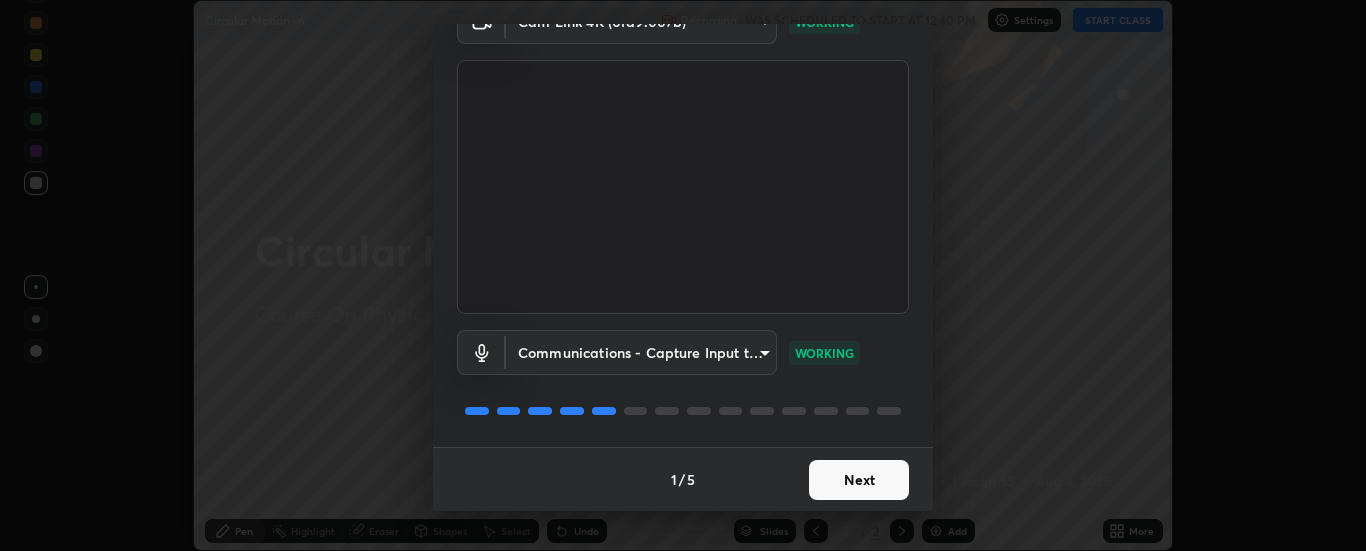 click on "Next" at bounding box center (859, 480) 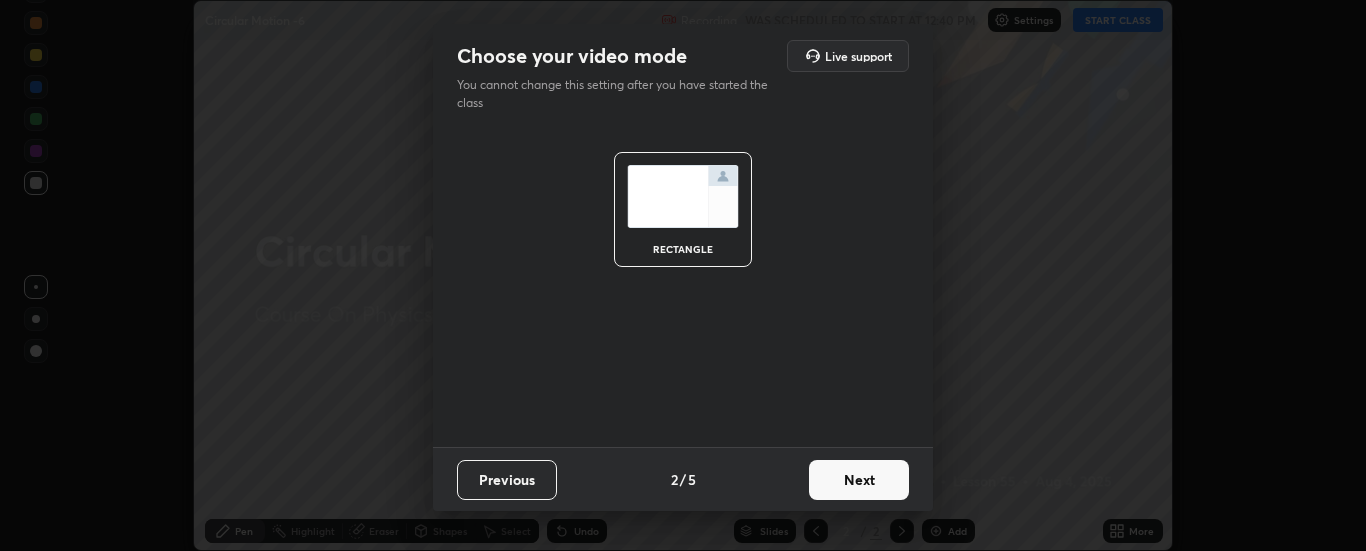 scroll, scrollTop: 0, scrollLeft: 0, axis: both 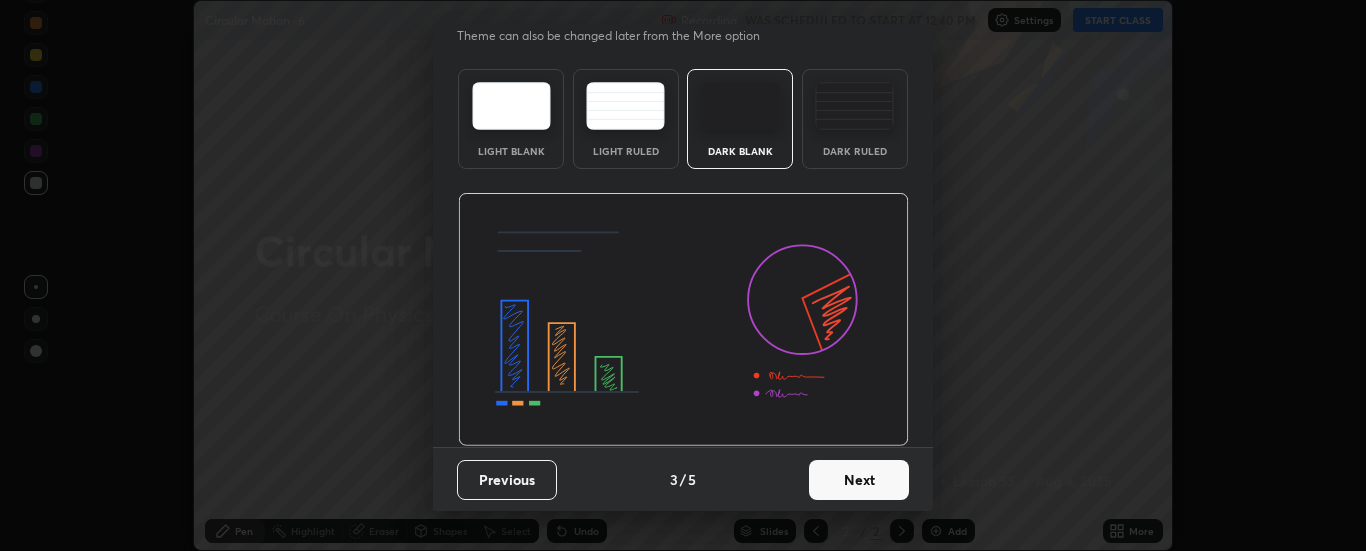 click on "Next" at bounding box center (859, 480) 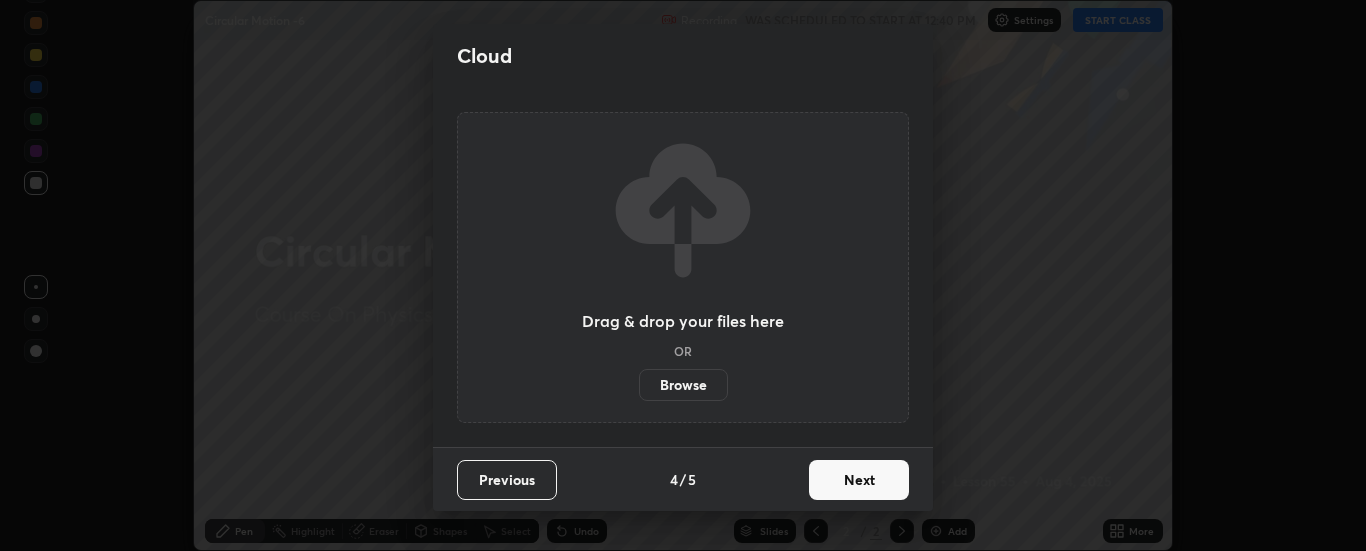 scroll, scrollTop: 0, scrollLeft: 0, axis: both 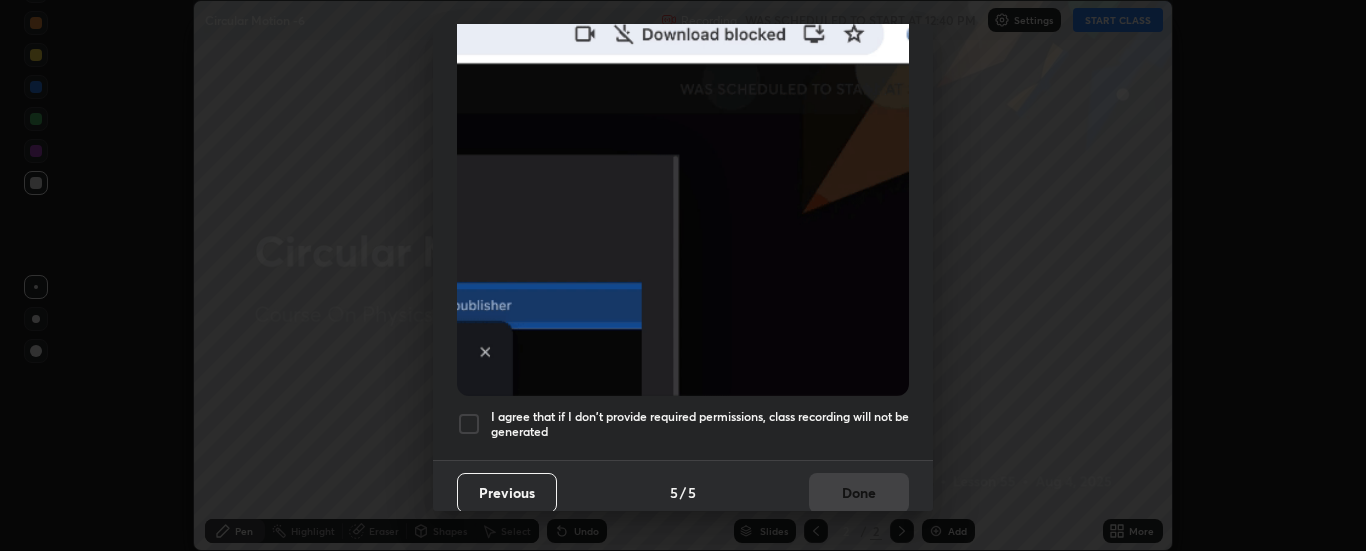 click on "I agree that if I don't provide required permissions, class recording will not be generated" at bounding box center [700, 424] 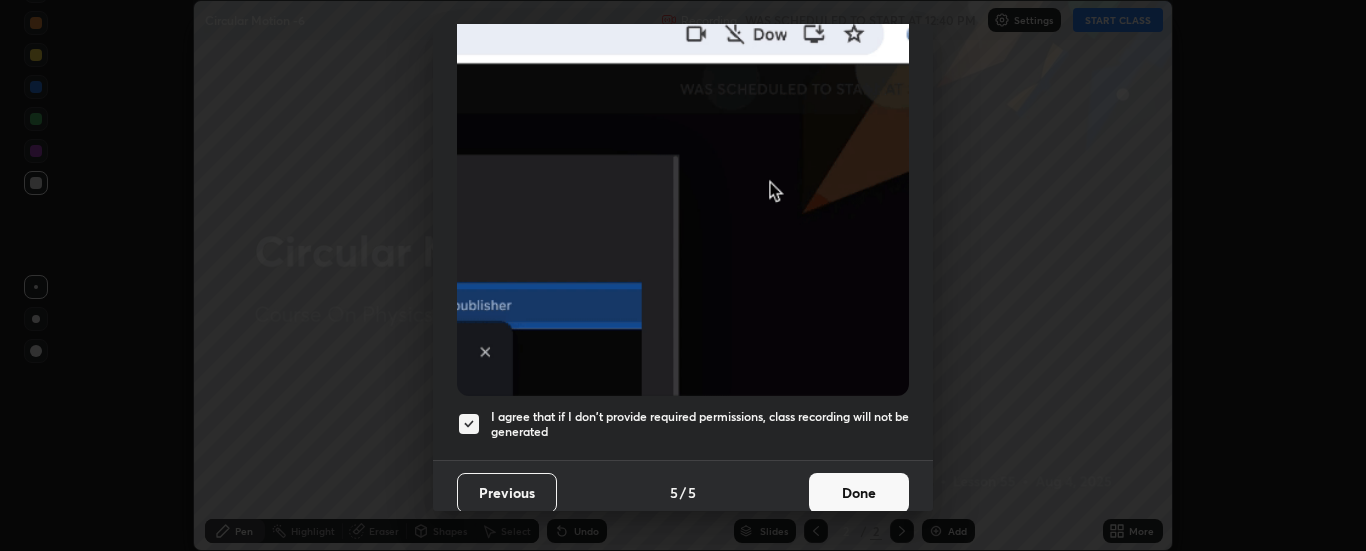 click on "Done" at bounding box center (859, 493) 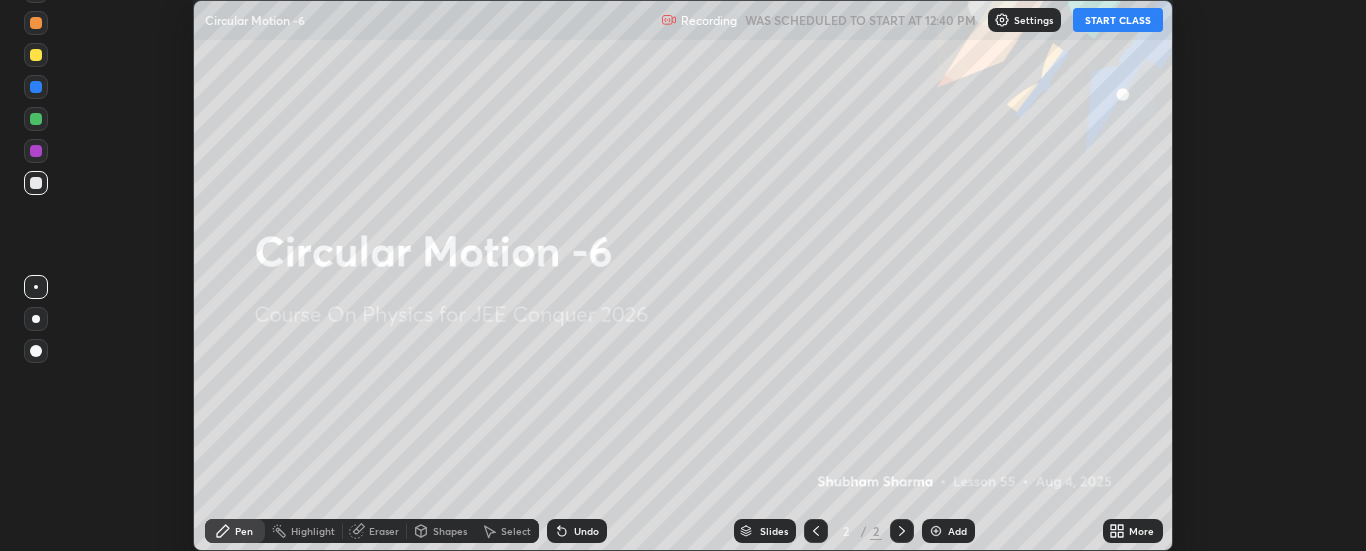 click on "START CLASS" at bounding box center [1118, 20] 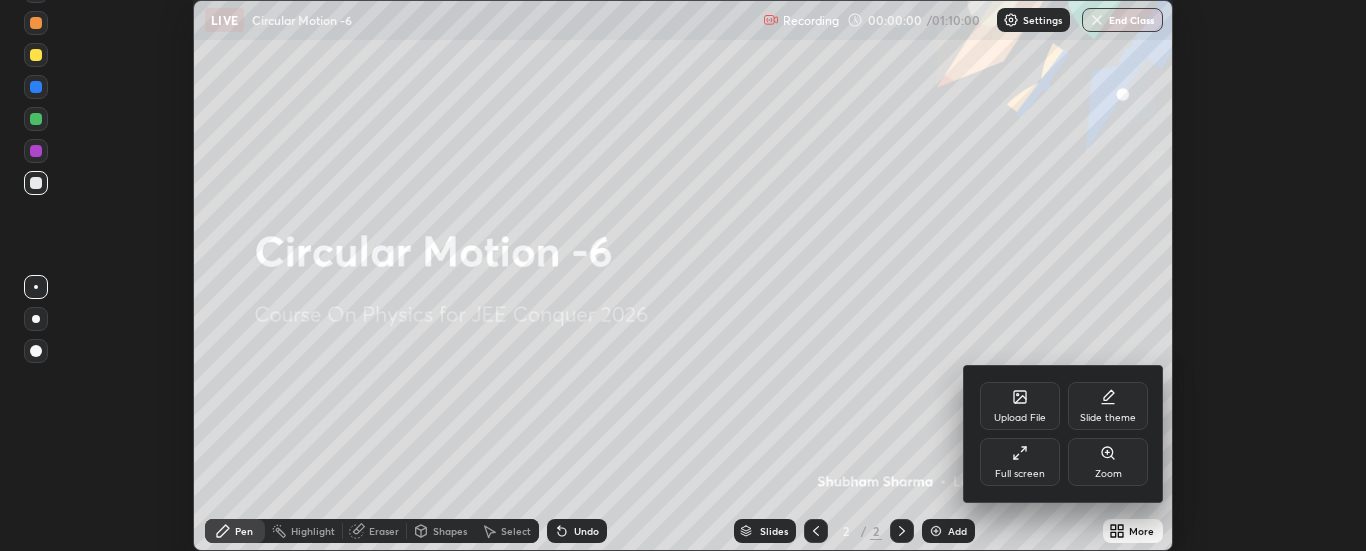 click on "Full screen" at bounding box center [1020, 474] 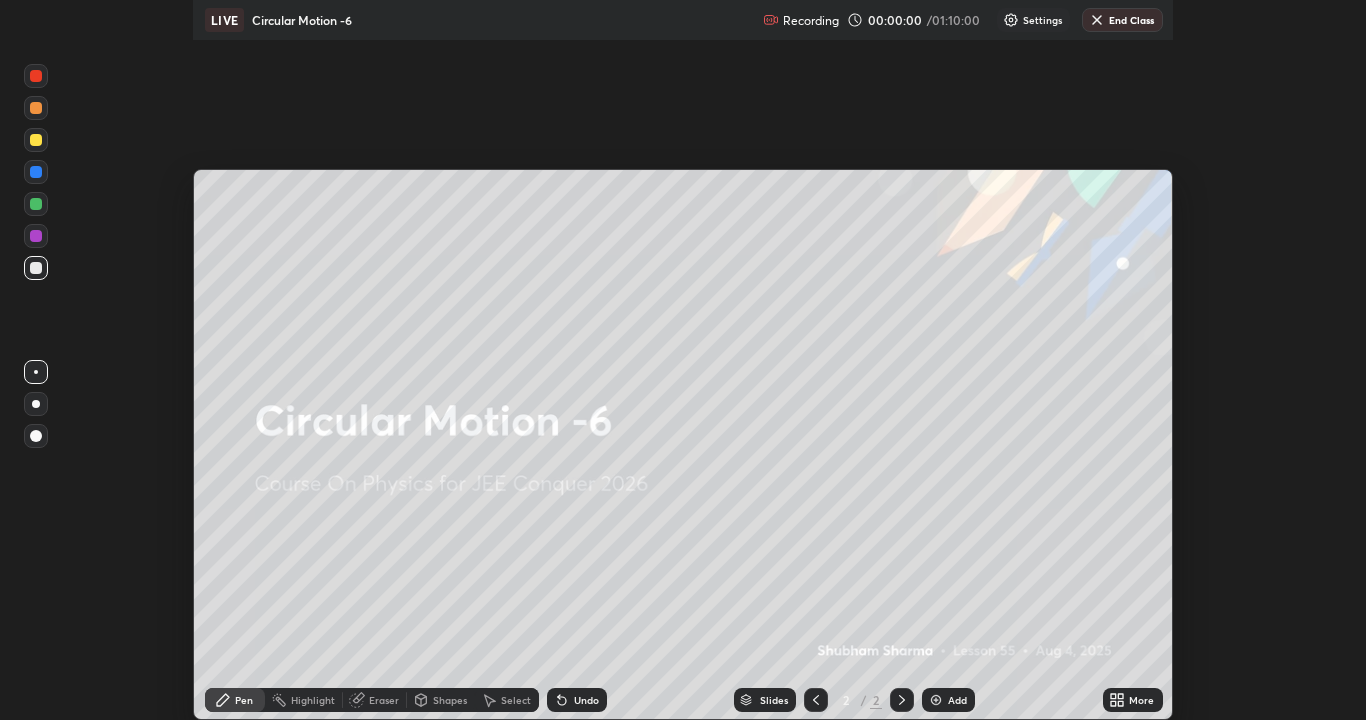 scroll, scrollTop: 99280, scrollLeft: 98634, axis: both 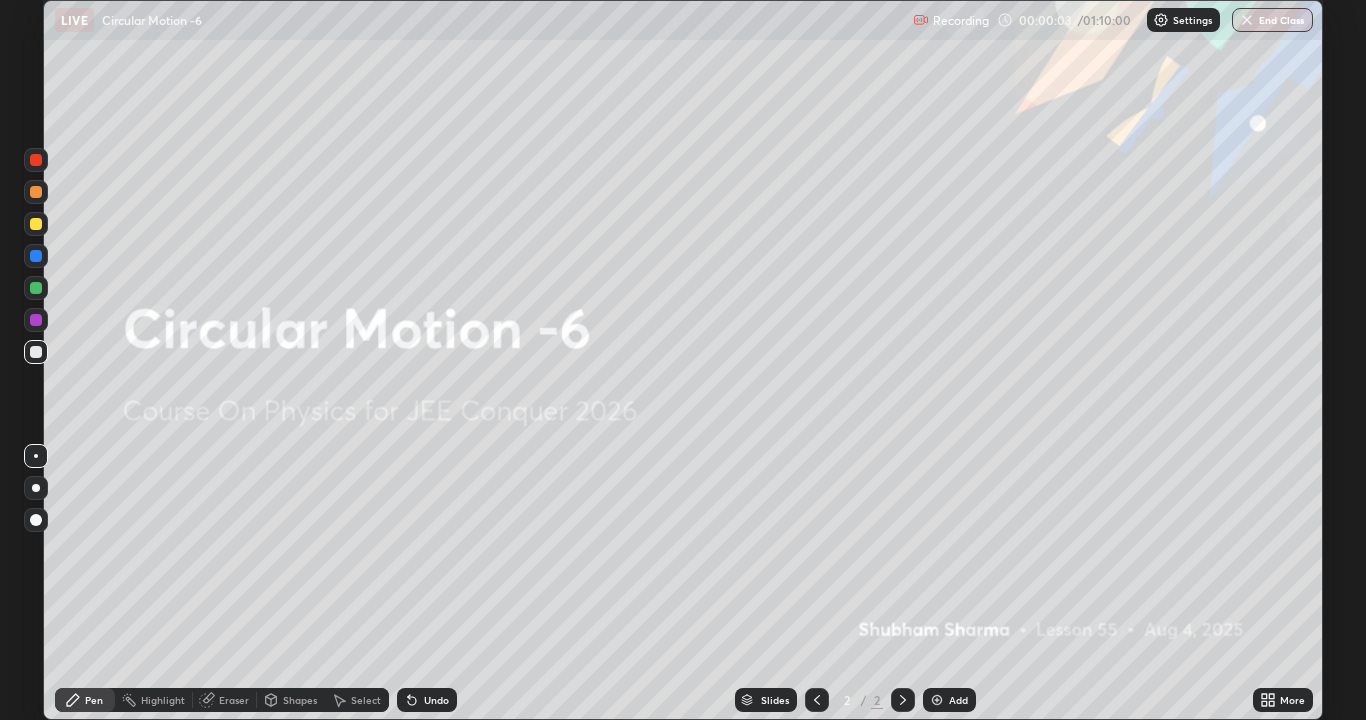 click on "Add" at bounding box center (949, 700) 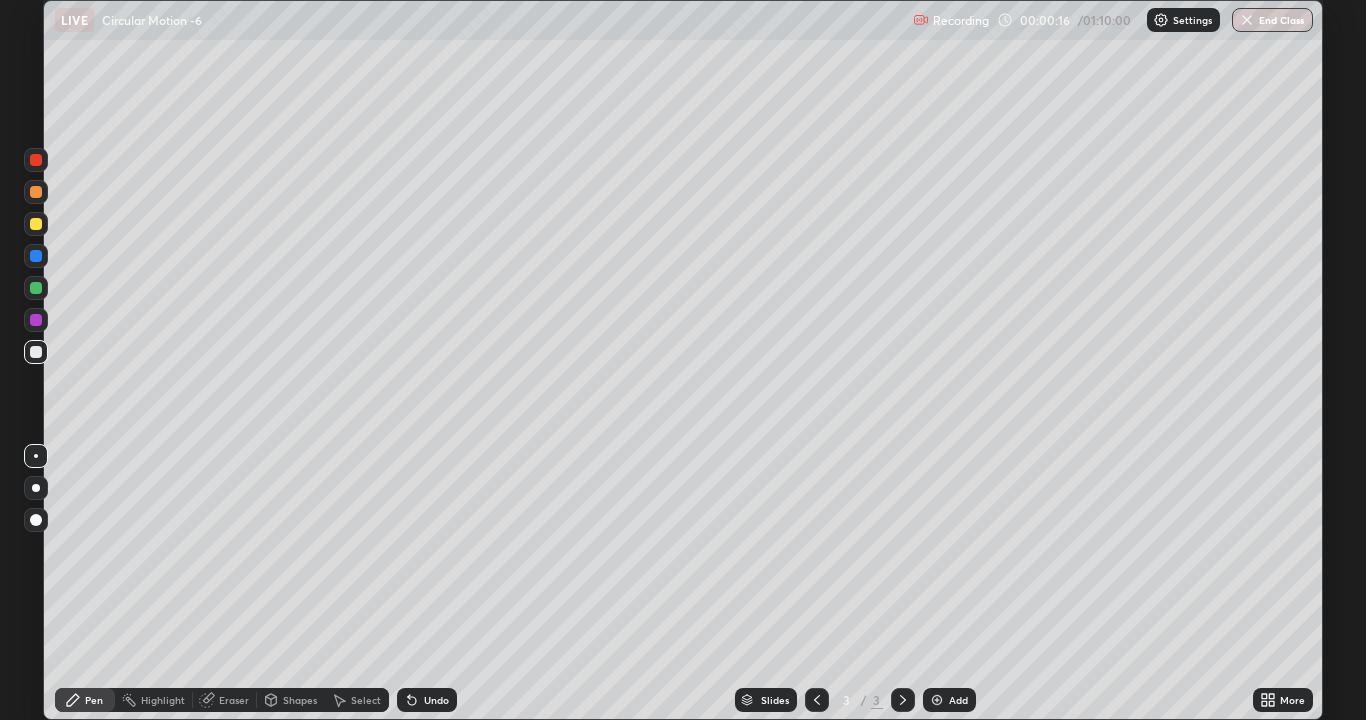 click on "Shapes" at bounding box center [300, 700] 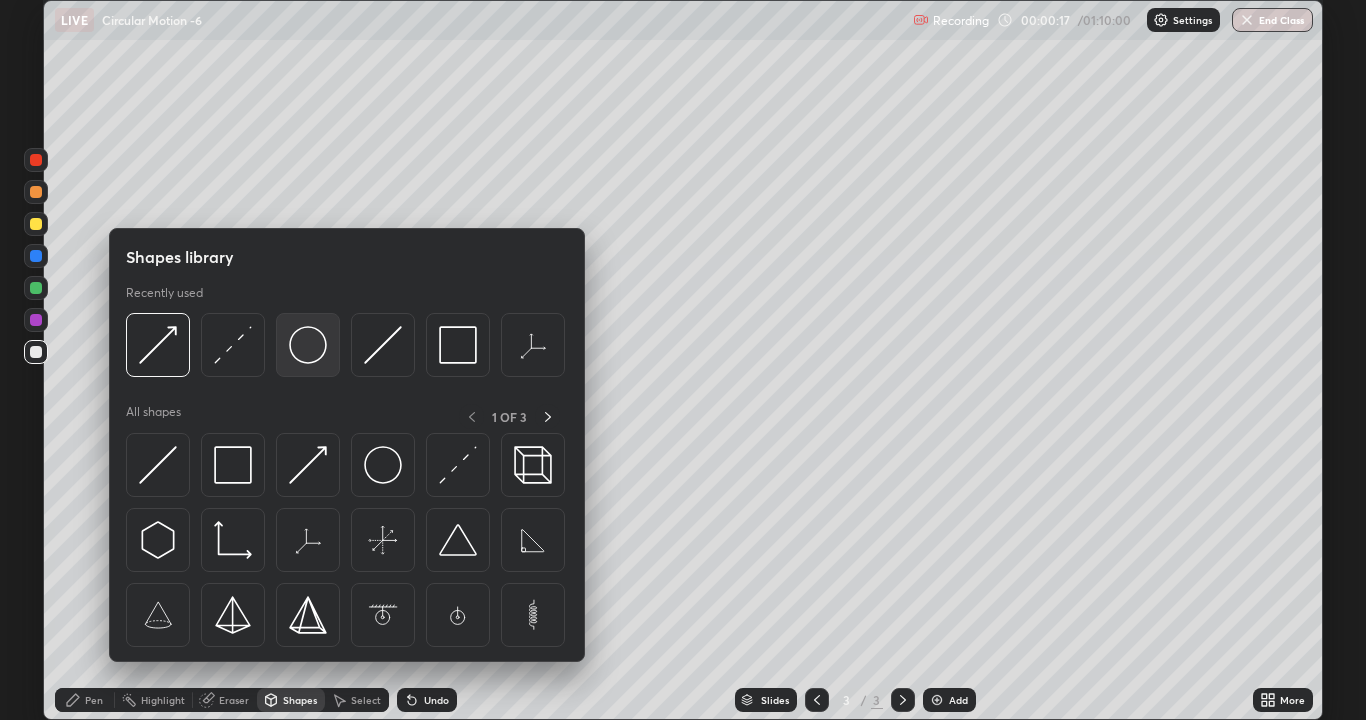 click at bounding box center [308, 345] 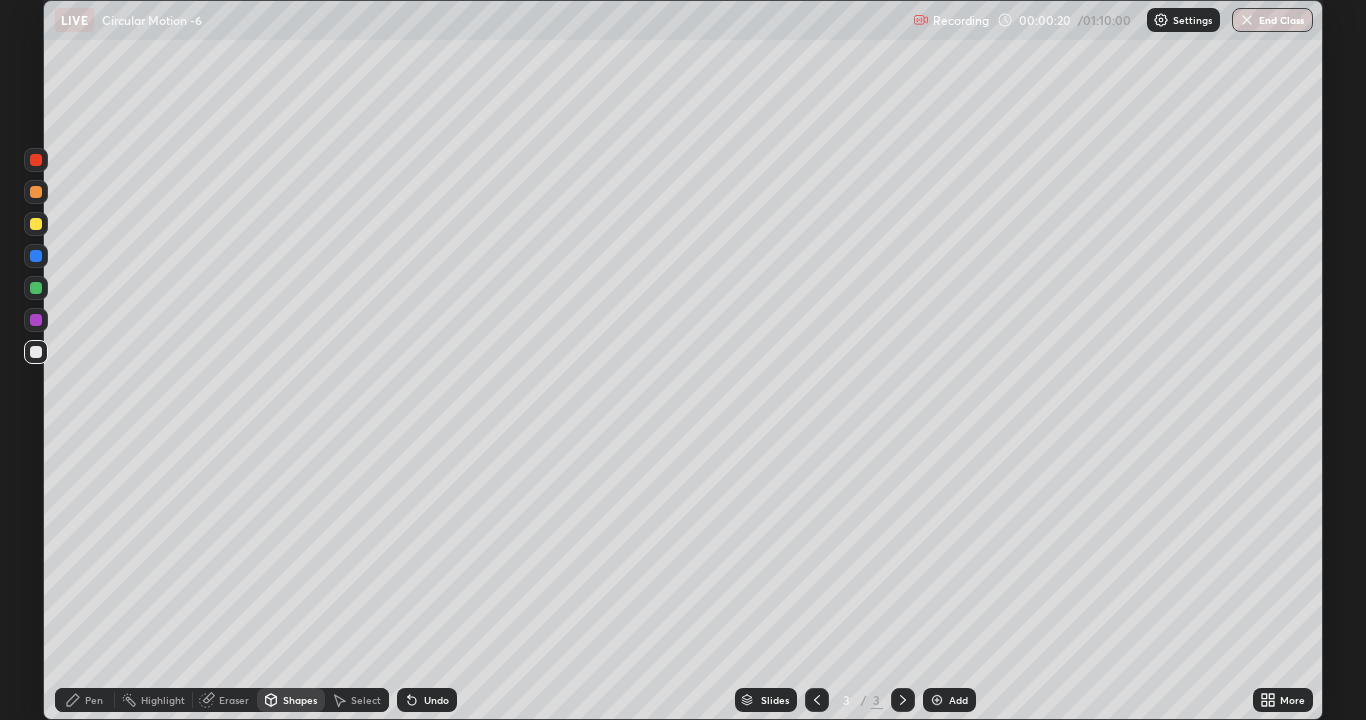 click 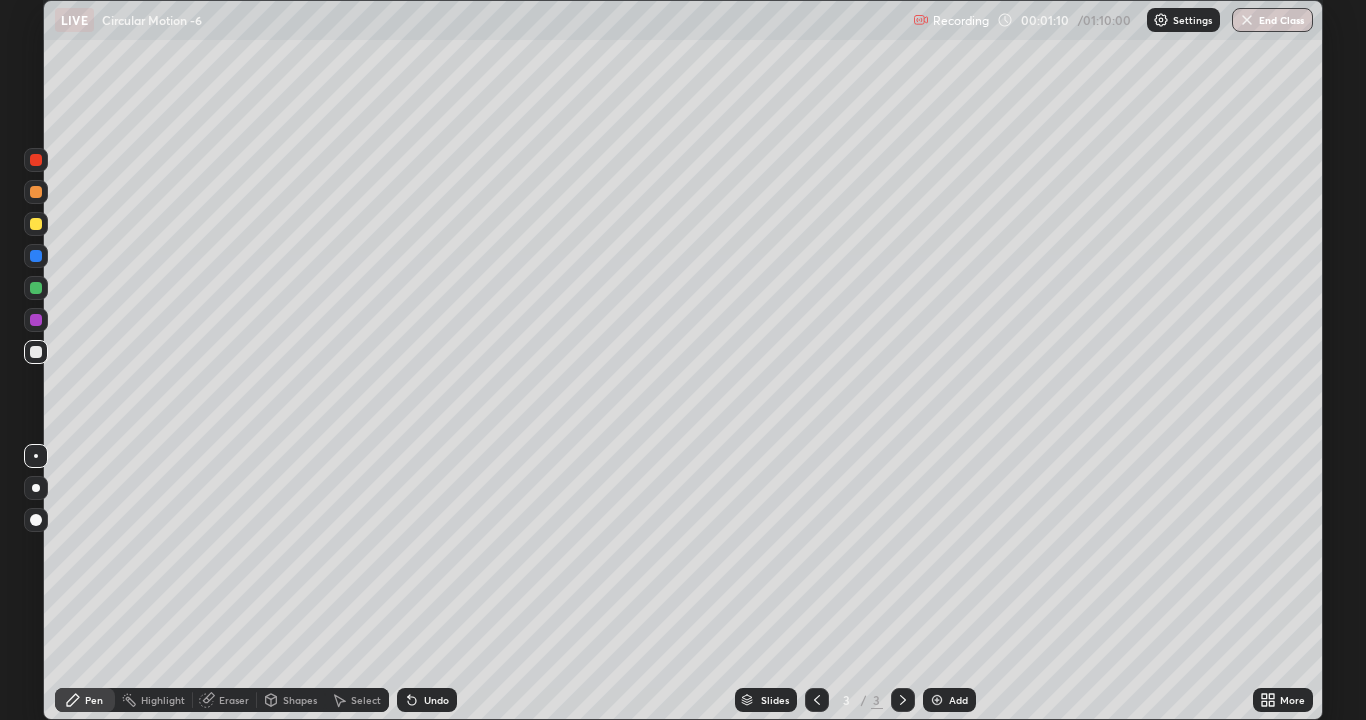click on "Eraser" at bounding box center [234, 700] 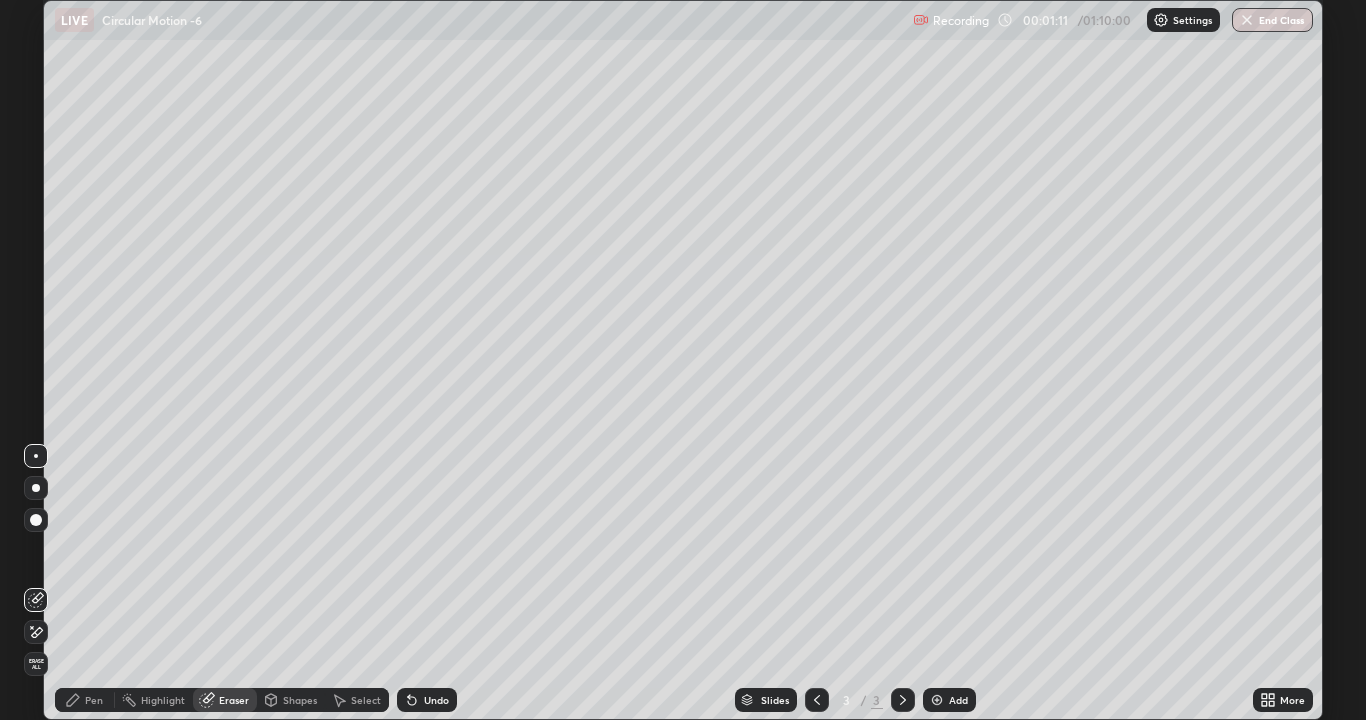 click 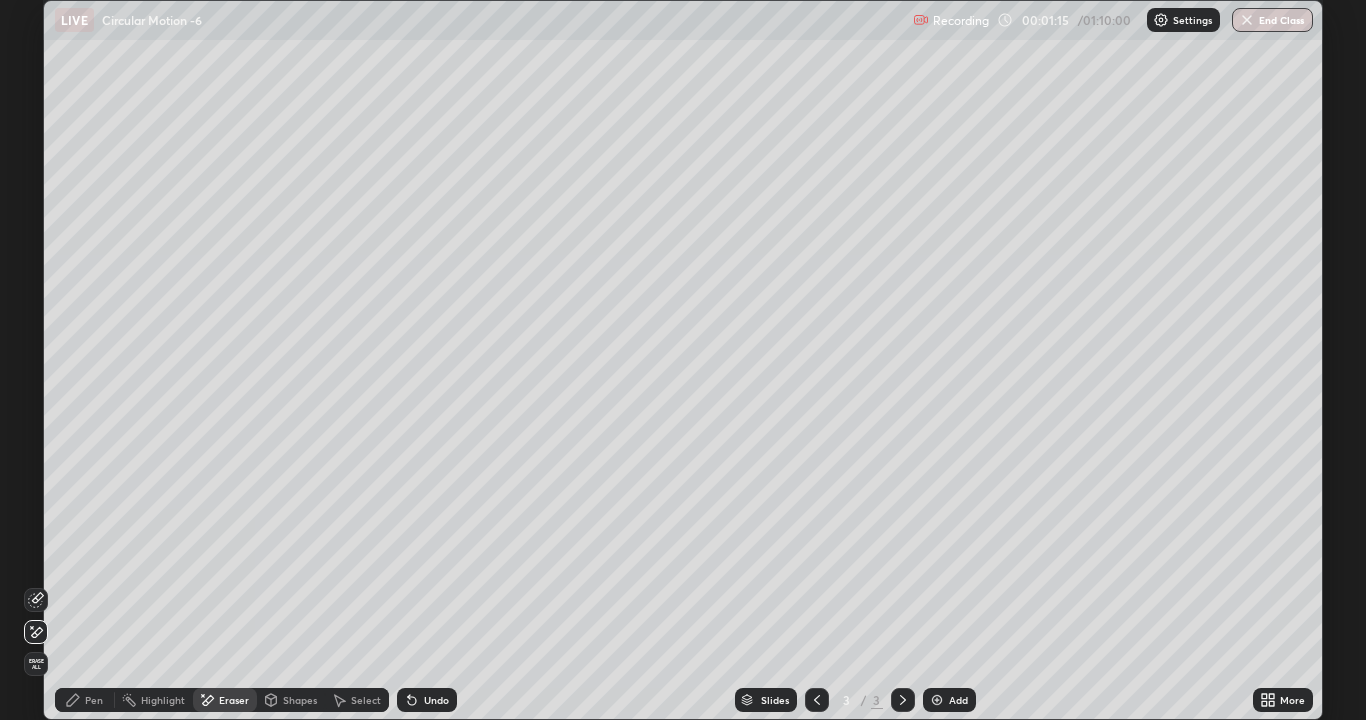 click on "Erase all" at bounding box center (36, 664) 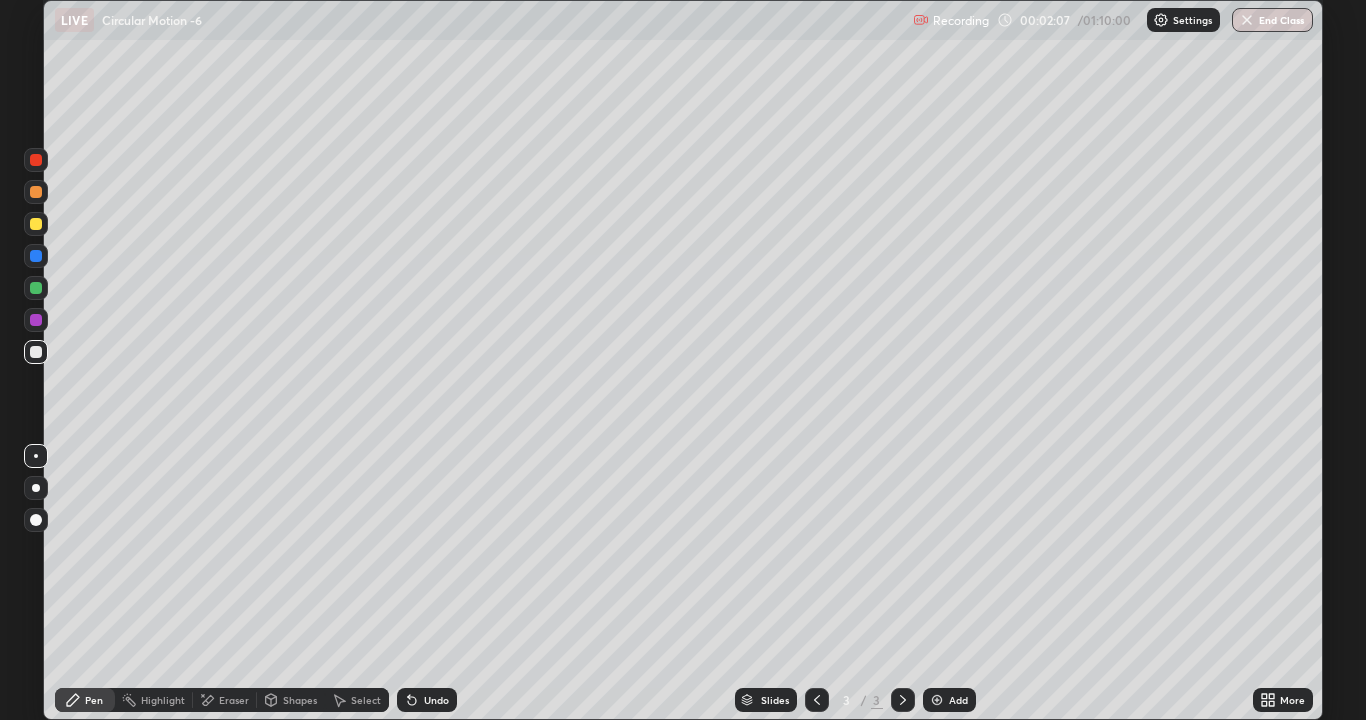 click at bounding box center (36, 256) 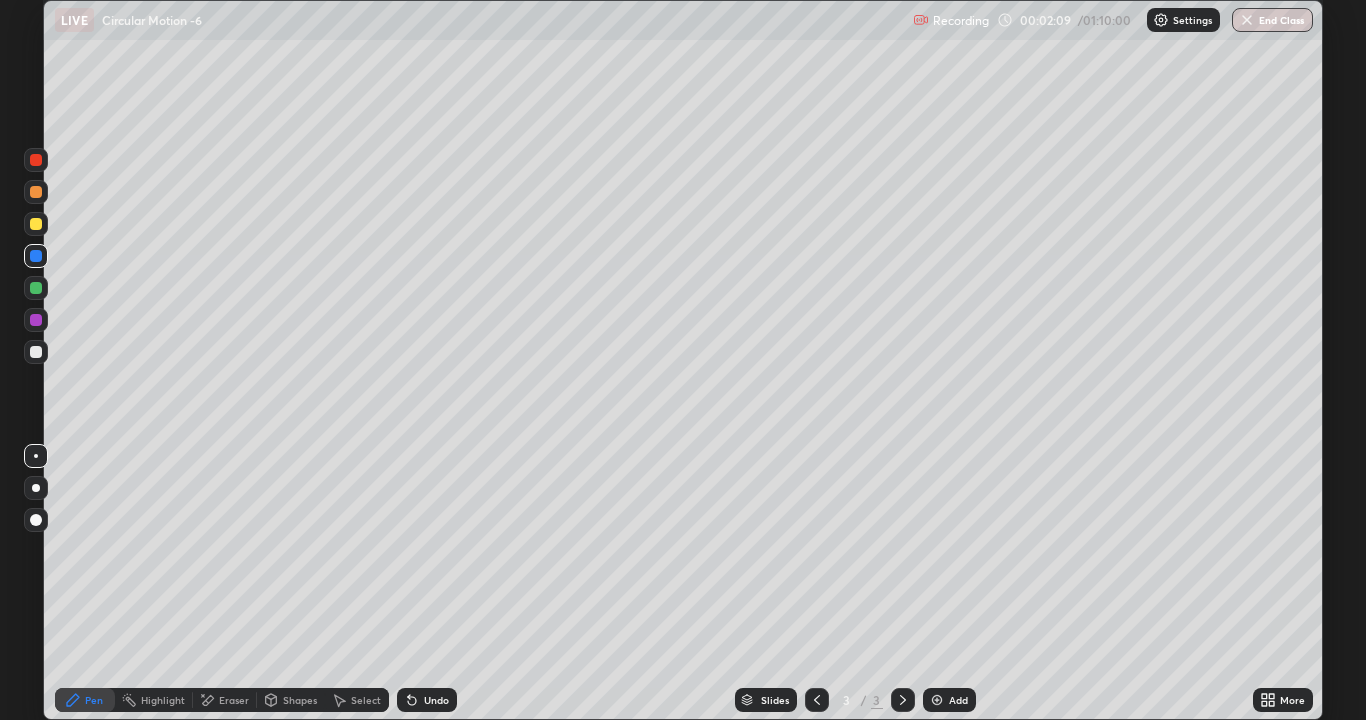 click at bounding box center (36, 288) 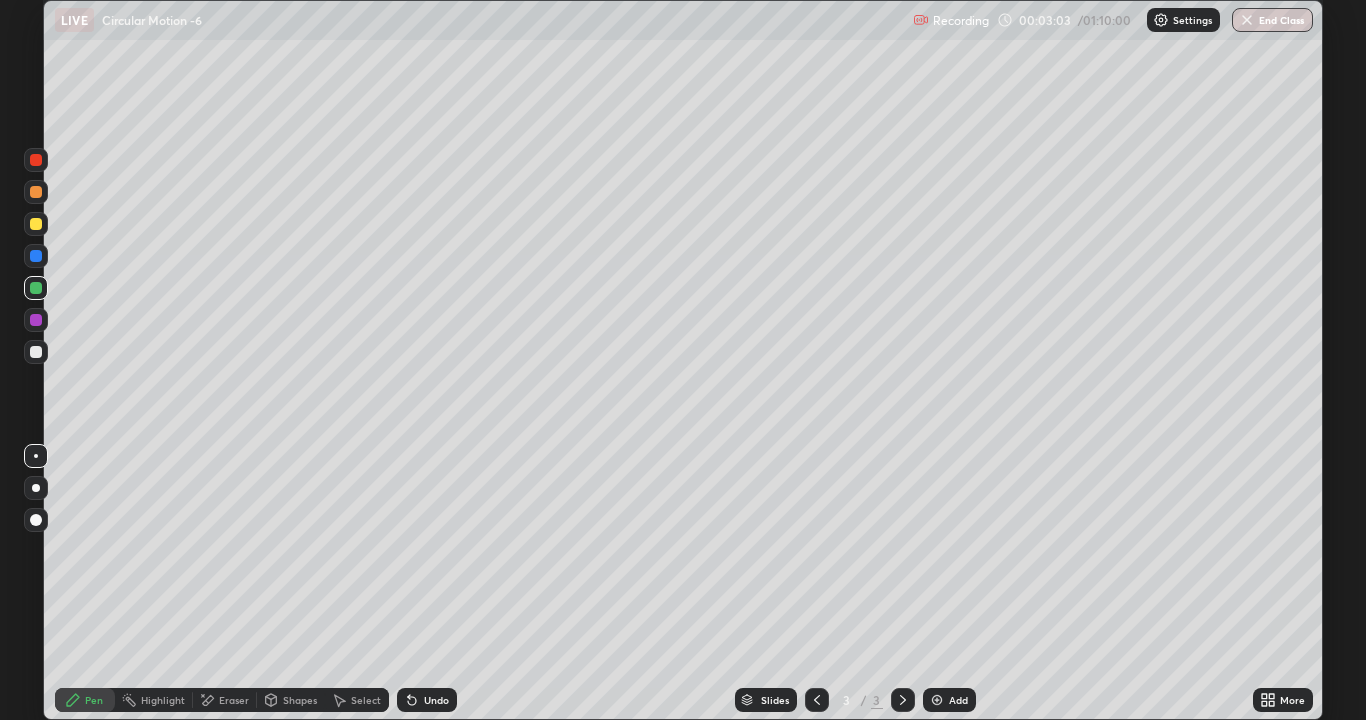 click on "Undo" at bounding box center (436, 700) 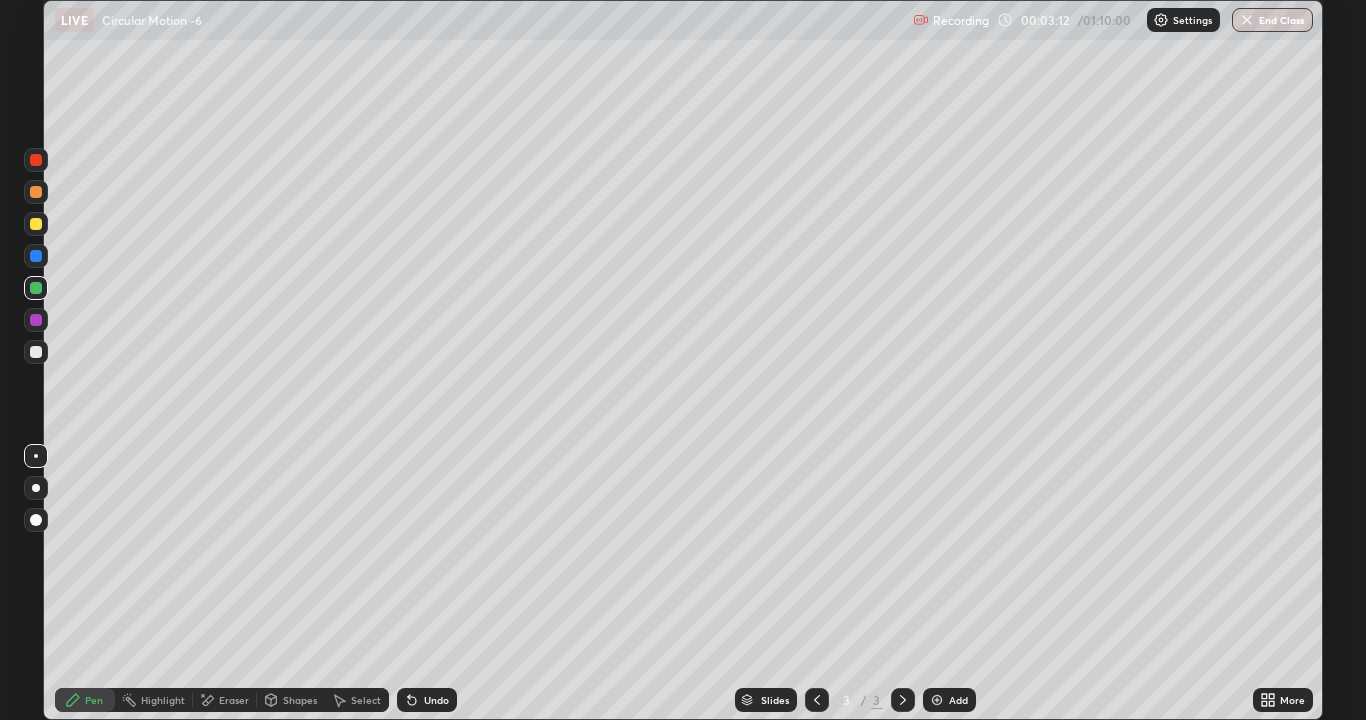 click on "Undo" at bounding box center [436, 700] 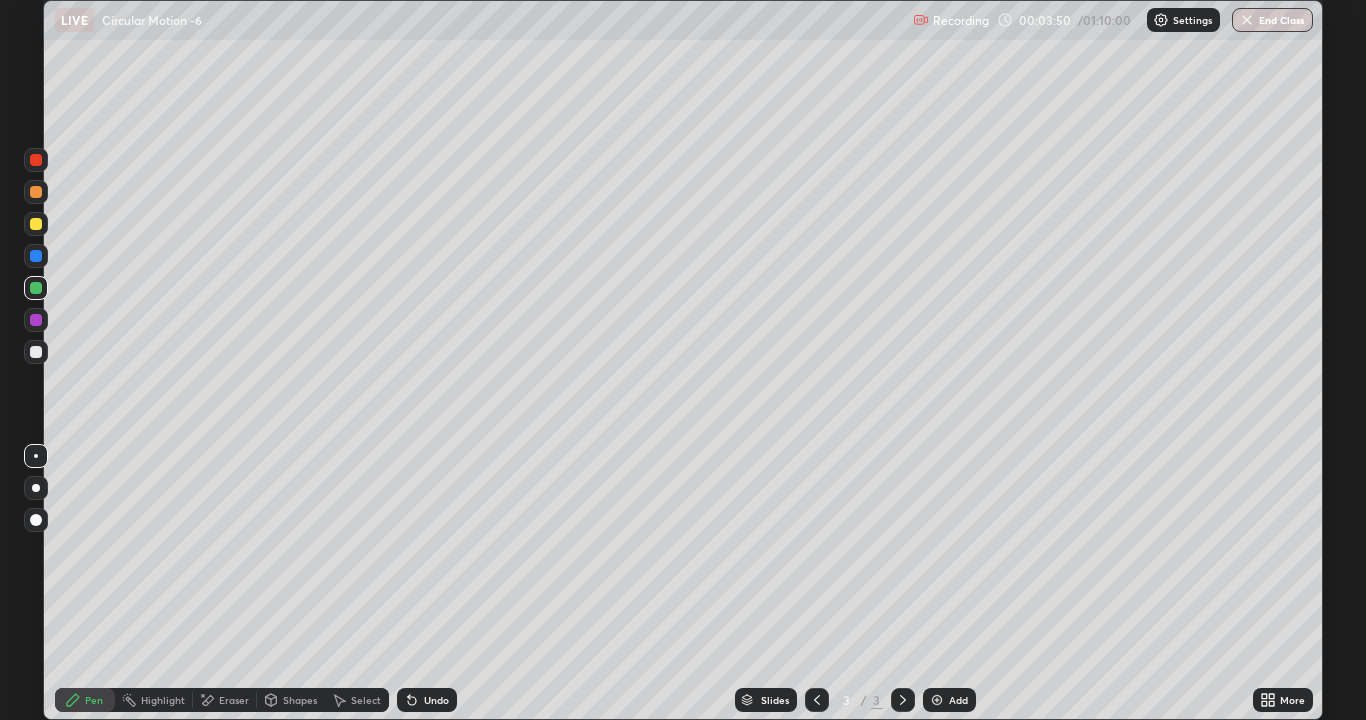 click on "Add" at bounding box center (958, 700) 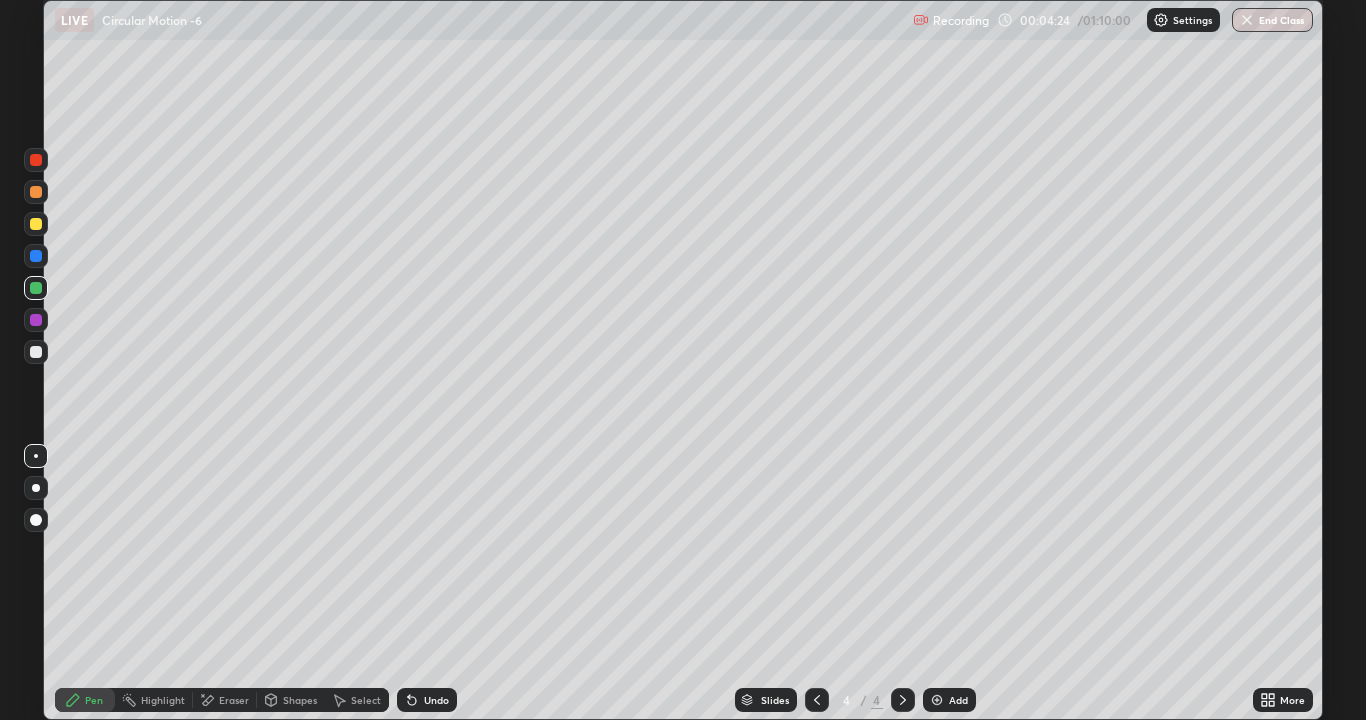 click on "Eraser" at bounding box center [225, 700] 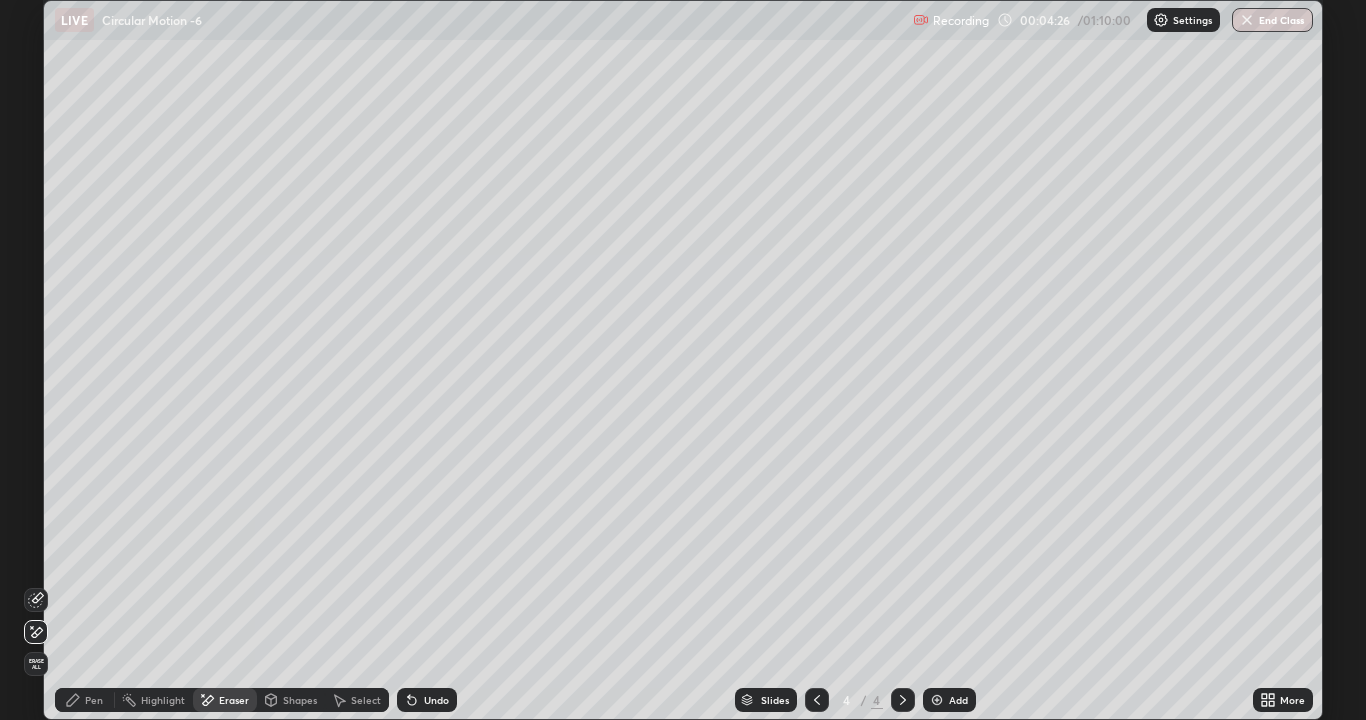 click on "Pen" at bounding box center [94, 700] 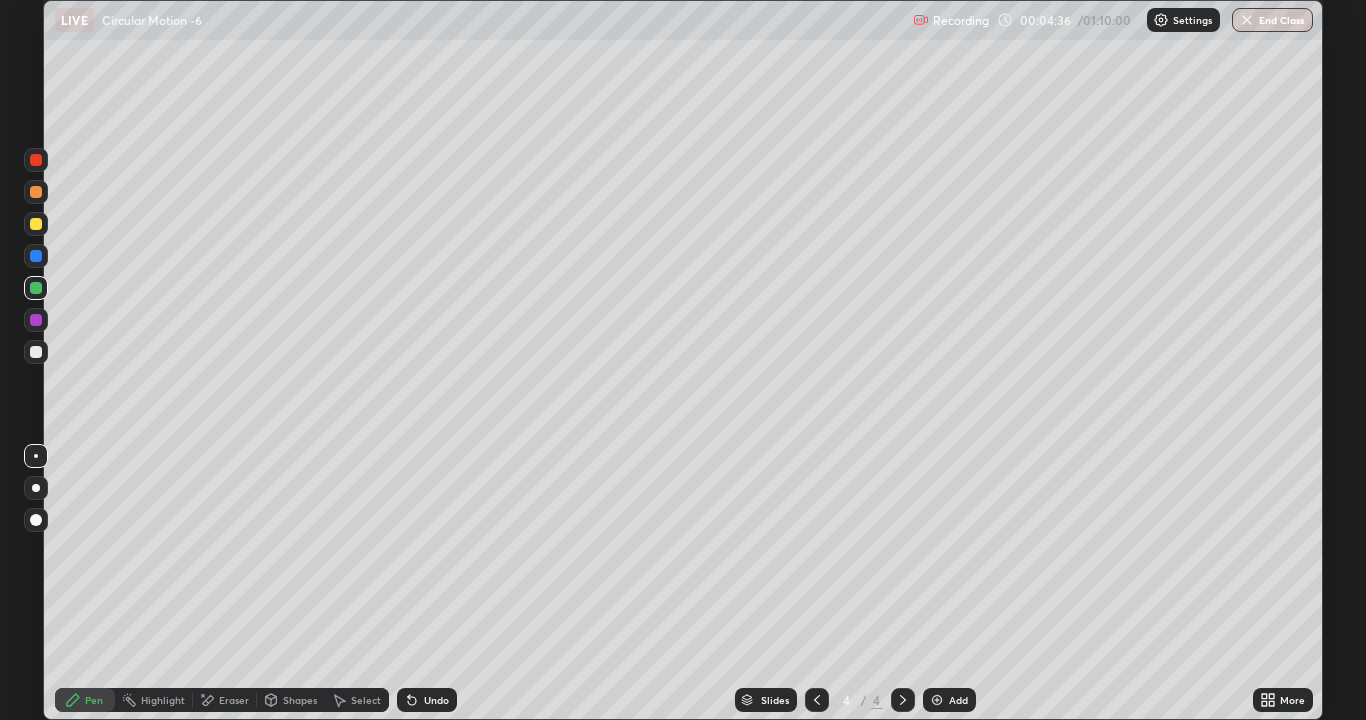 click 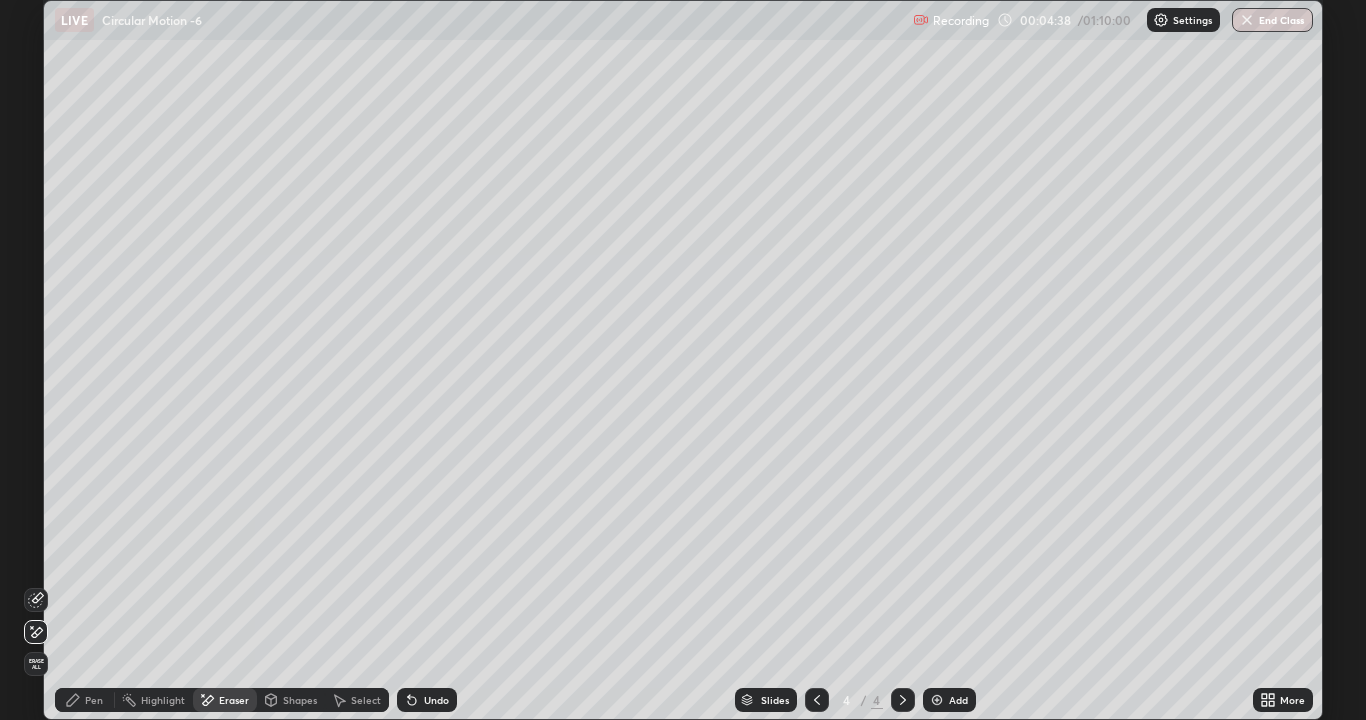 click on "Pen" at bounding box center (85, 700) 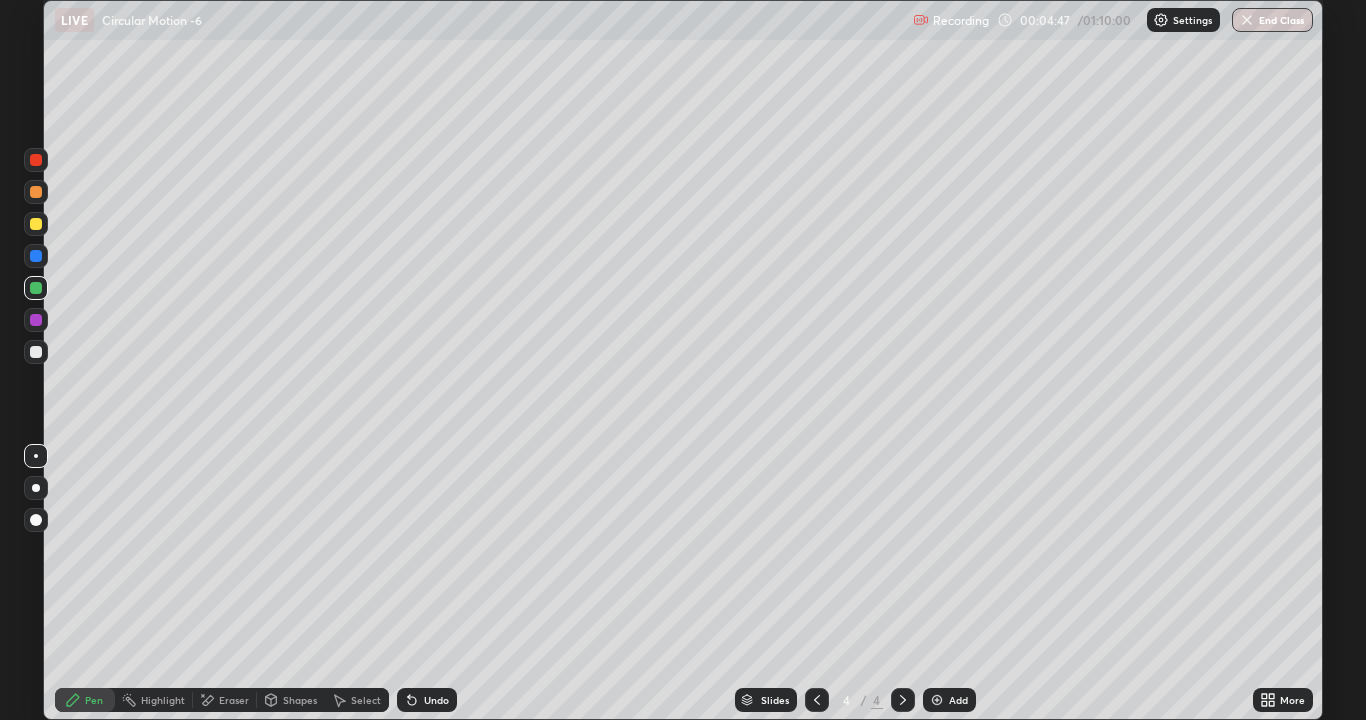 click 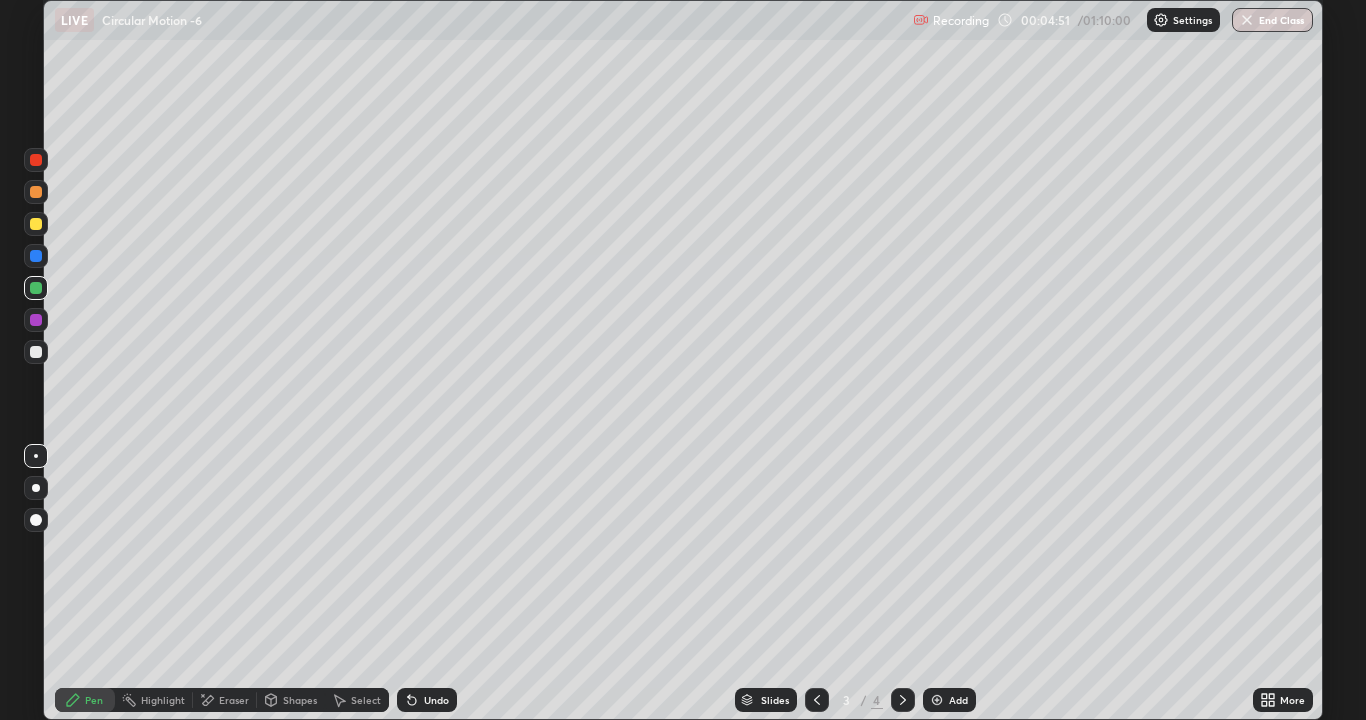 click 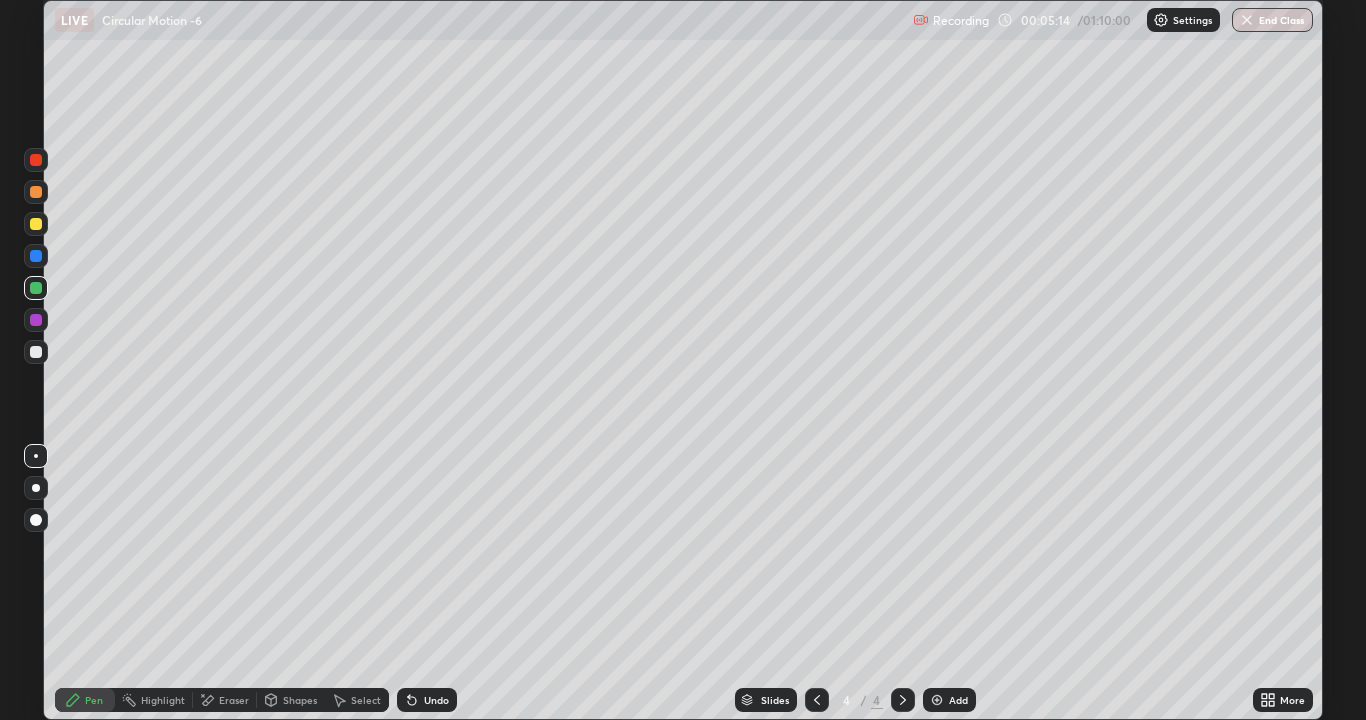 click on "Add" at bounding box center (958, 700) 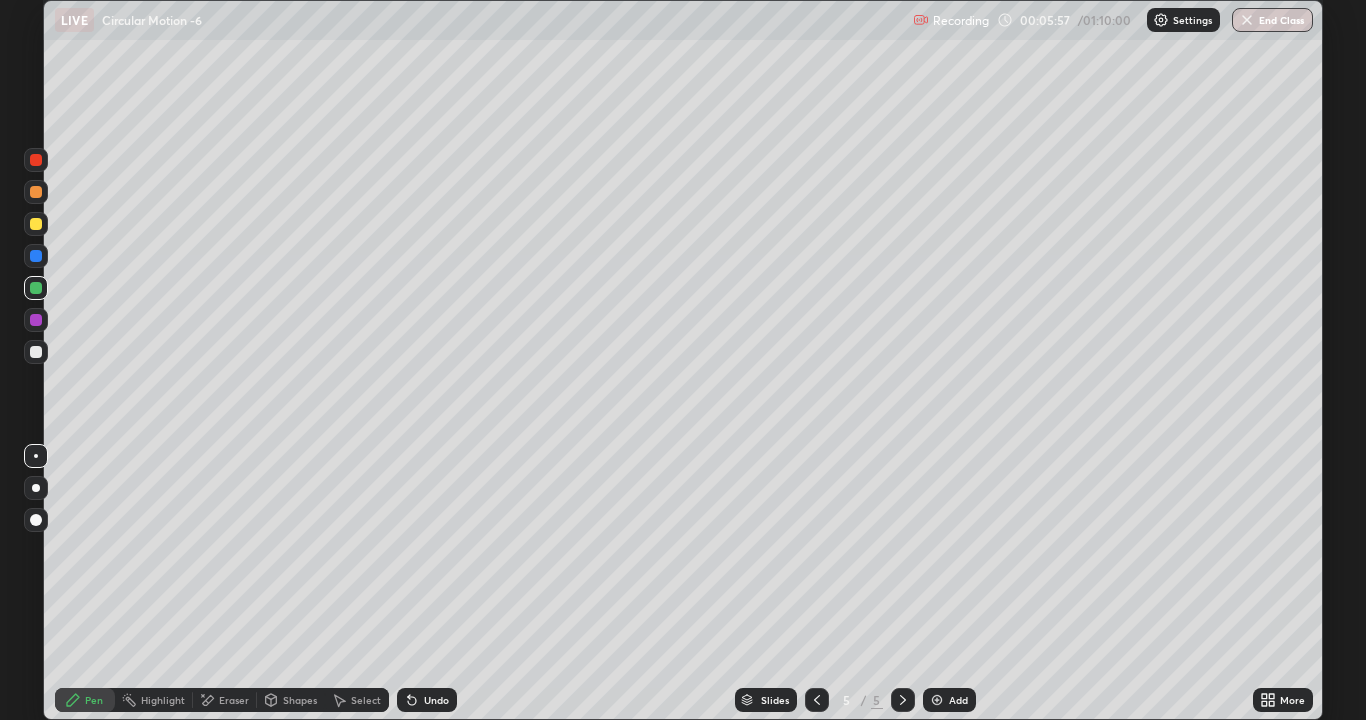 click on "Eraser" at bounding box center (234, 700) 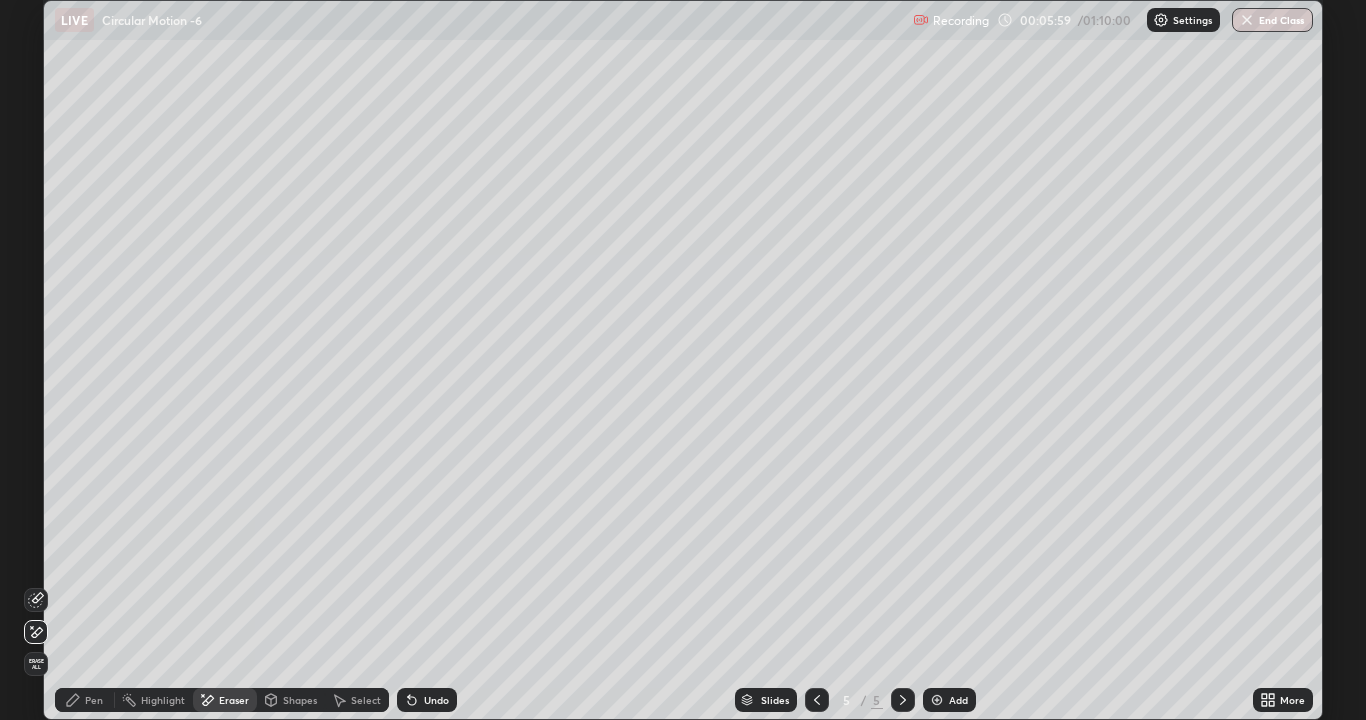 click on "Pen" at bounding box center [94, 700] 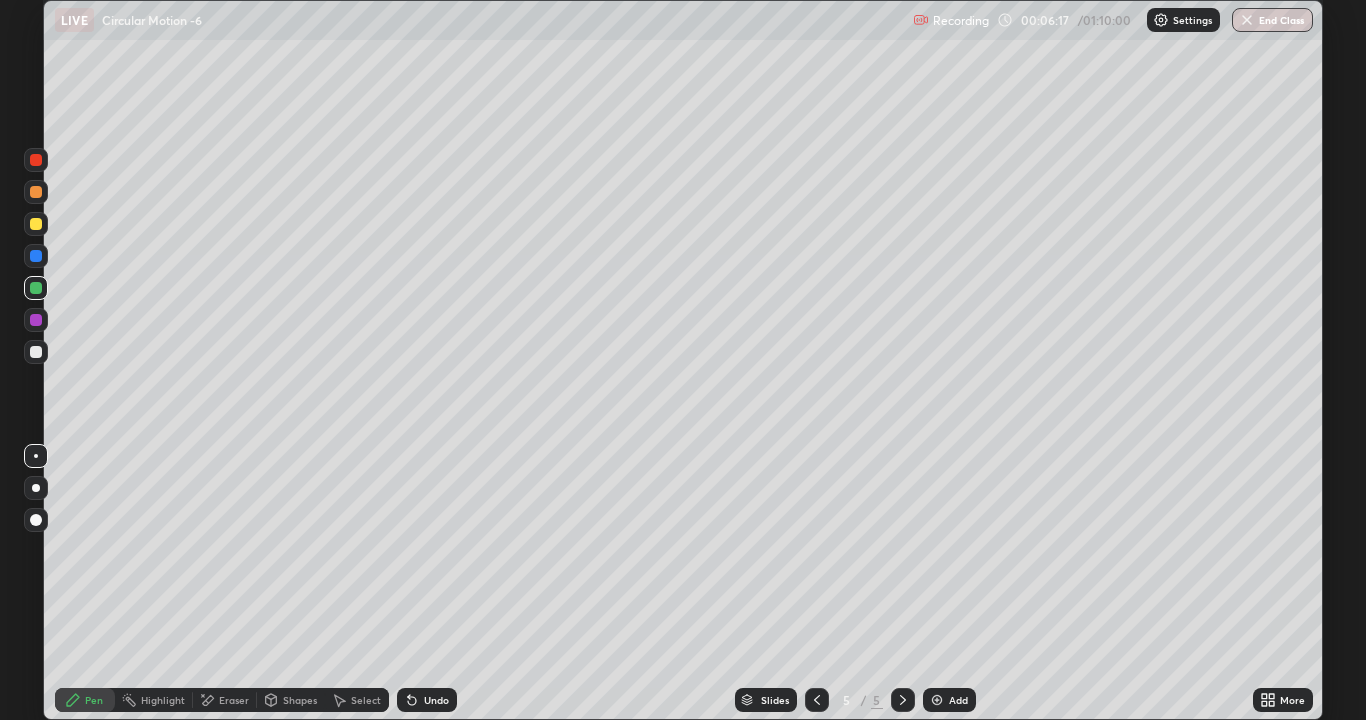 click on "Add" at bounding box center [958, 700] 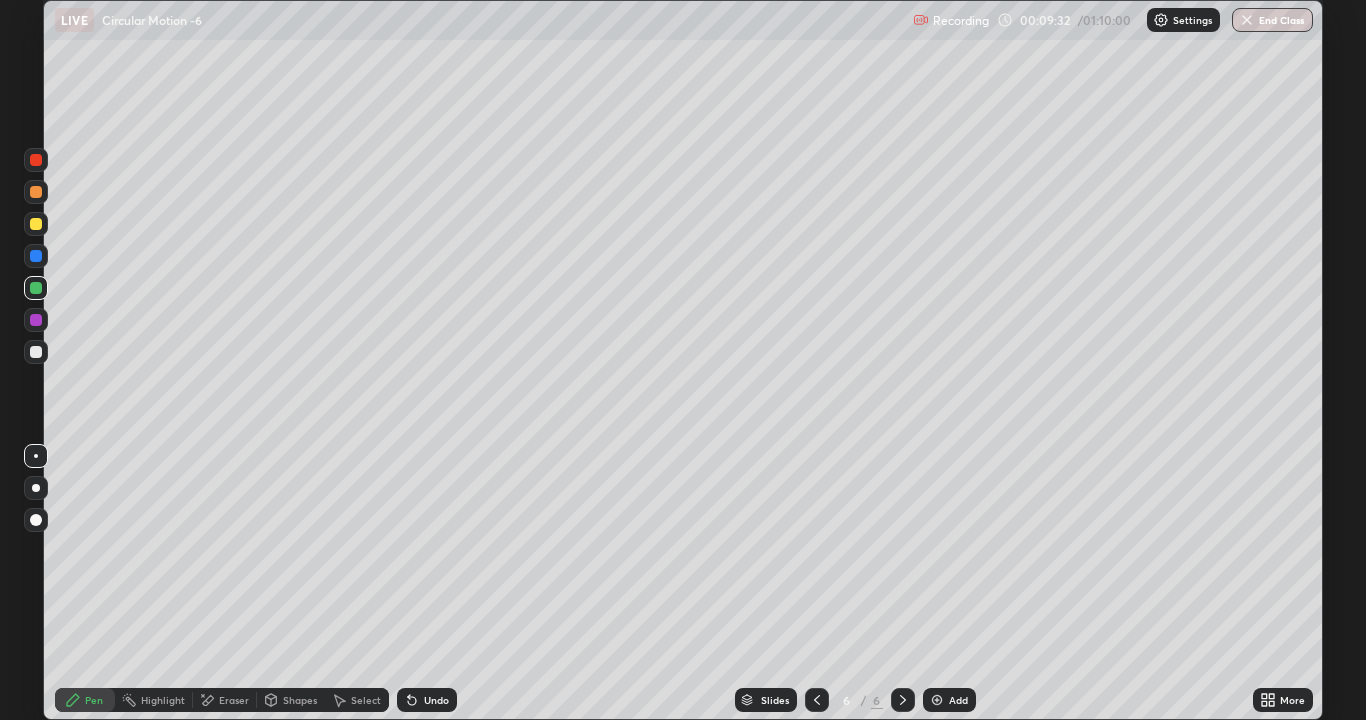 click at bounding box center [937, 700] 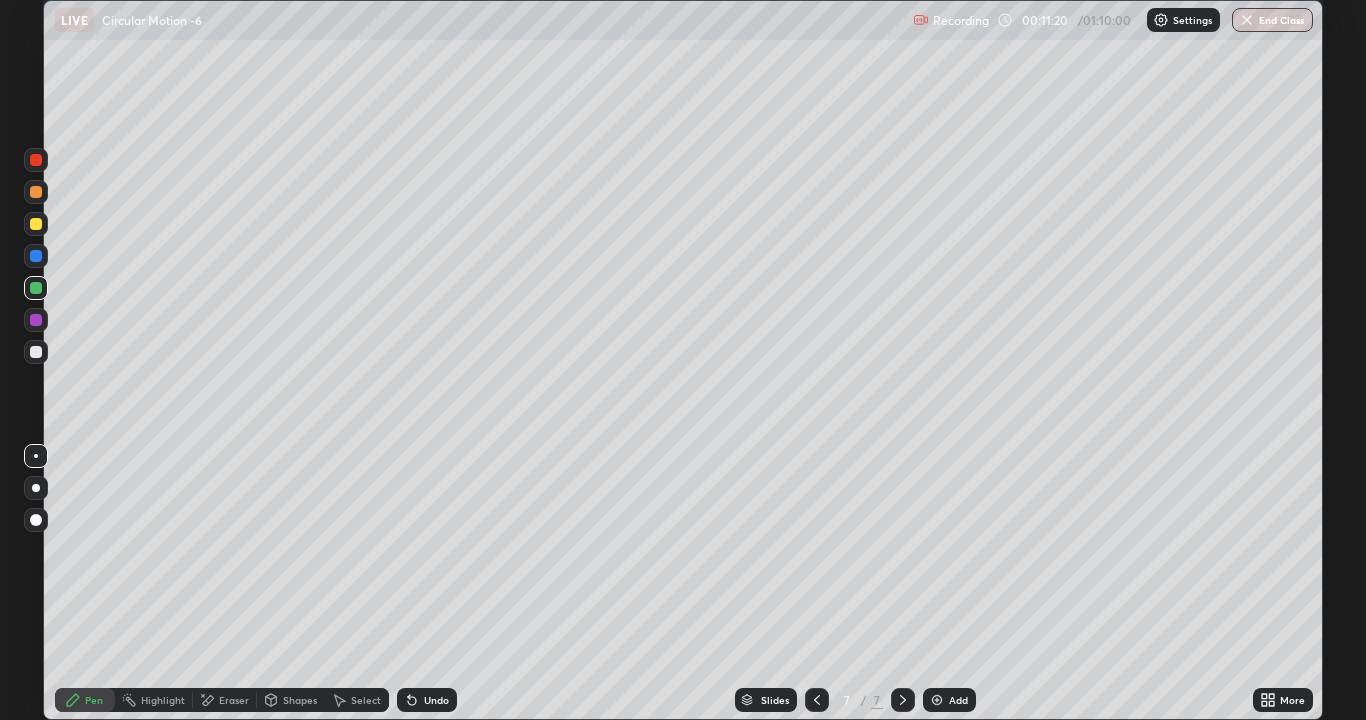 click on "Eraser" at bounding box center [234, 700] 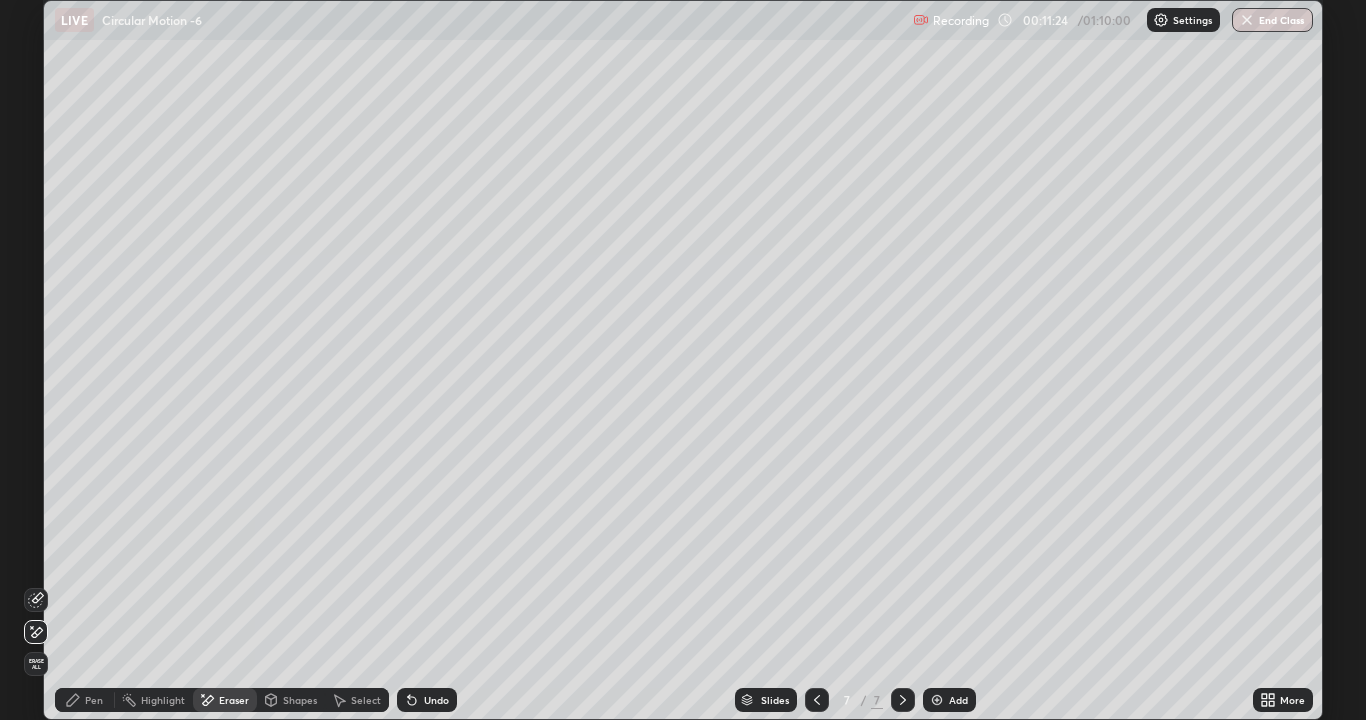 click 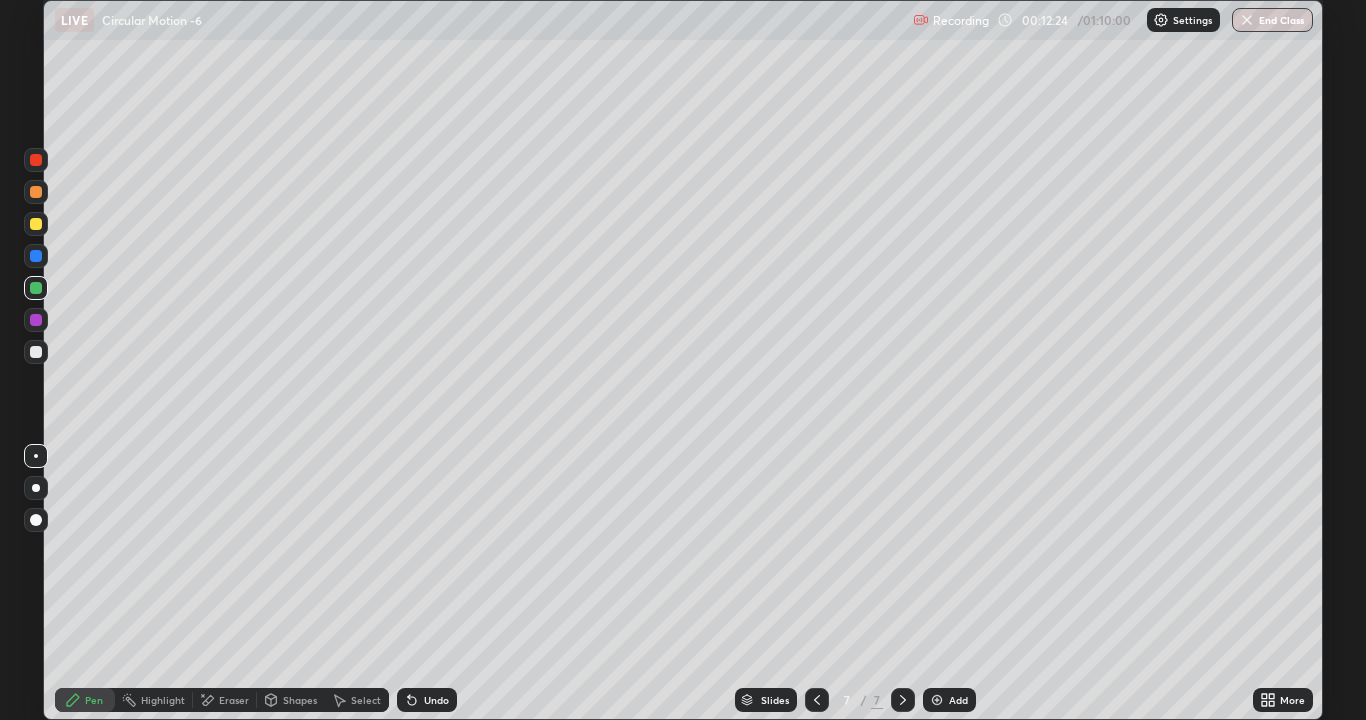 click on "Undo" at bounding box center (436, 700) 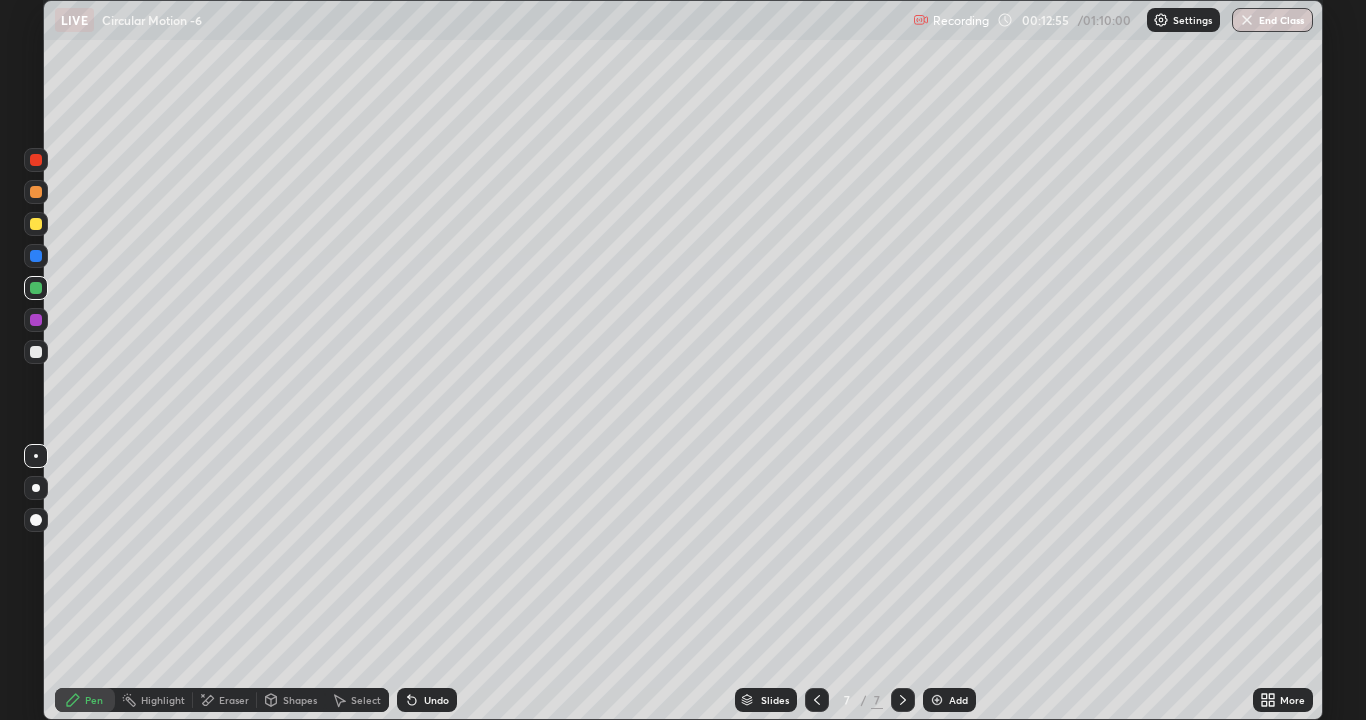 click at bounding box center (36, 352) 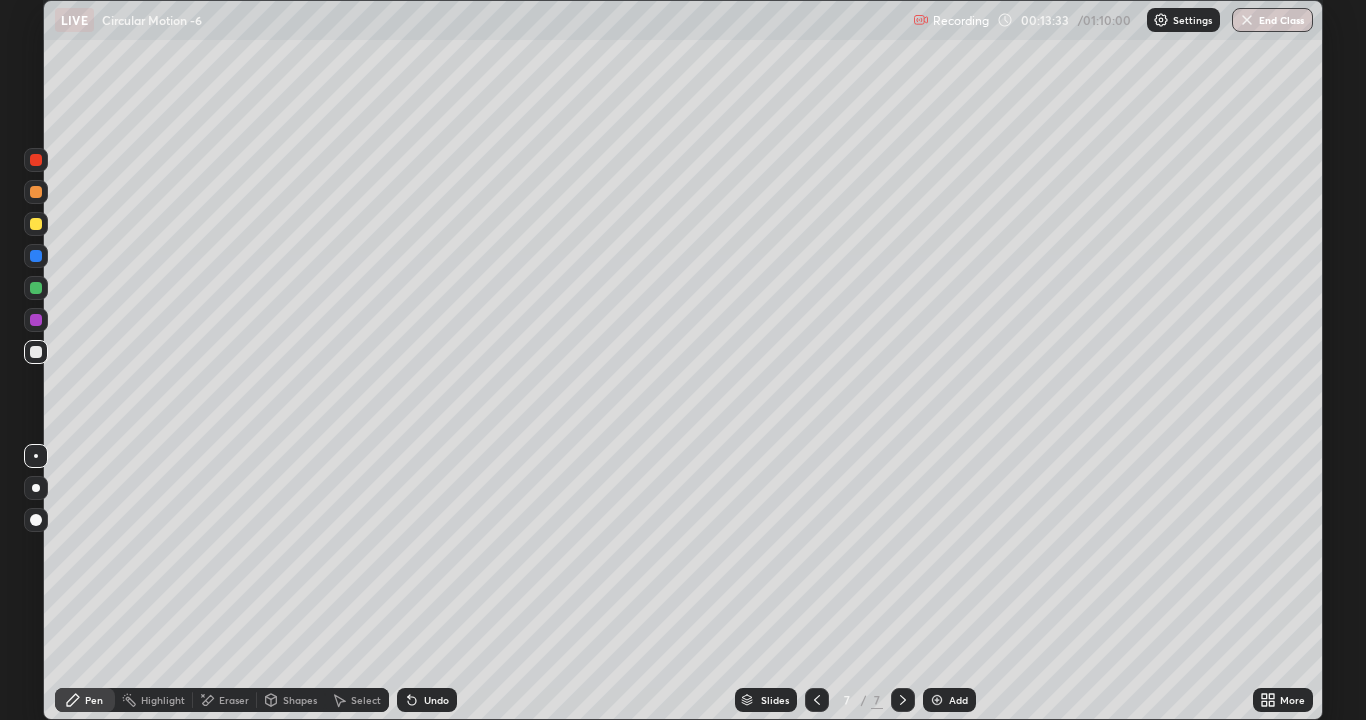 click on "Add" at bounding box center (958, 700) 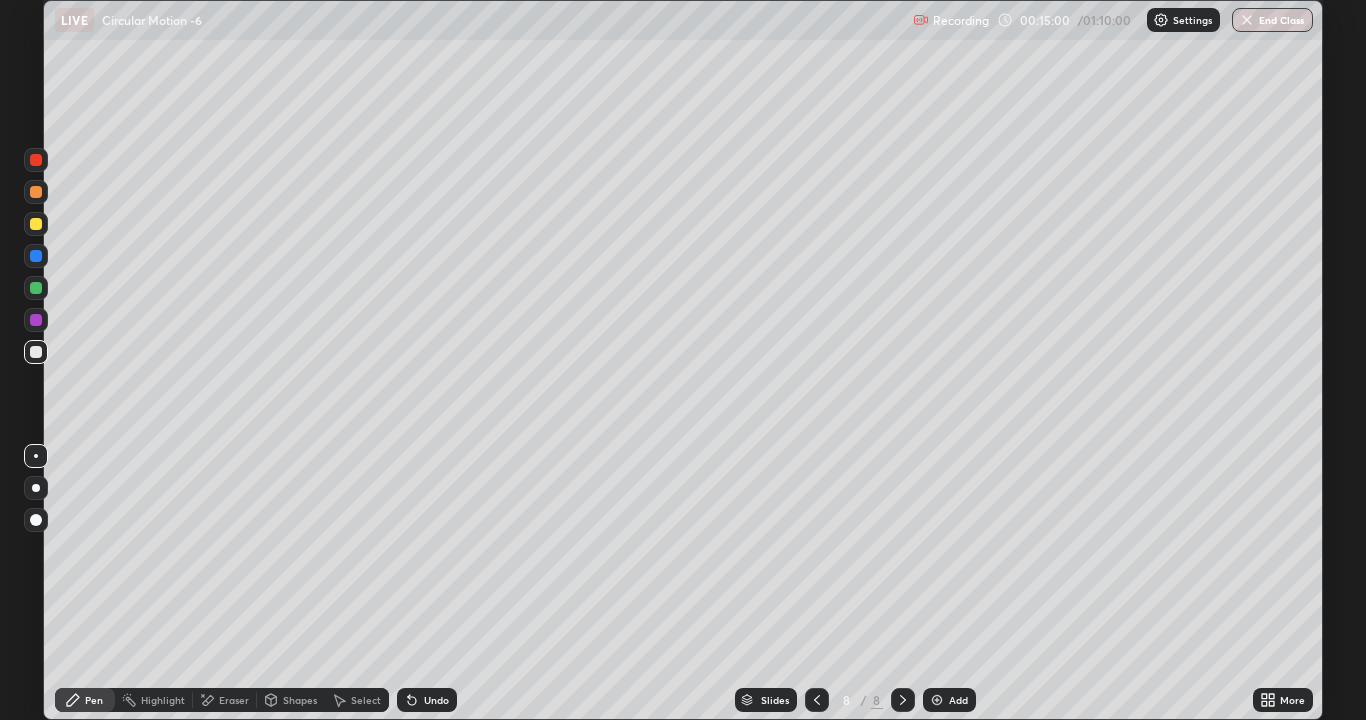 click on "Undo" at bounding box center (427, 700) 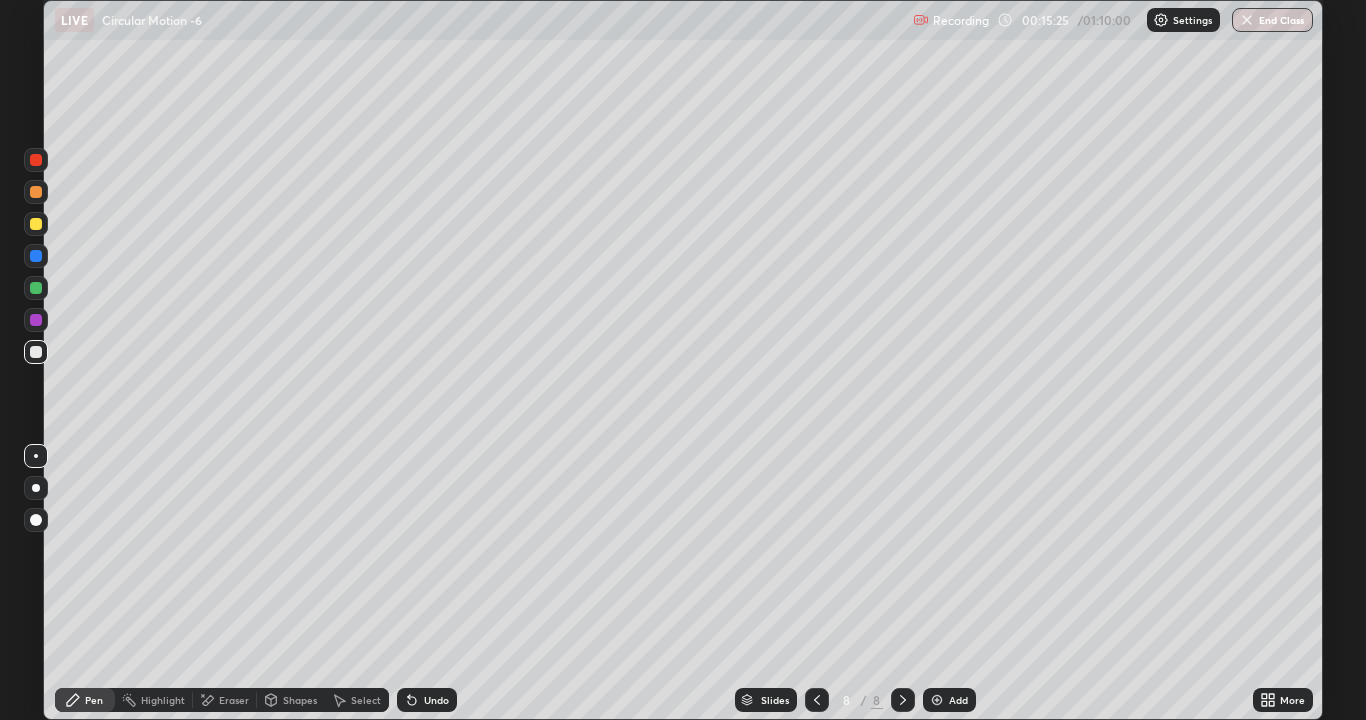 click on "Eraser" at bounding box center (234, 700) 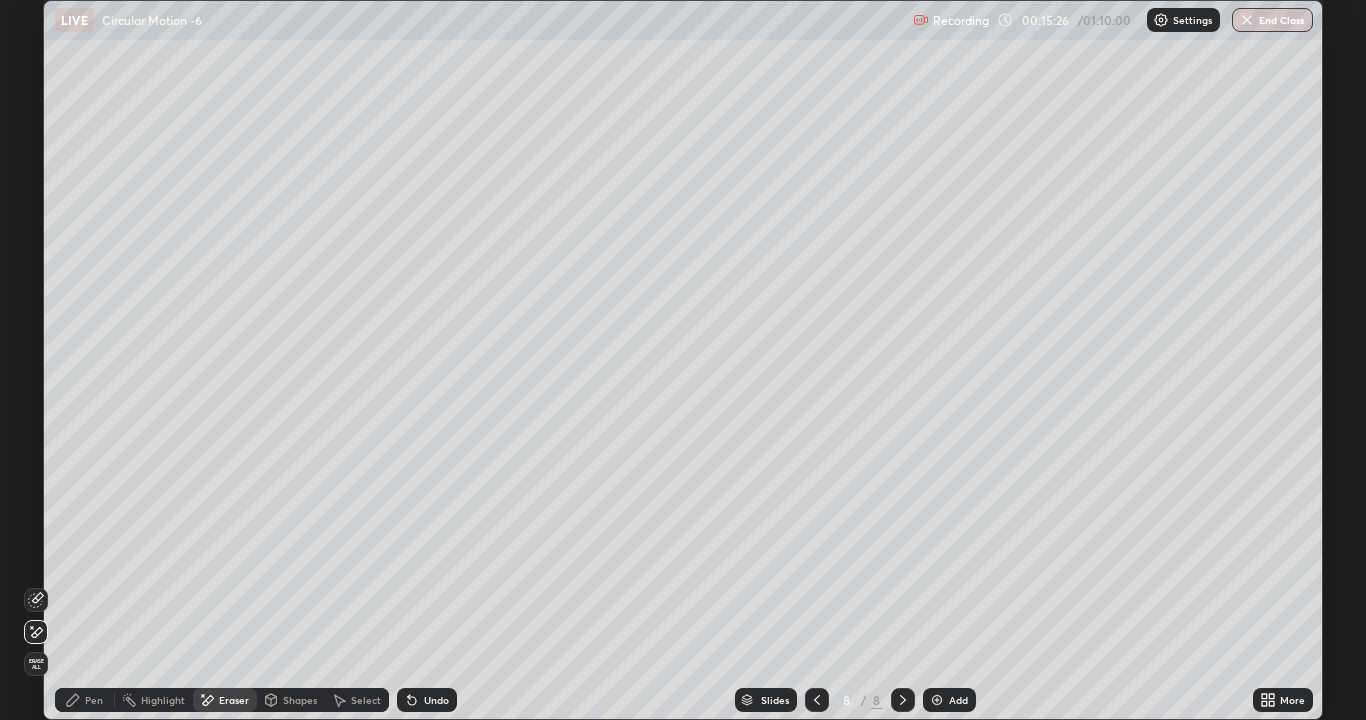 click on "Pen" at bounding box center [85, 700] 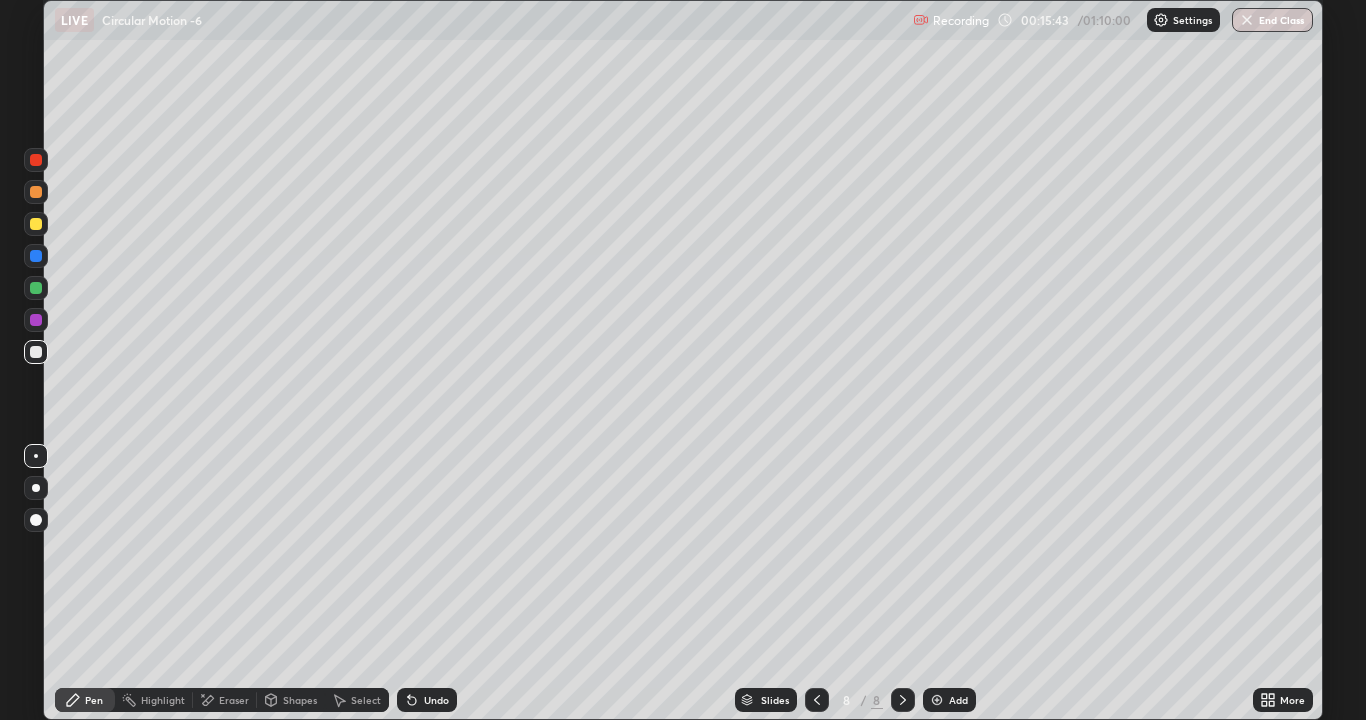 click on "Eraser" at bounding box center (234, 700) 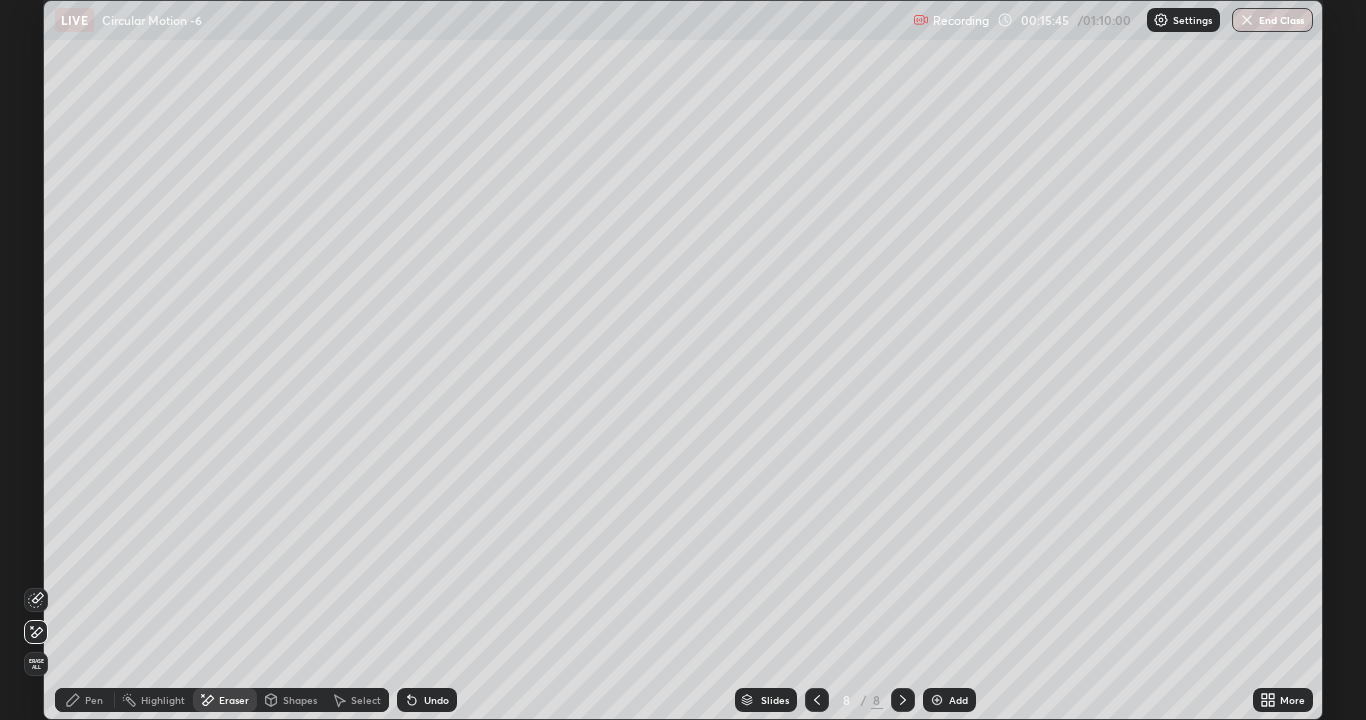 click on "Pen" at bounding box center (94, 700) 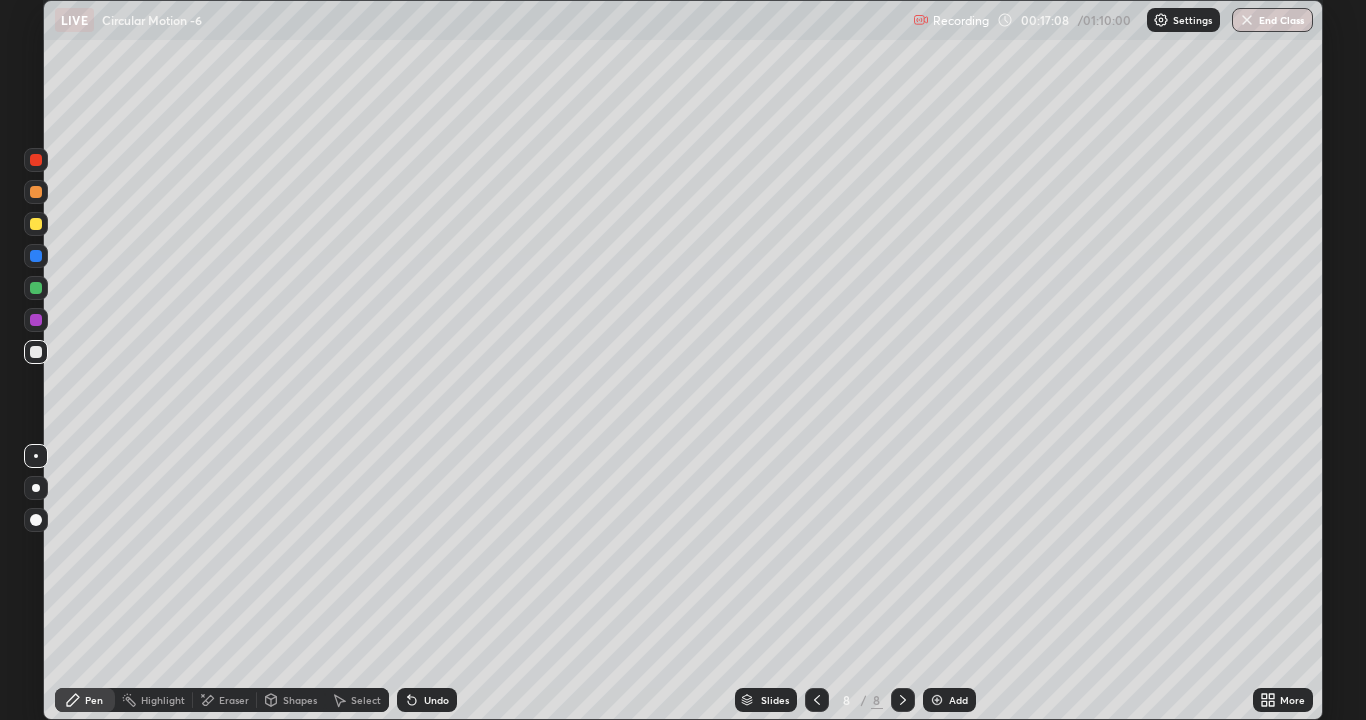 click on "Eraser" at bounding box center (234, 700) 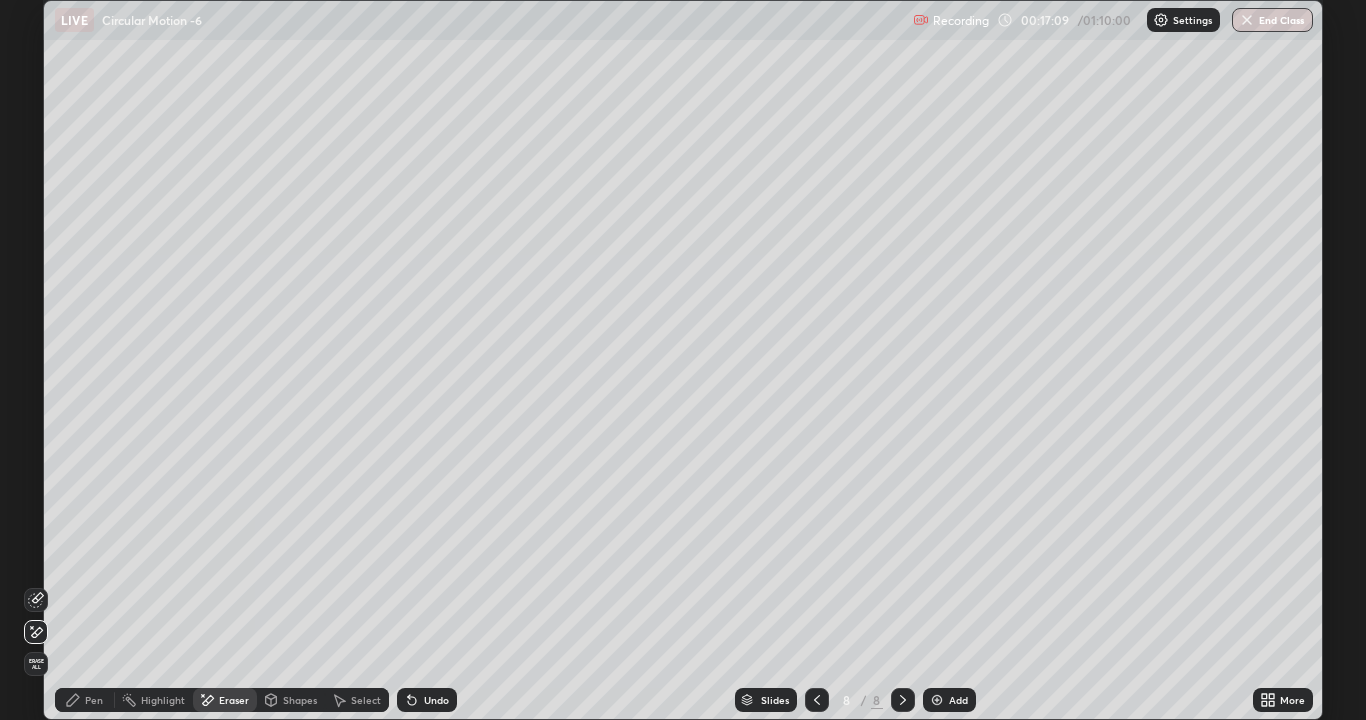 click on "Pen" at bounding box center [85, 700] 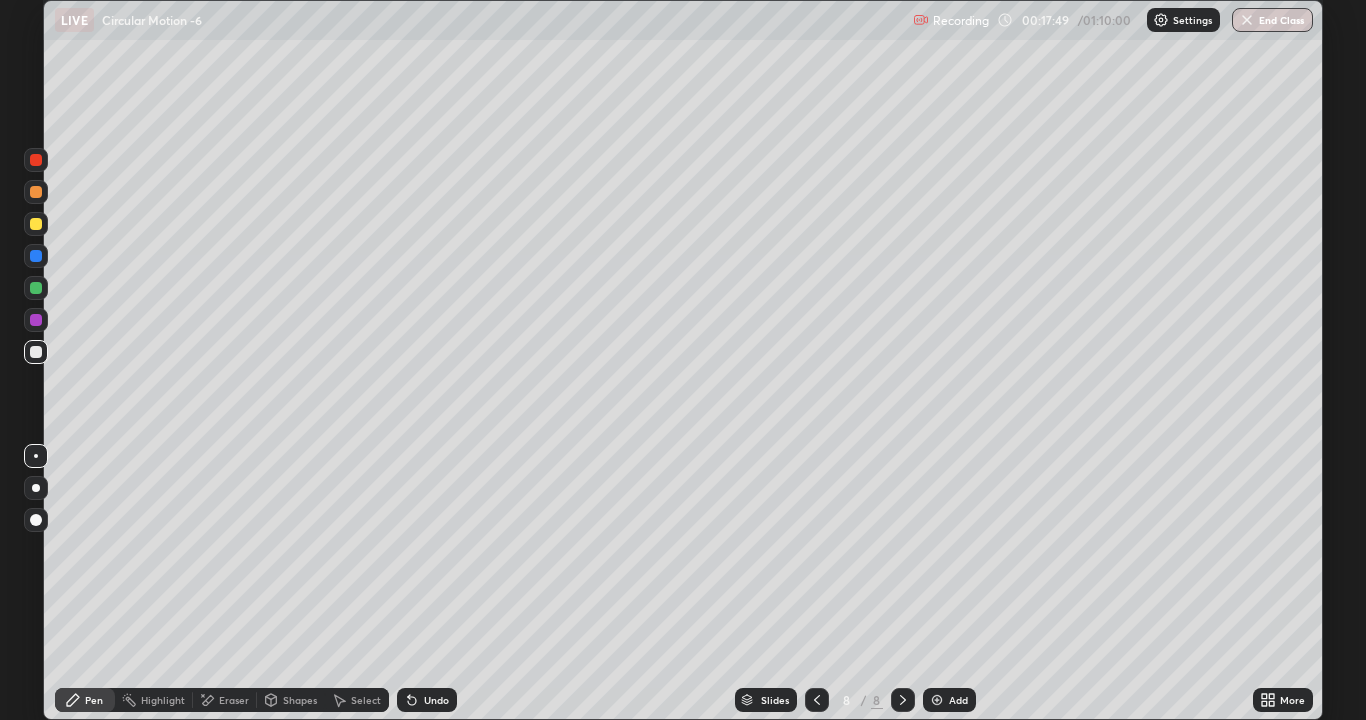 click 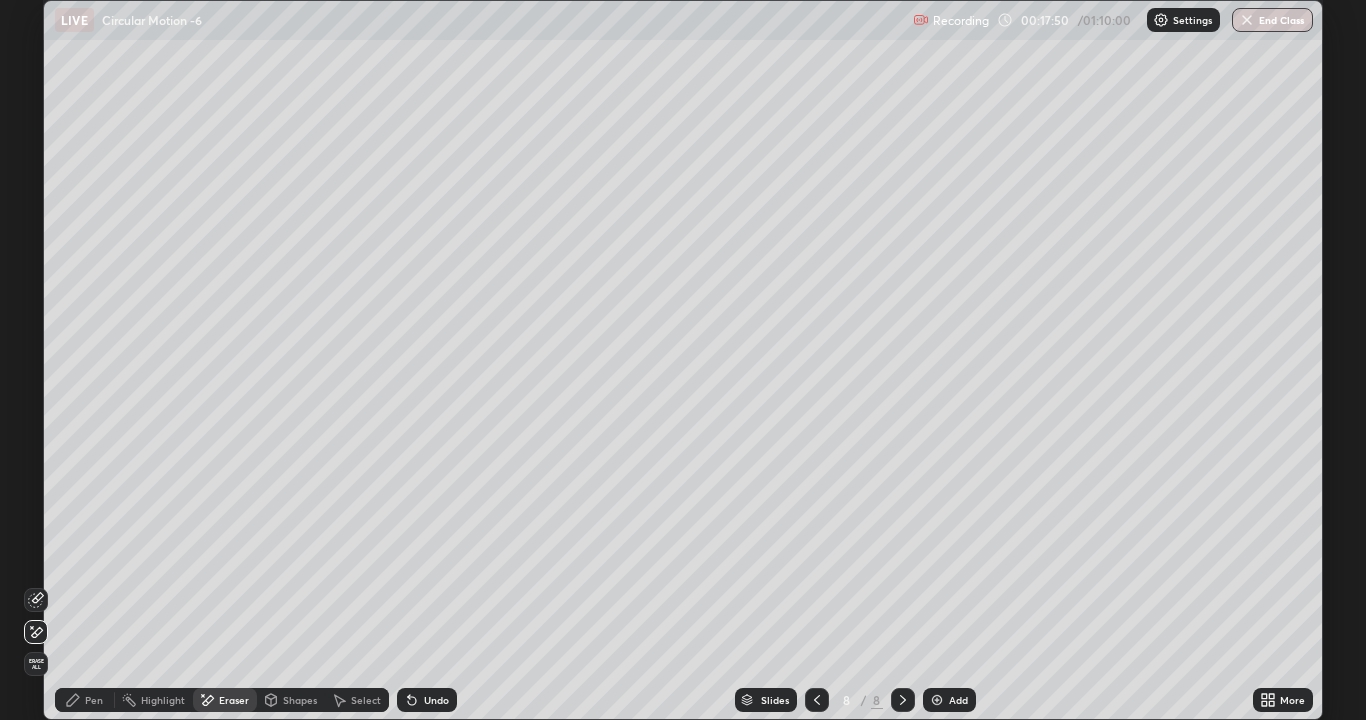 click on "Pen" at bounding box center [85, 700] 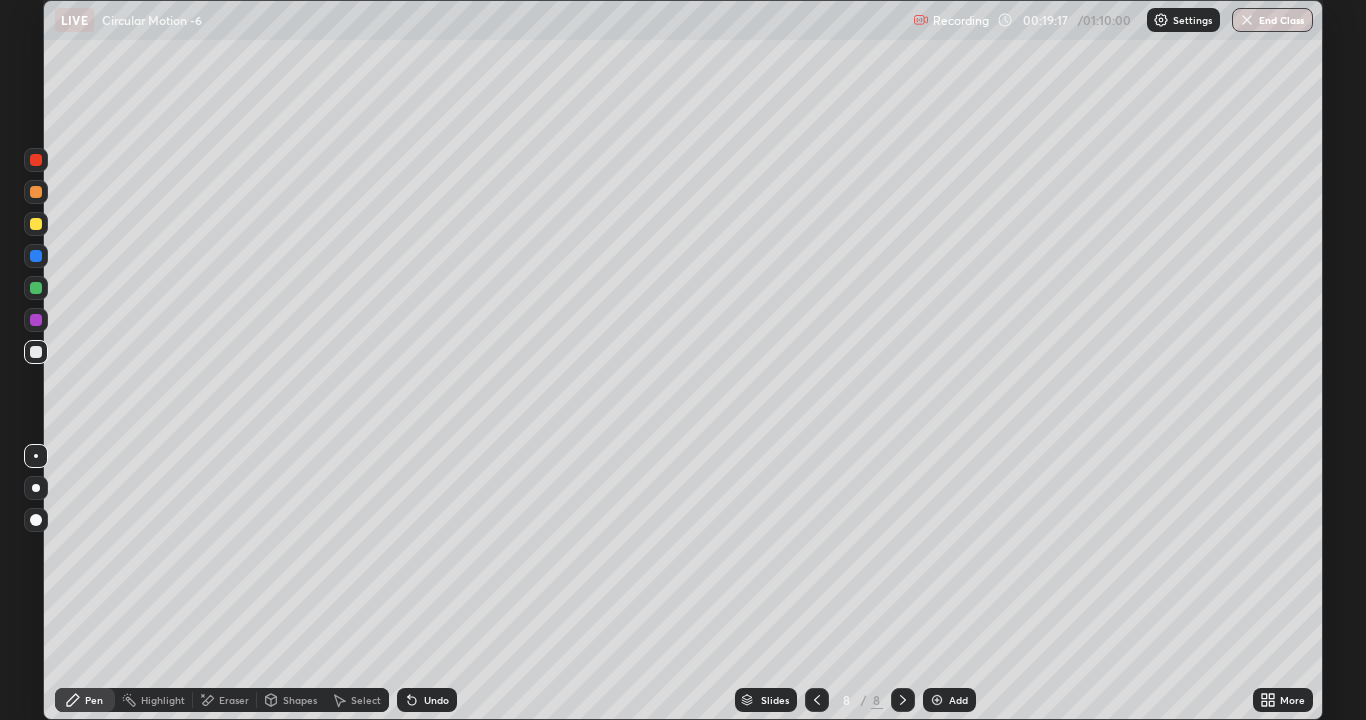 click on "Highlight" at bounding box center [163, 700] 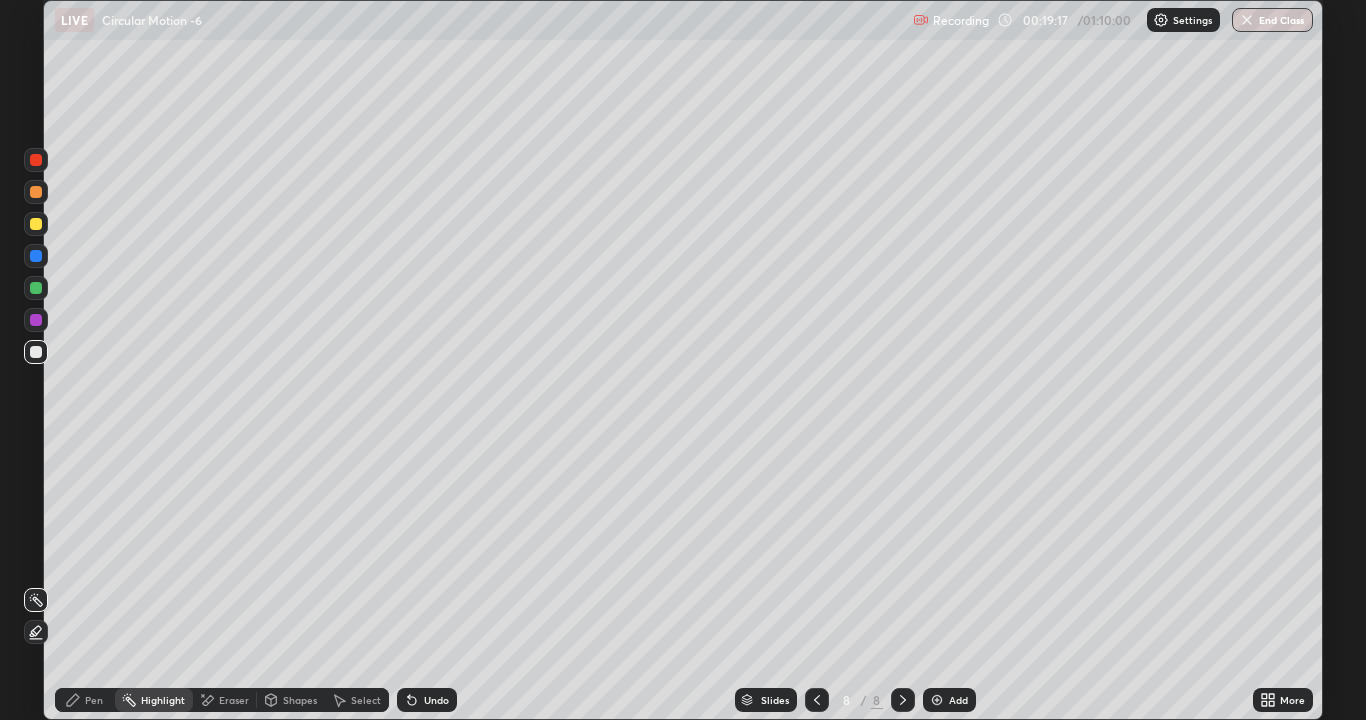 click on "Eraser" at bounding box center [225, 700] 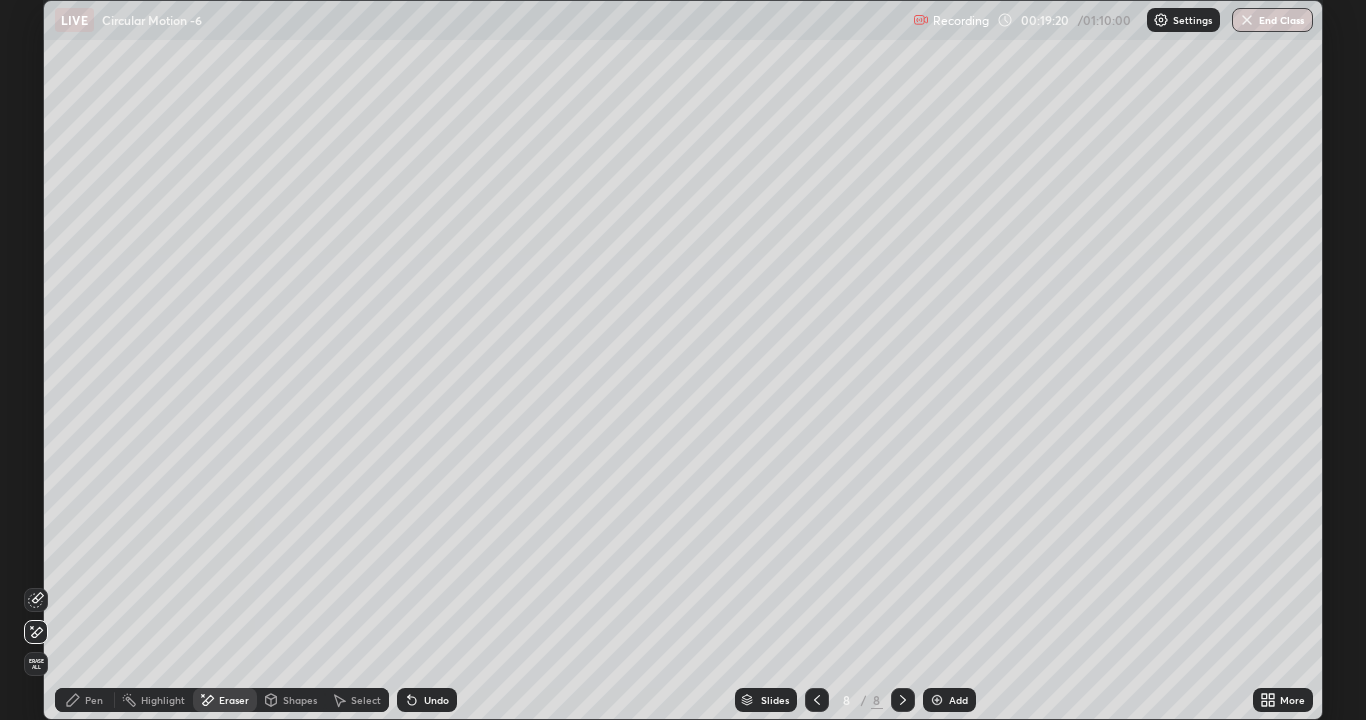 click on "Pen" at bounding box center (94, 700) 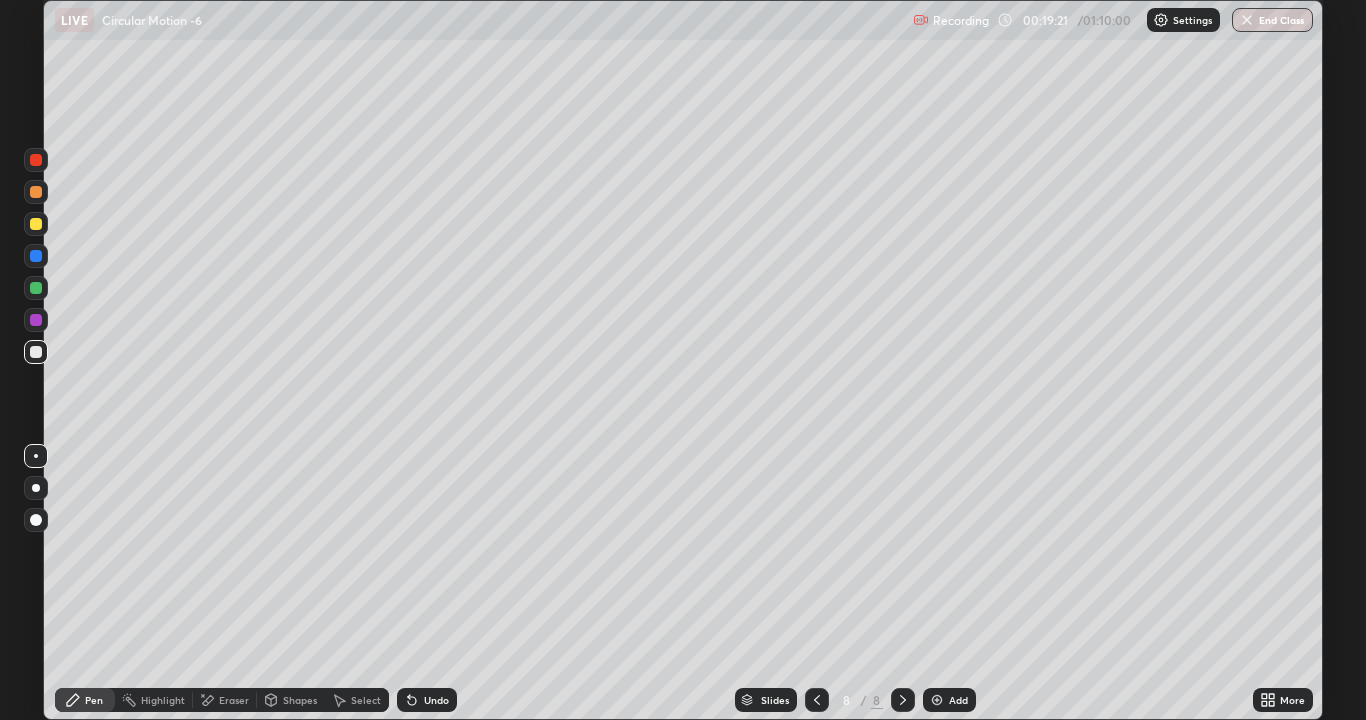 click on "Eraser" at bounding box center [234, 700] 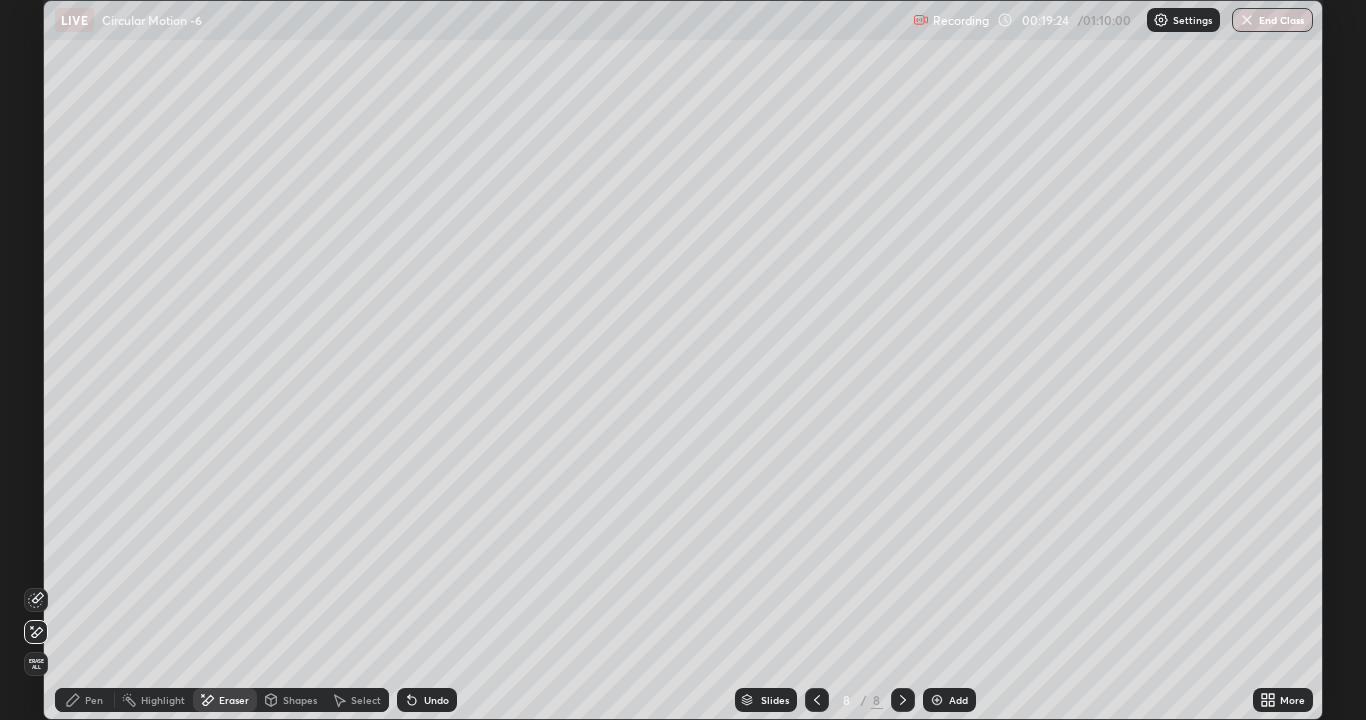 click 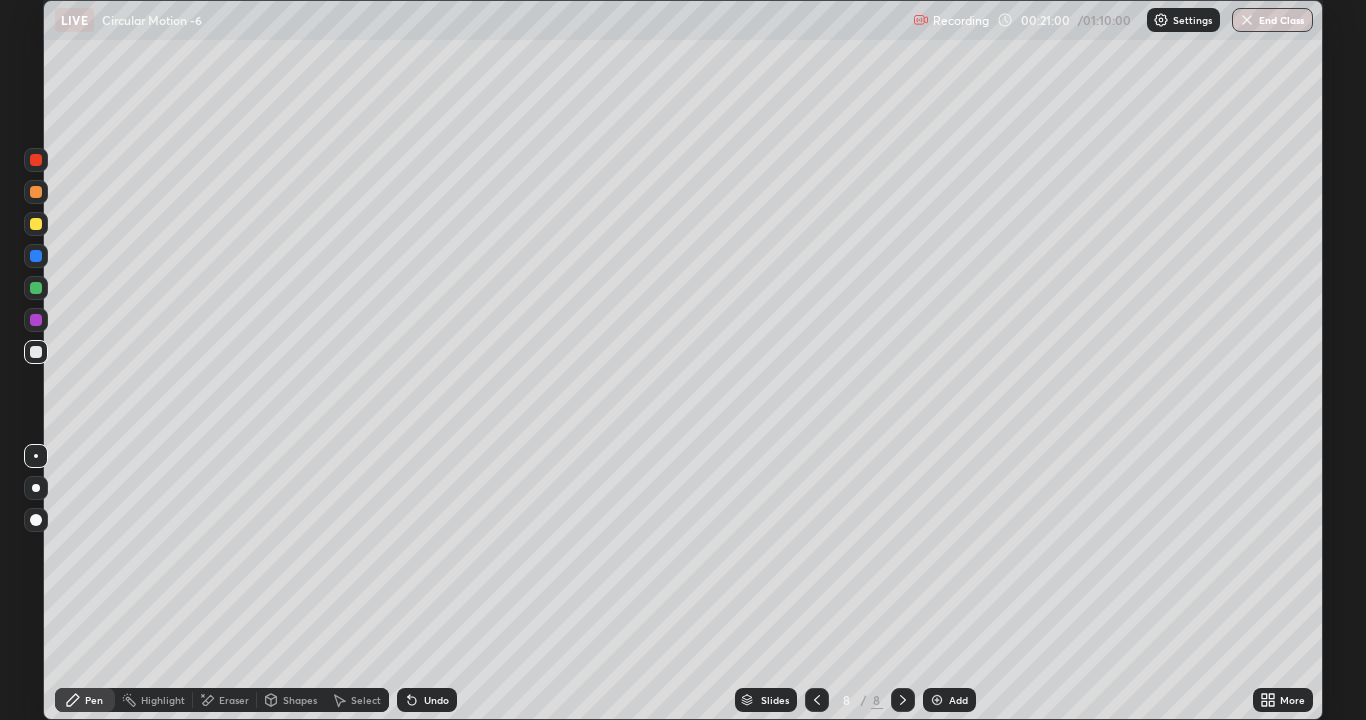 click on "Undo" at bounding box center (436, 700) 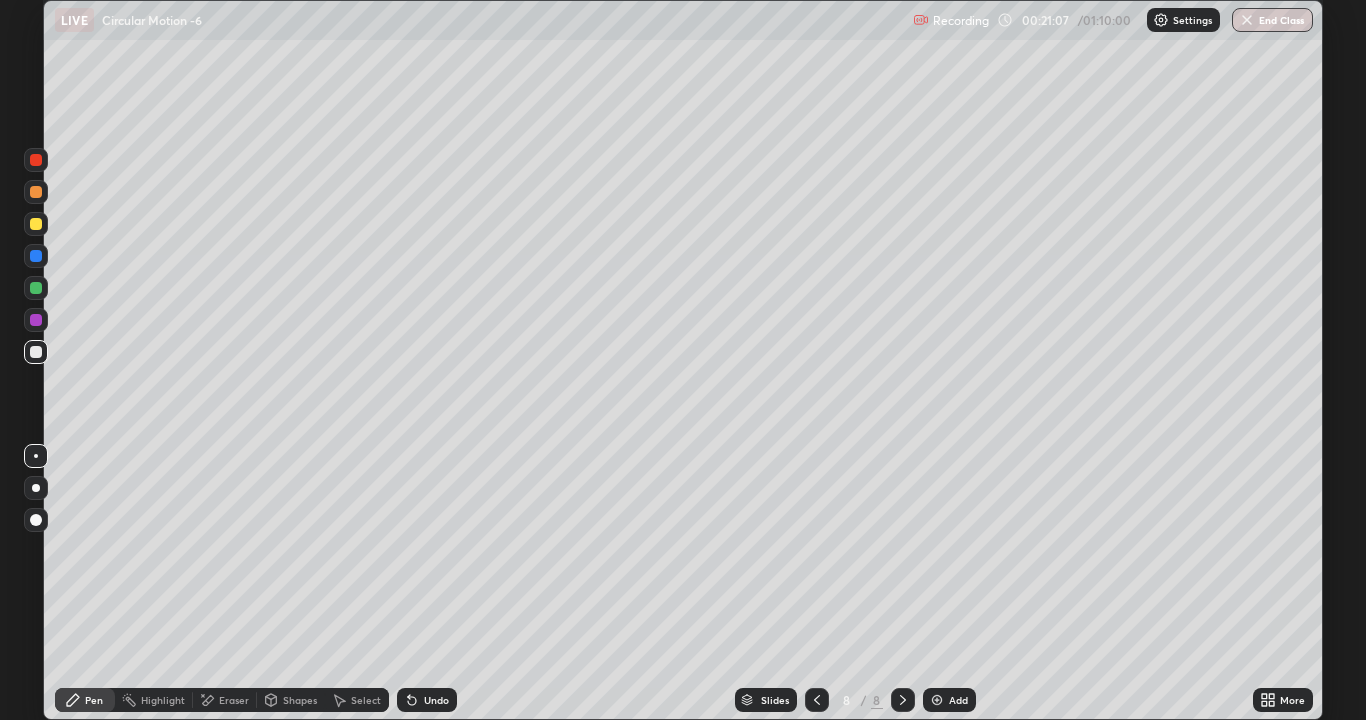 click on "Add" at bounding box center [949, 700] 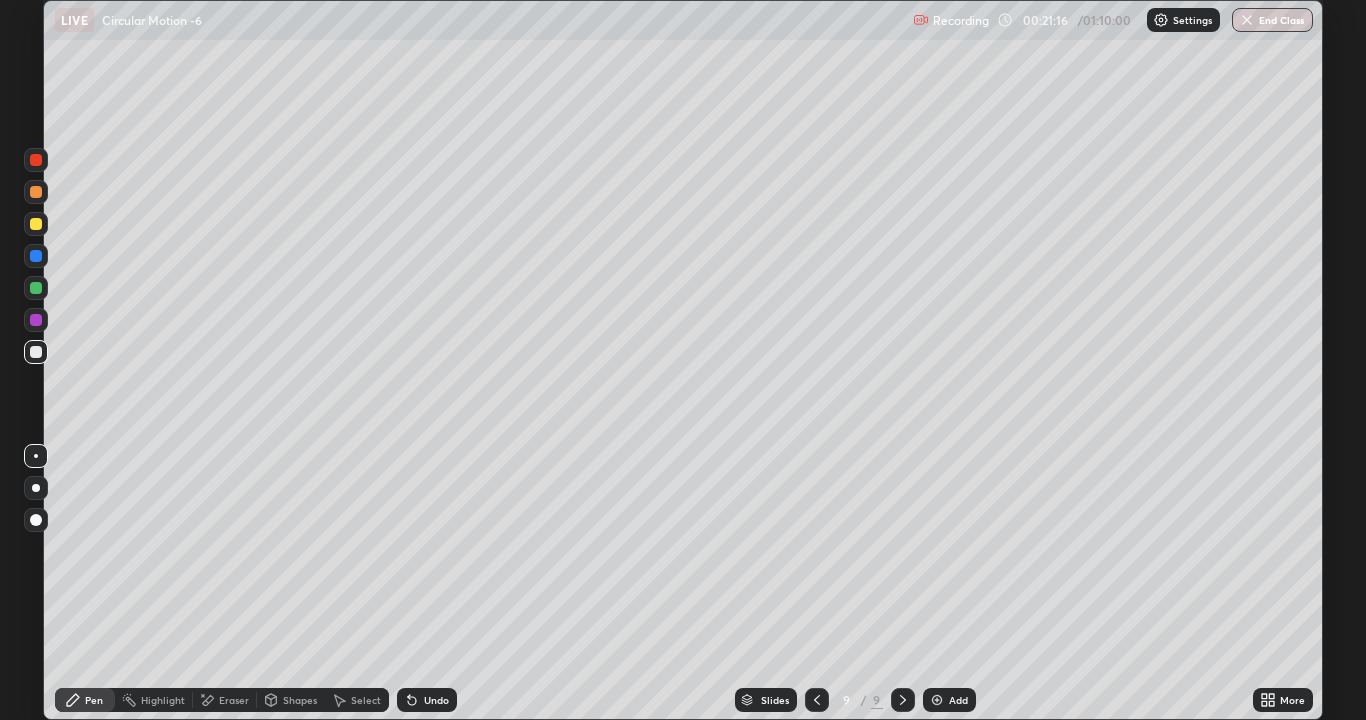 click on "Undo" at bounding box center [427, 700] 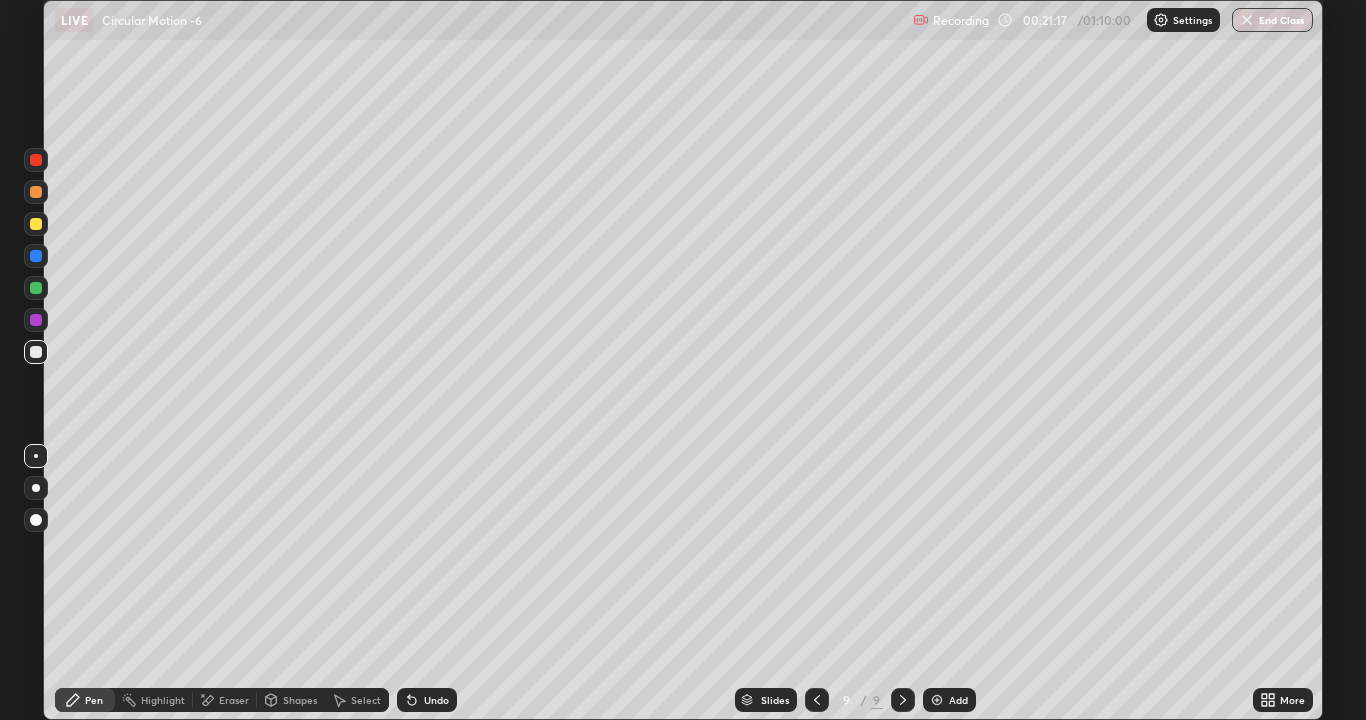click on "Undo" at bounding box center (427, 700) 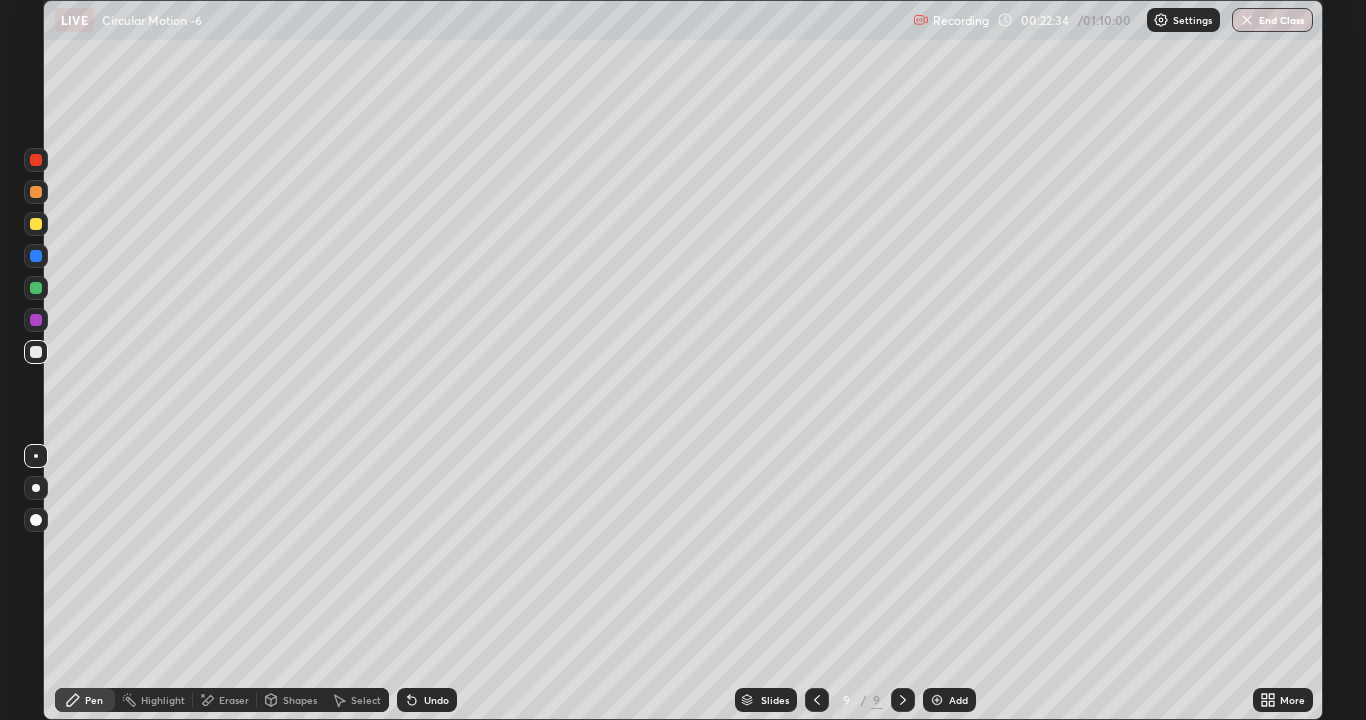 click 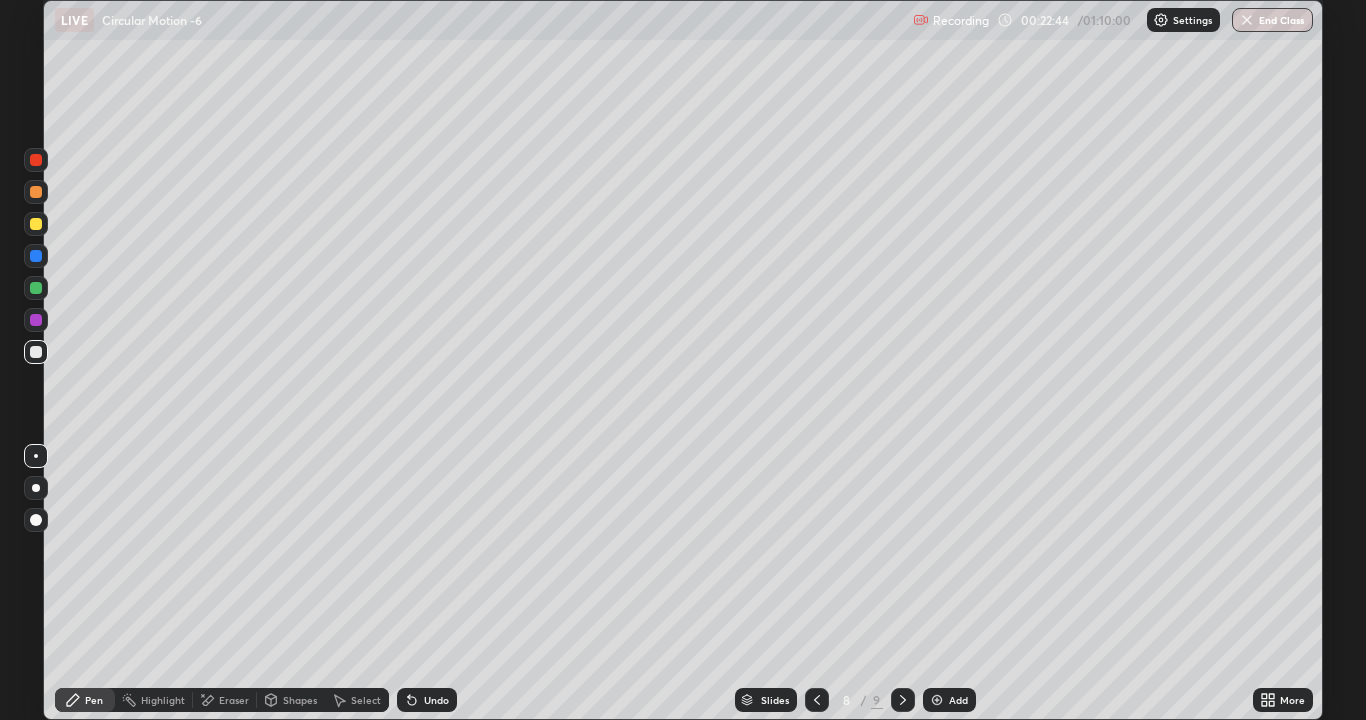 click at bounding box center [903, 700] 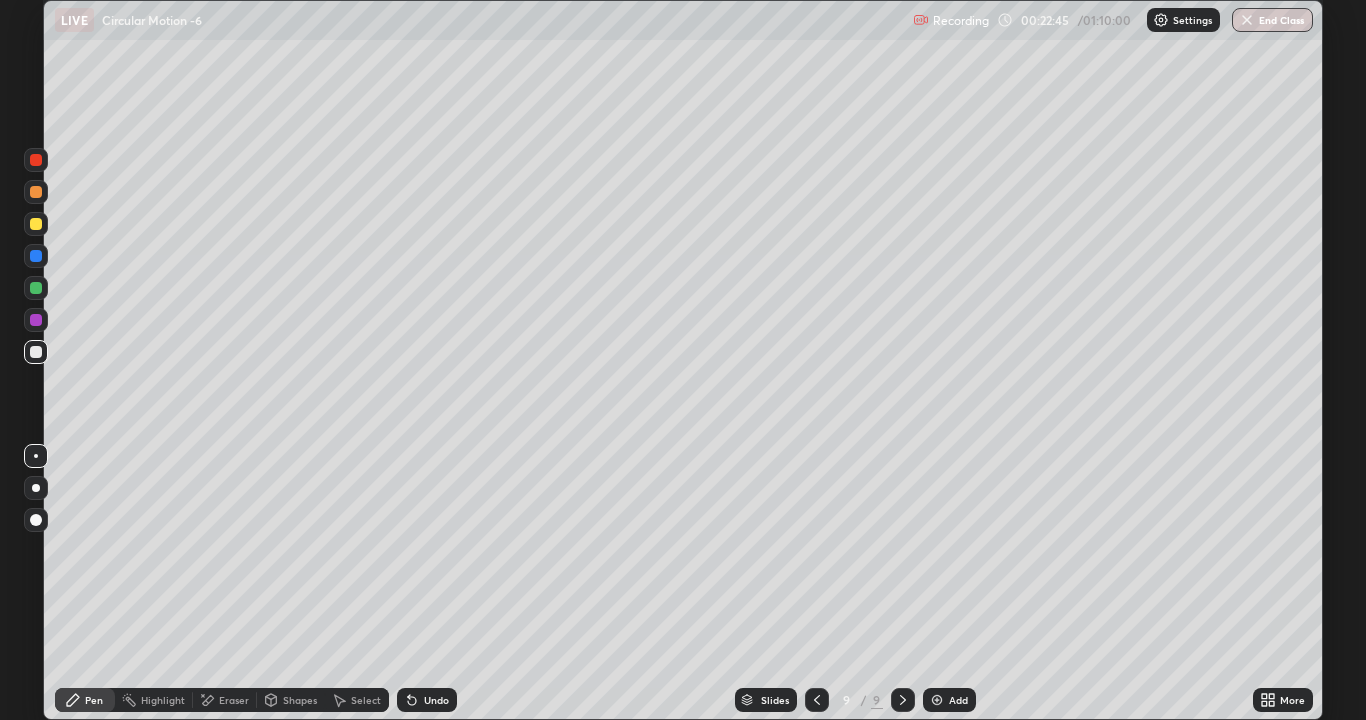 click on "Add" at bounding box center (958, 700) 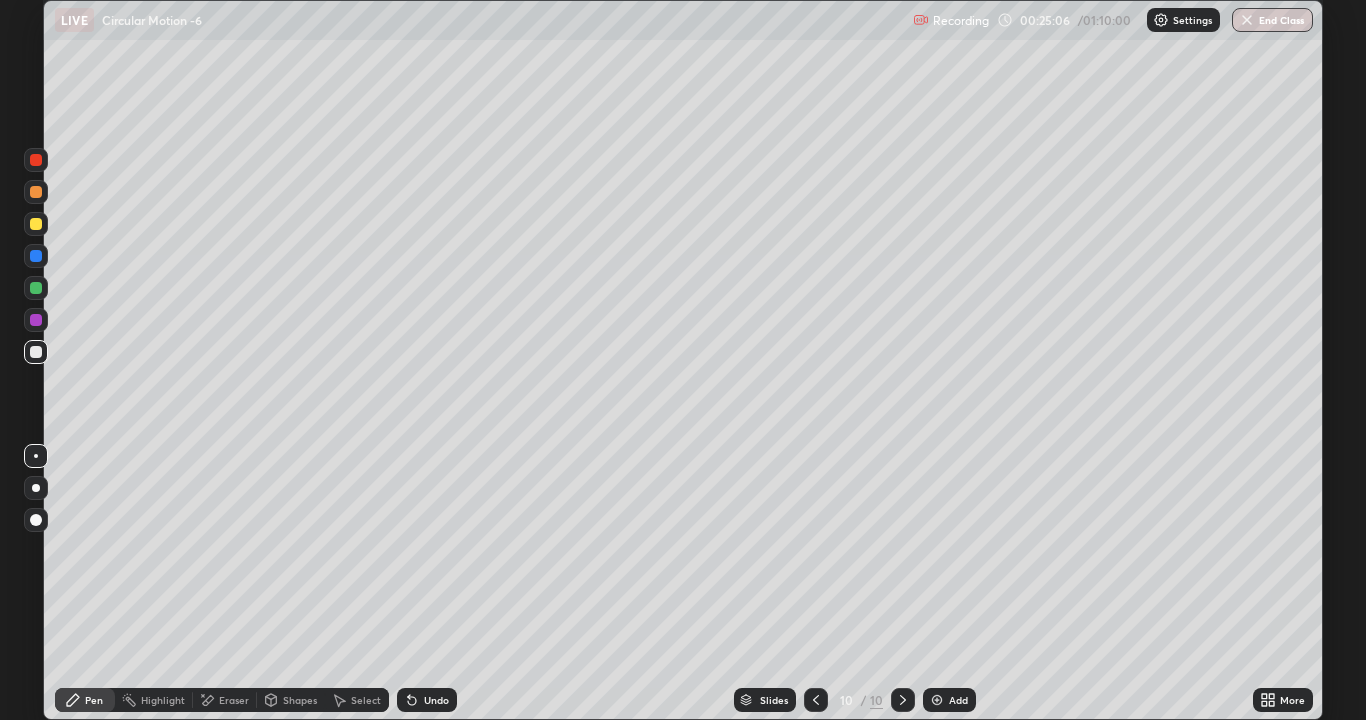 click on "Add" at bounding box center [958, 700] 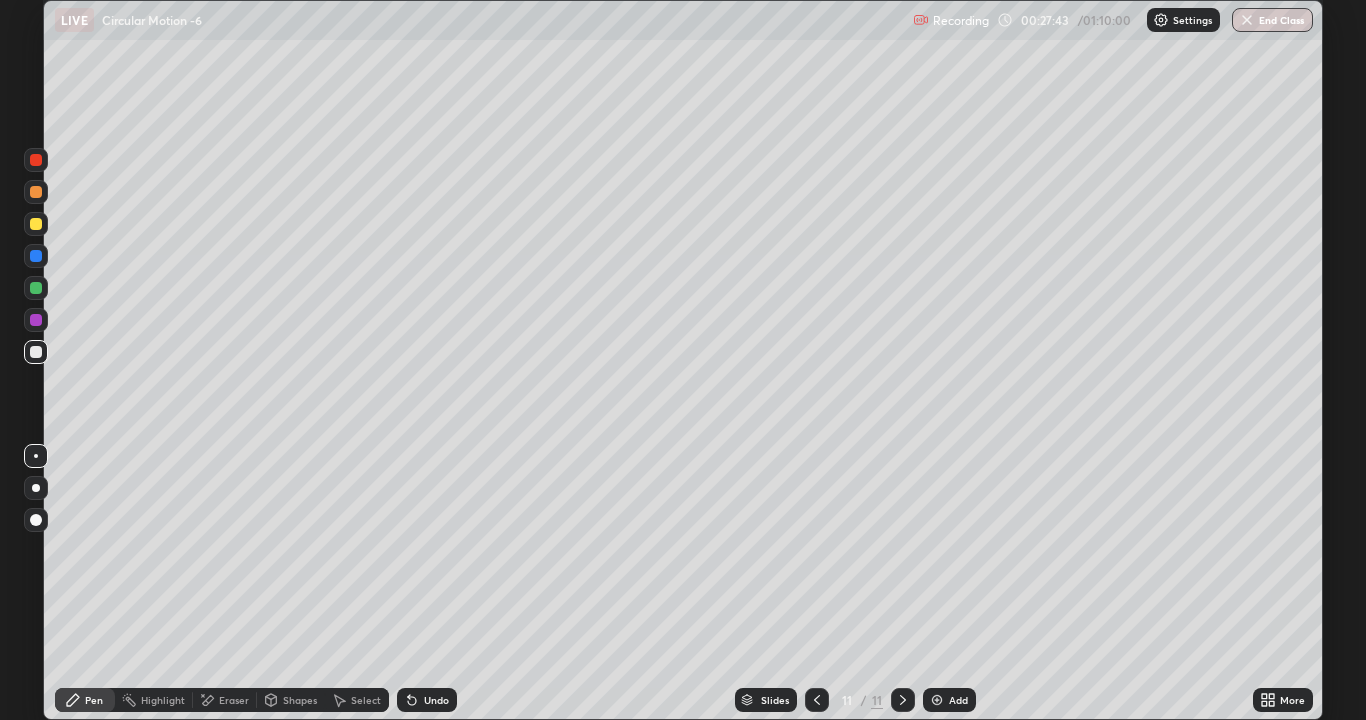 click on "Add" at bounding box center [949, 700] 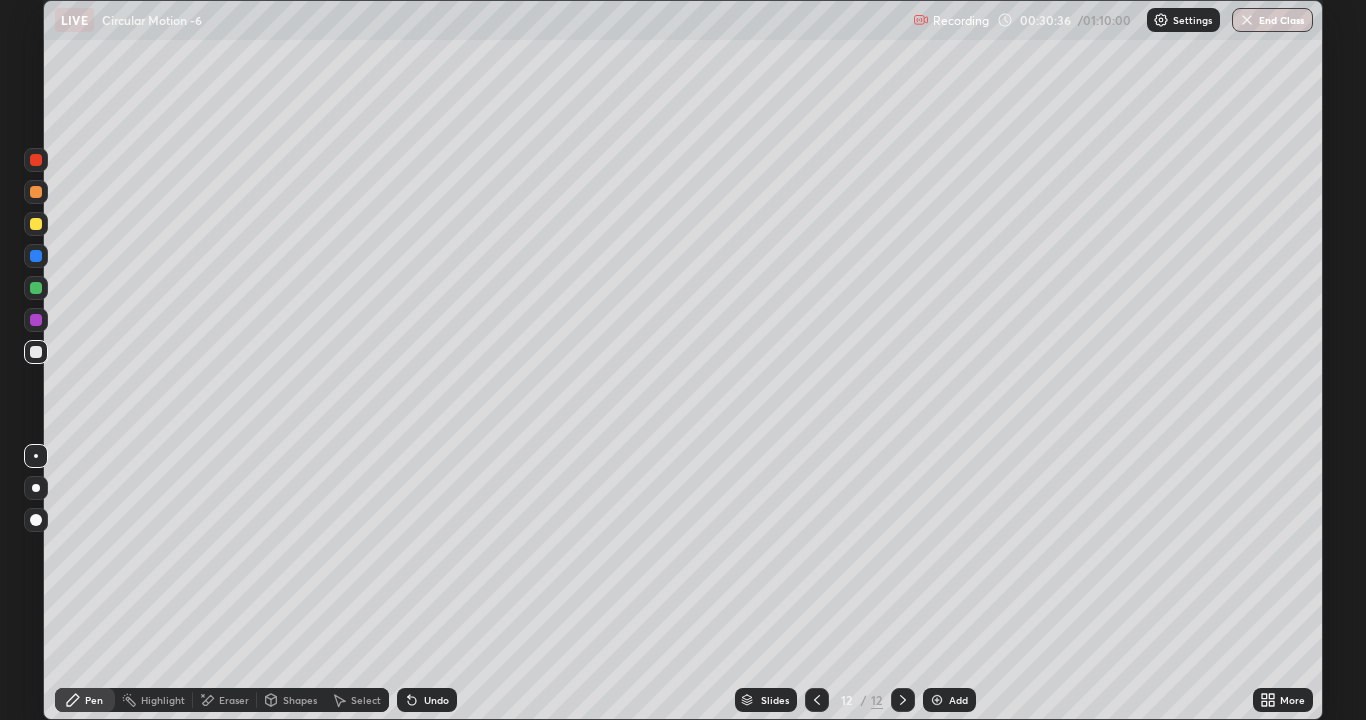 click on "Add" at bounding box center (958, 700) 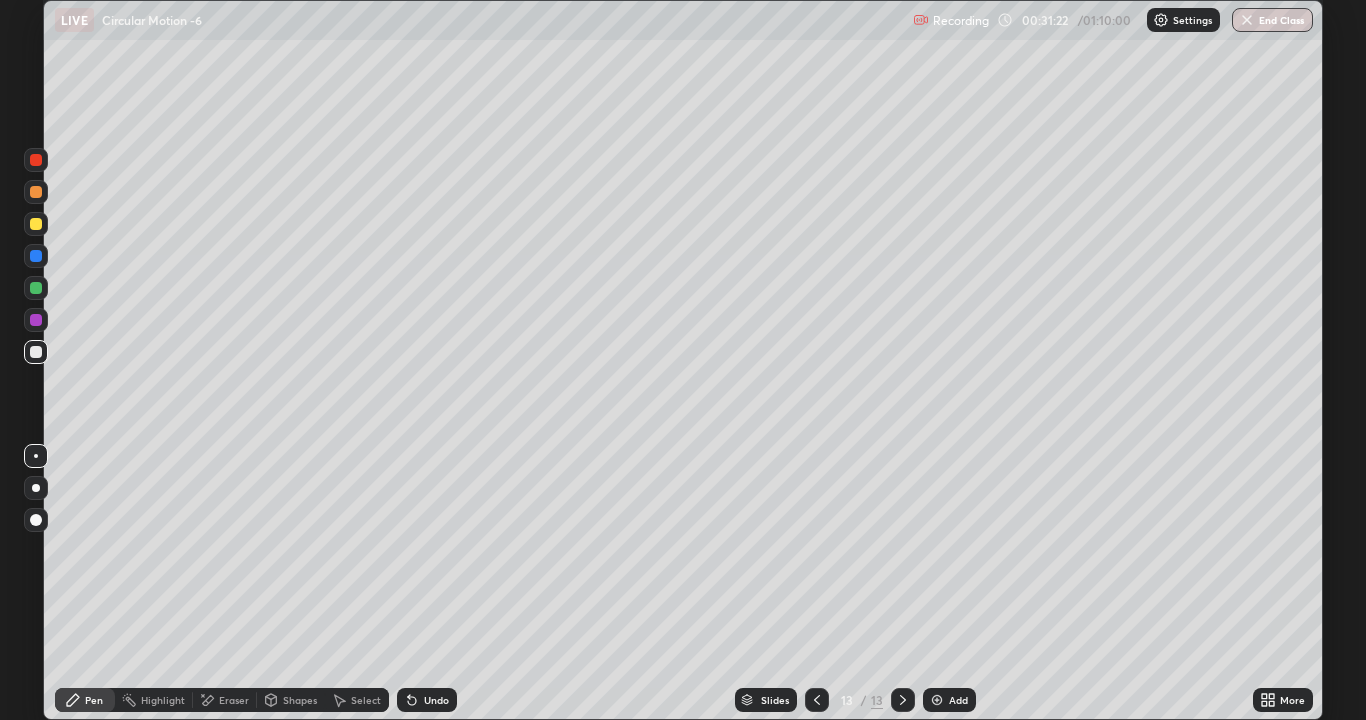 click at bounding box center (937, 700) 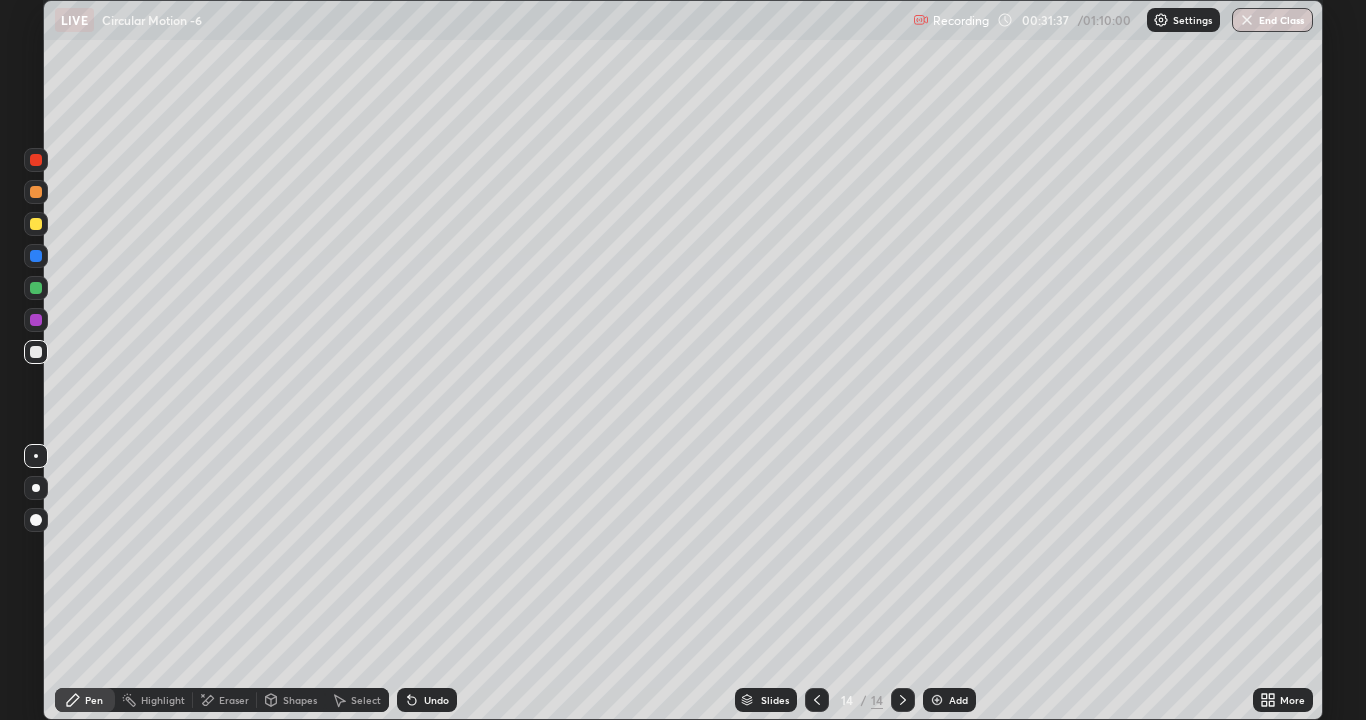 click on "Undo" at bounding box center (427, 700) 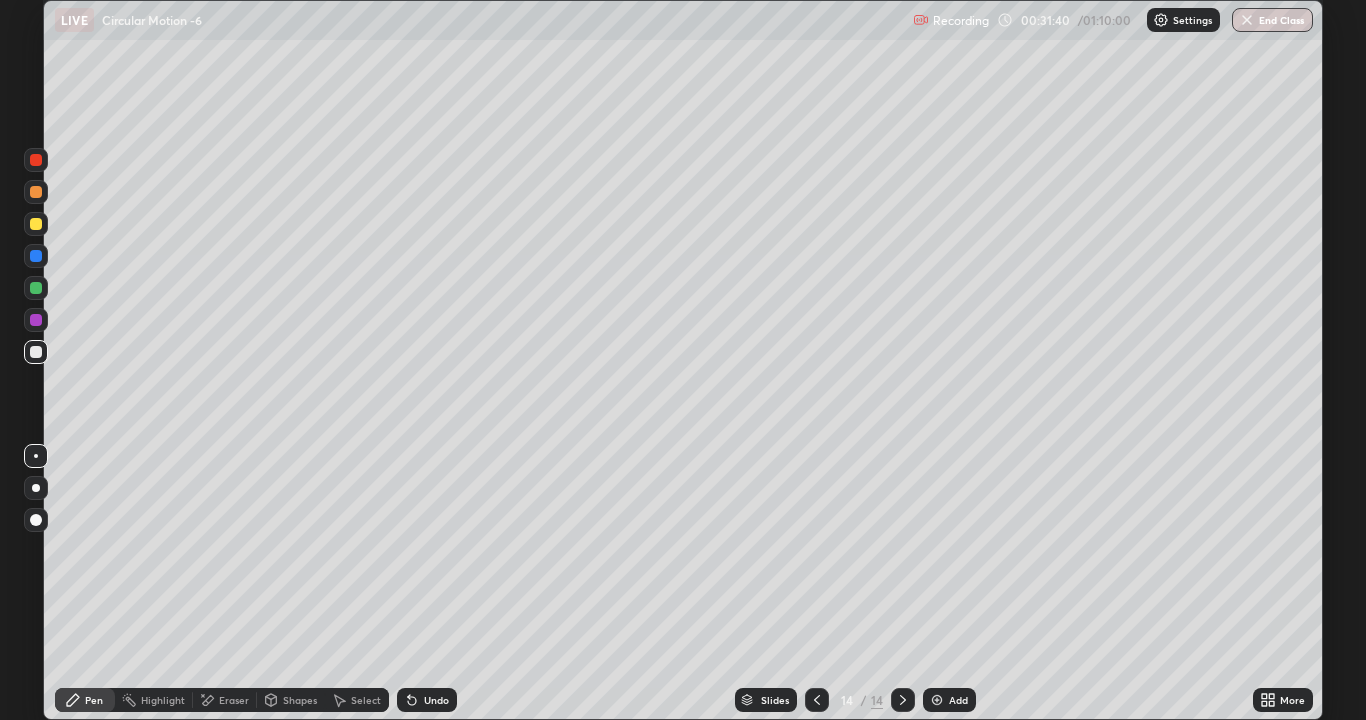 click on "Undo" at bounding box center [427, 700] 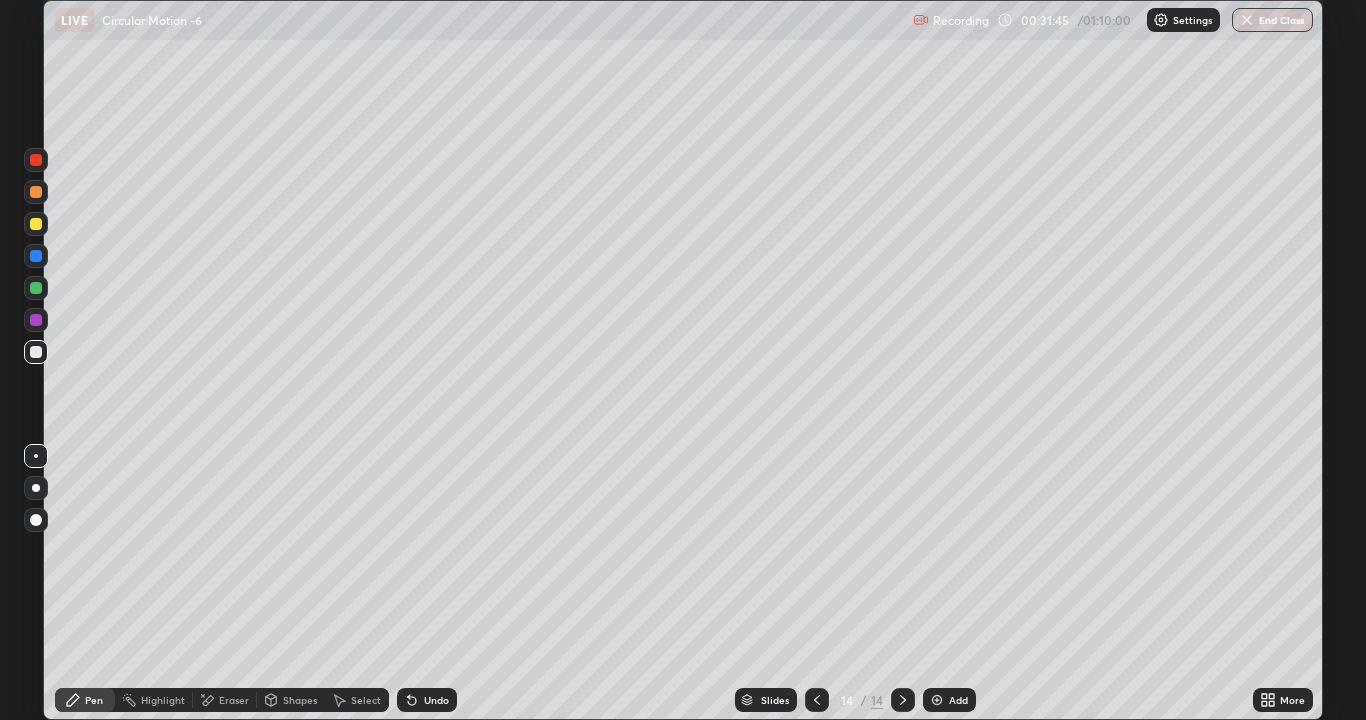 click on "Undo" at bounding box center [436, 700] 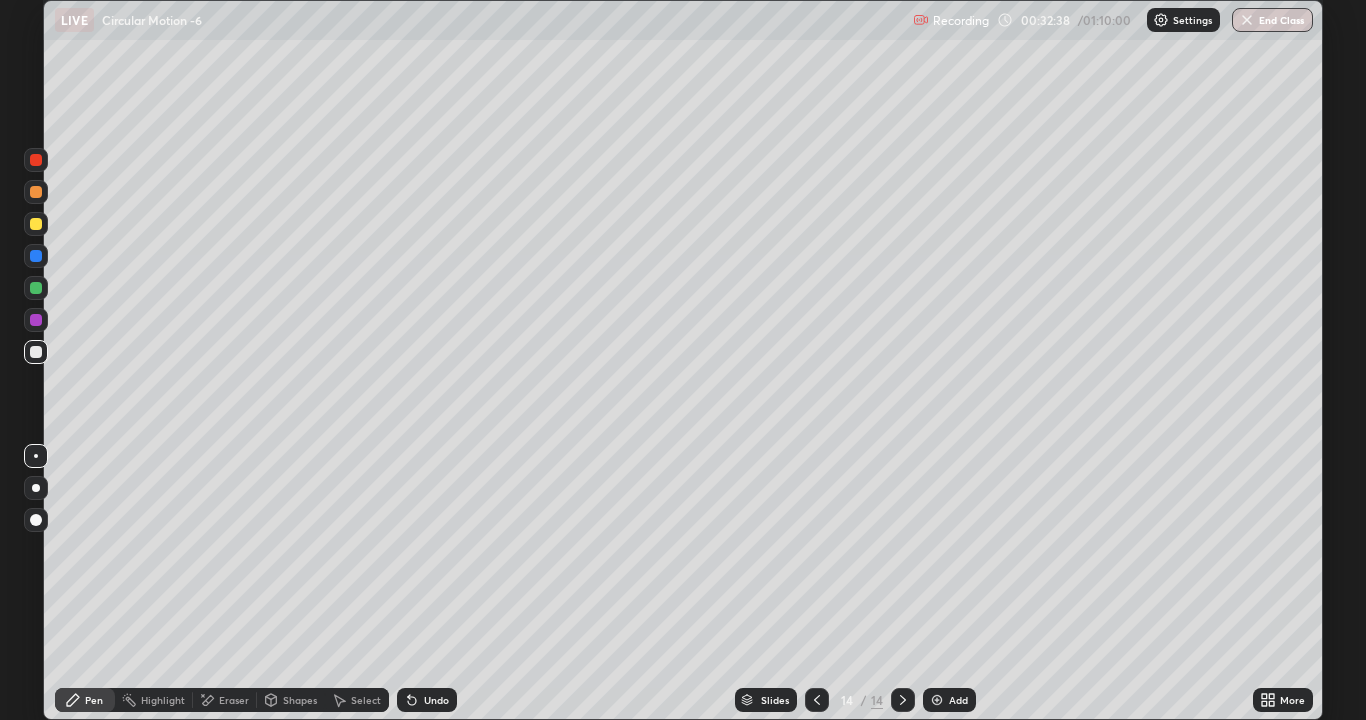 click on "Undo" at bounding box center [427, 700] 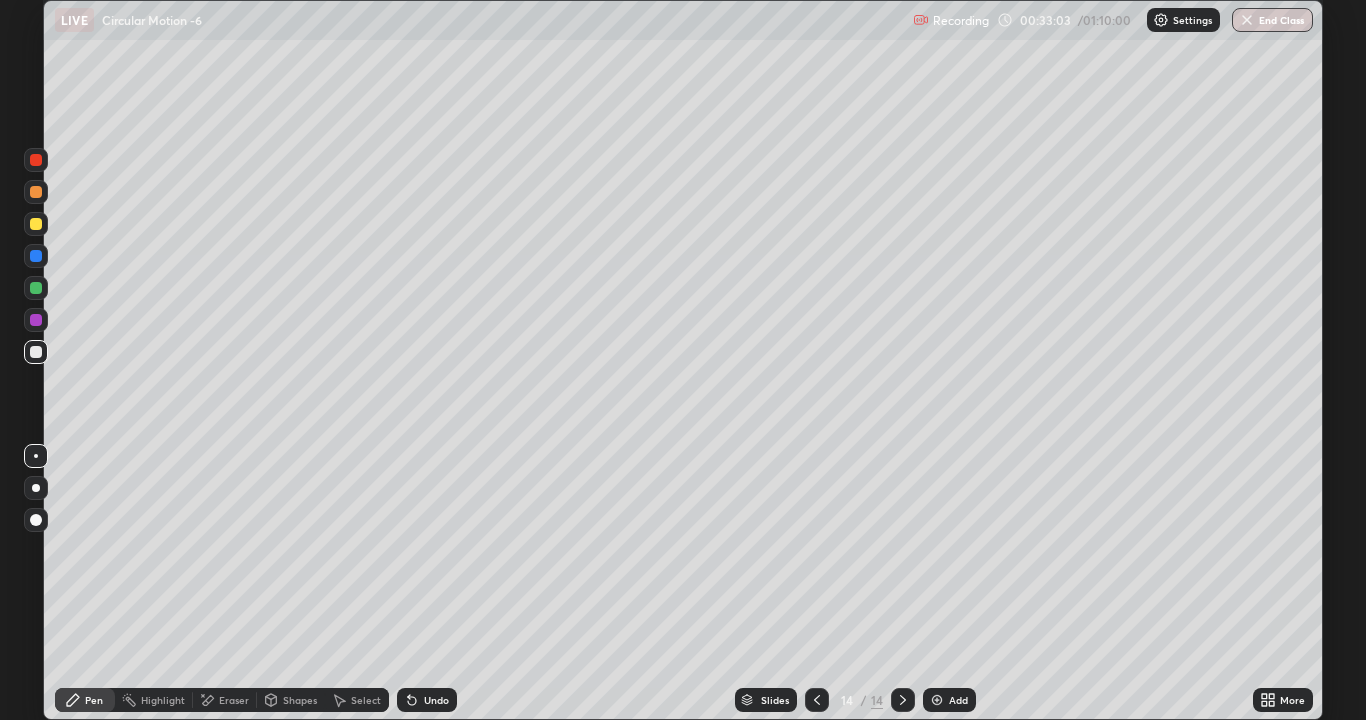 click at bounding box center [937, 700] 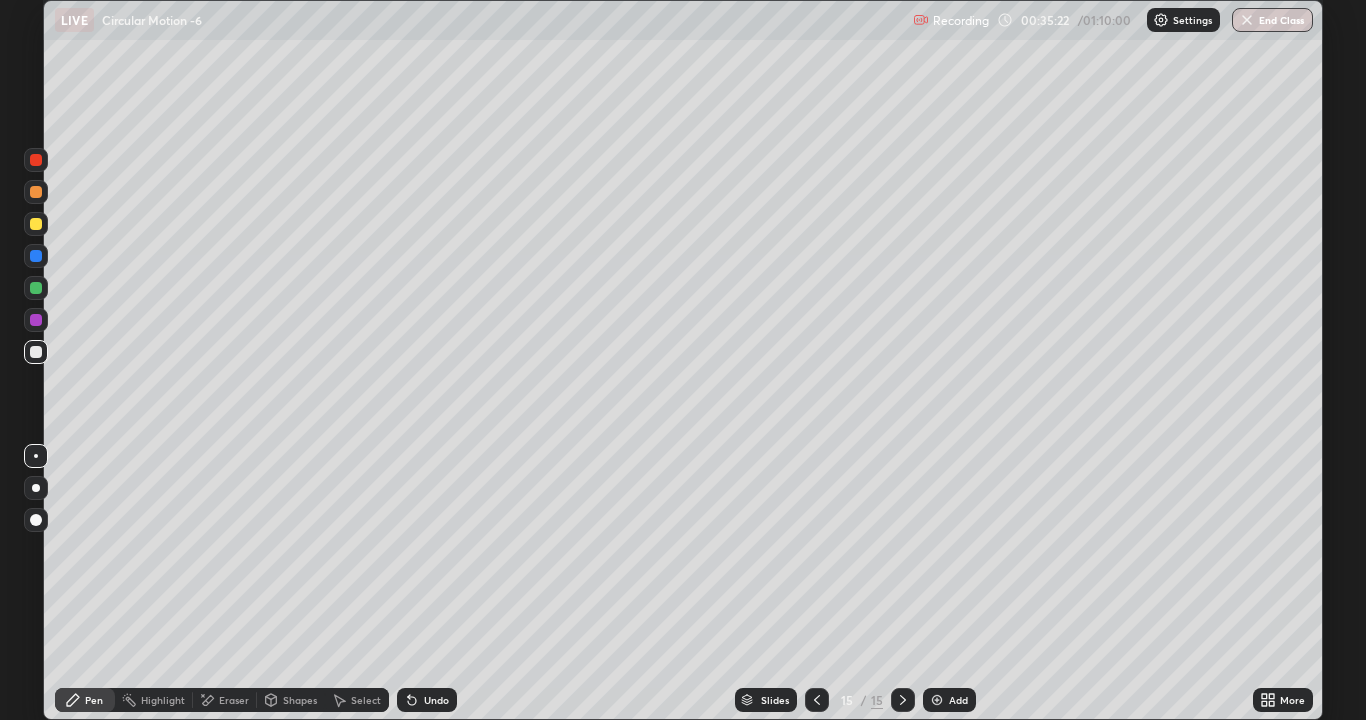 click on "Add" at bounding box center (958, 700) 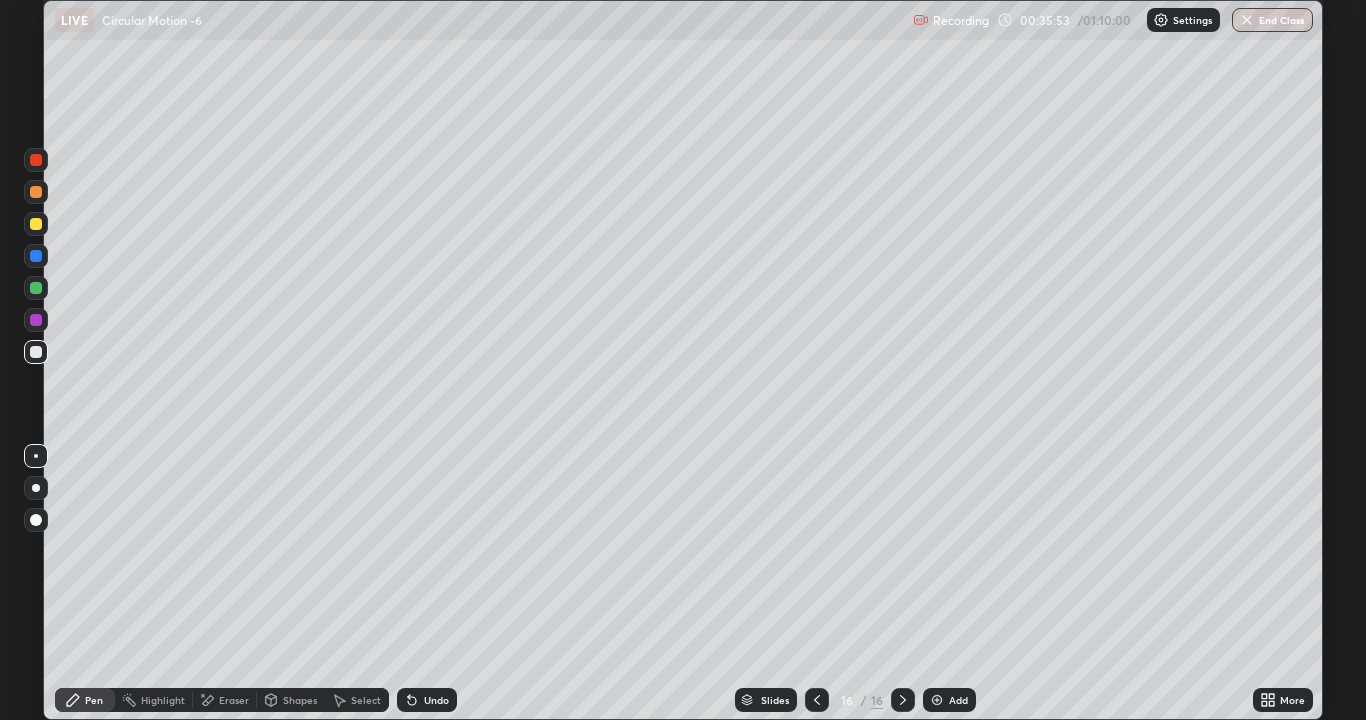 click 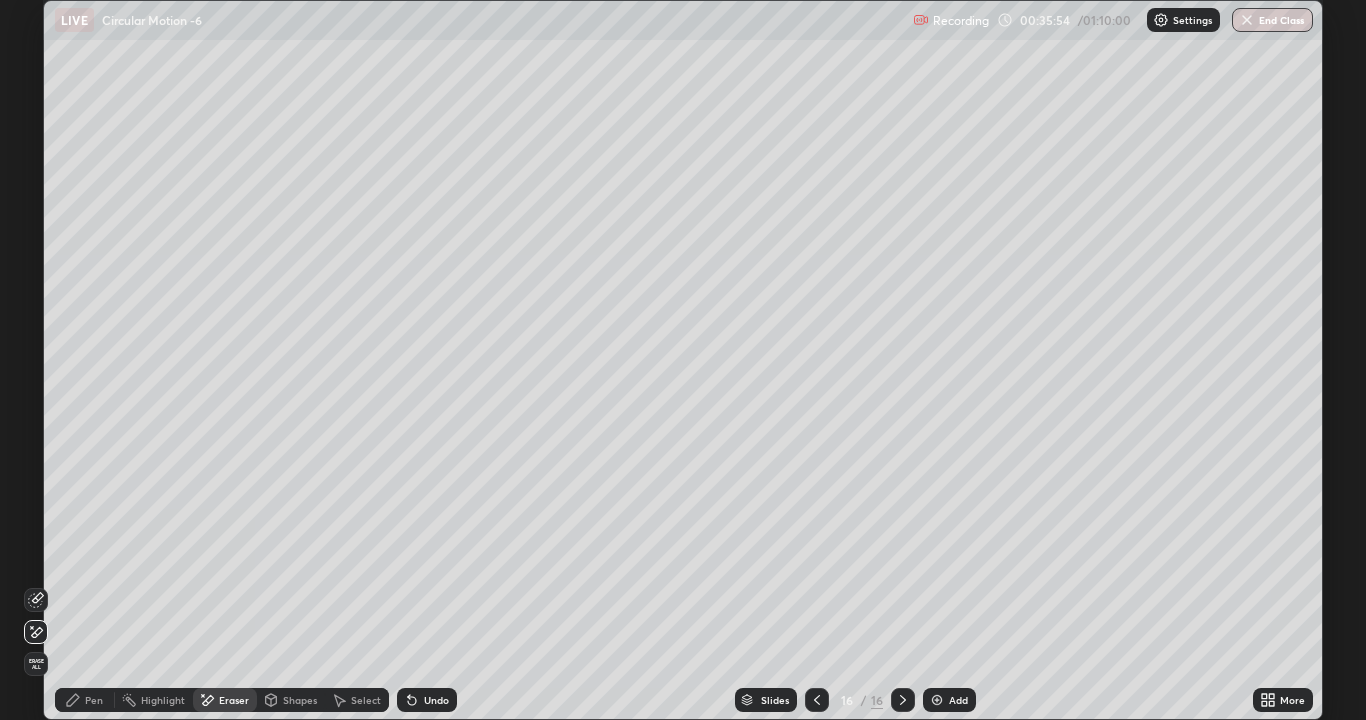 click on "Pen" at bounding box center (94, 700) 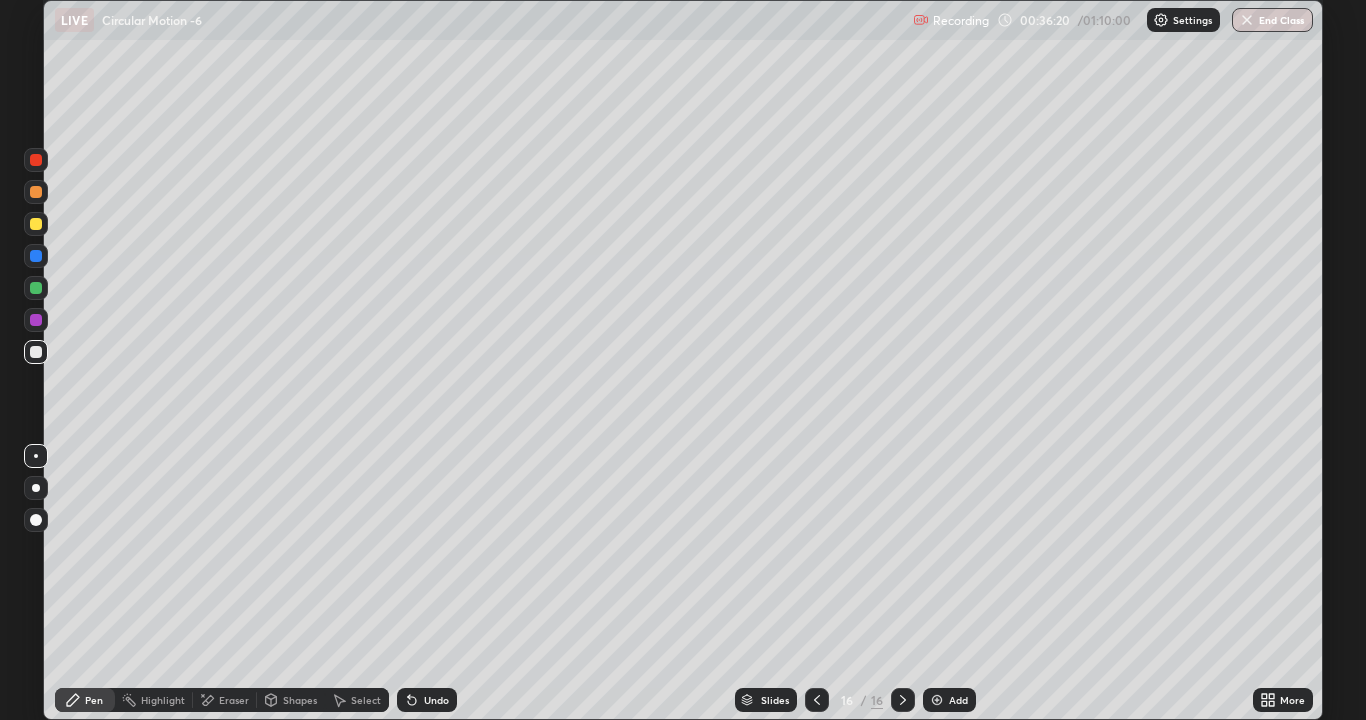 click on "Undo" at bounding box center (427, 700) 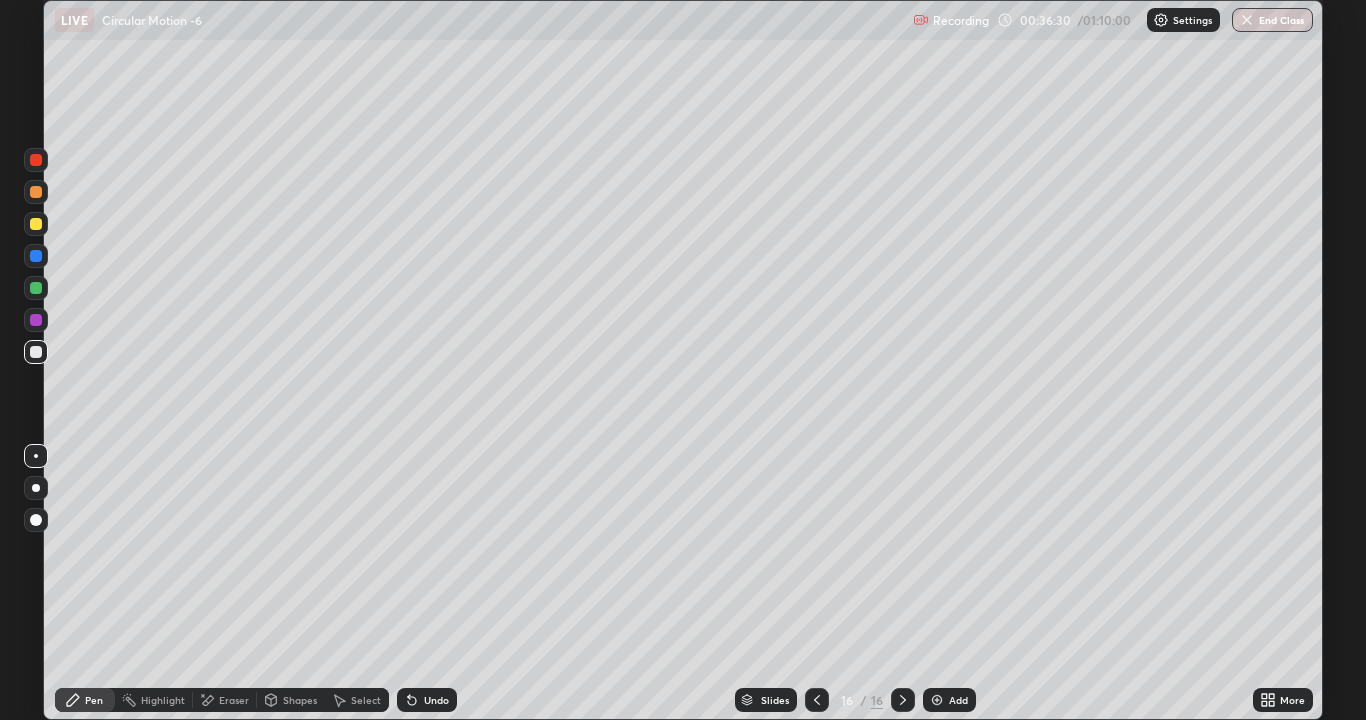 click 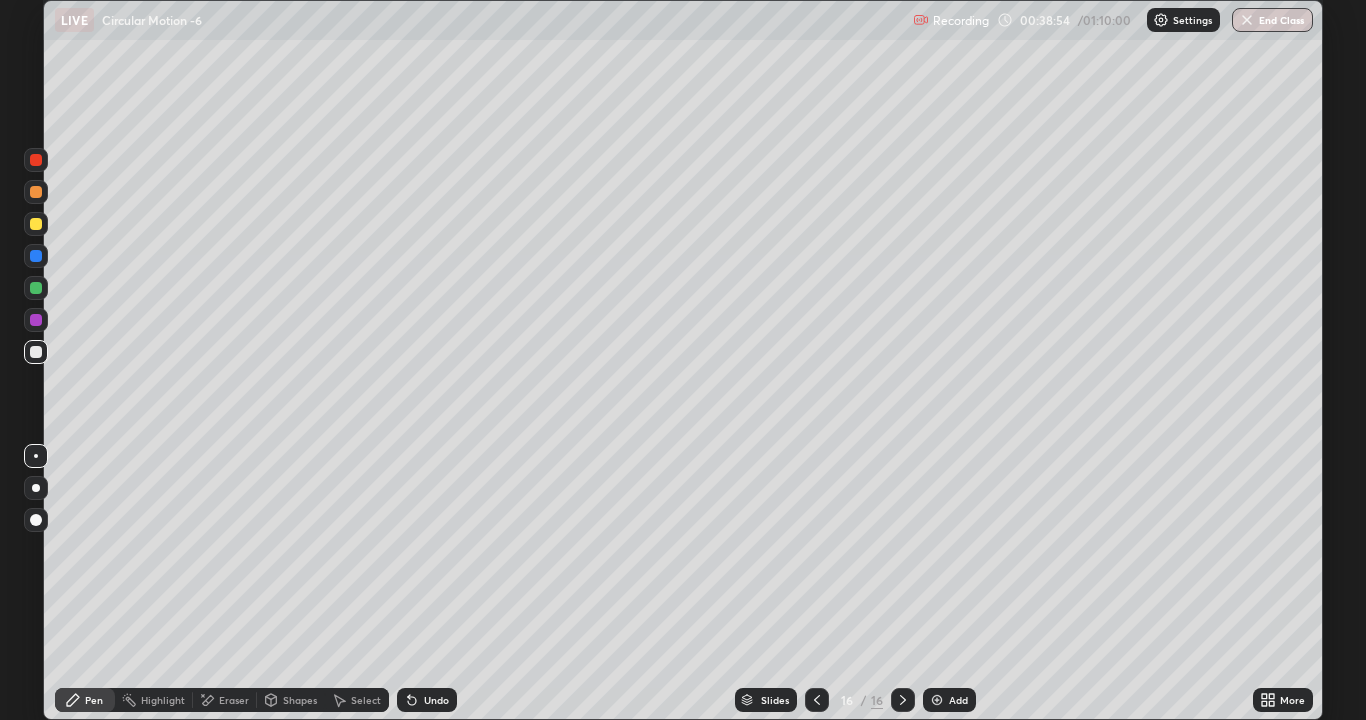 click on "Eraser" at bounding box center (234, 700) 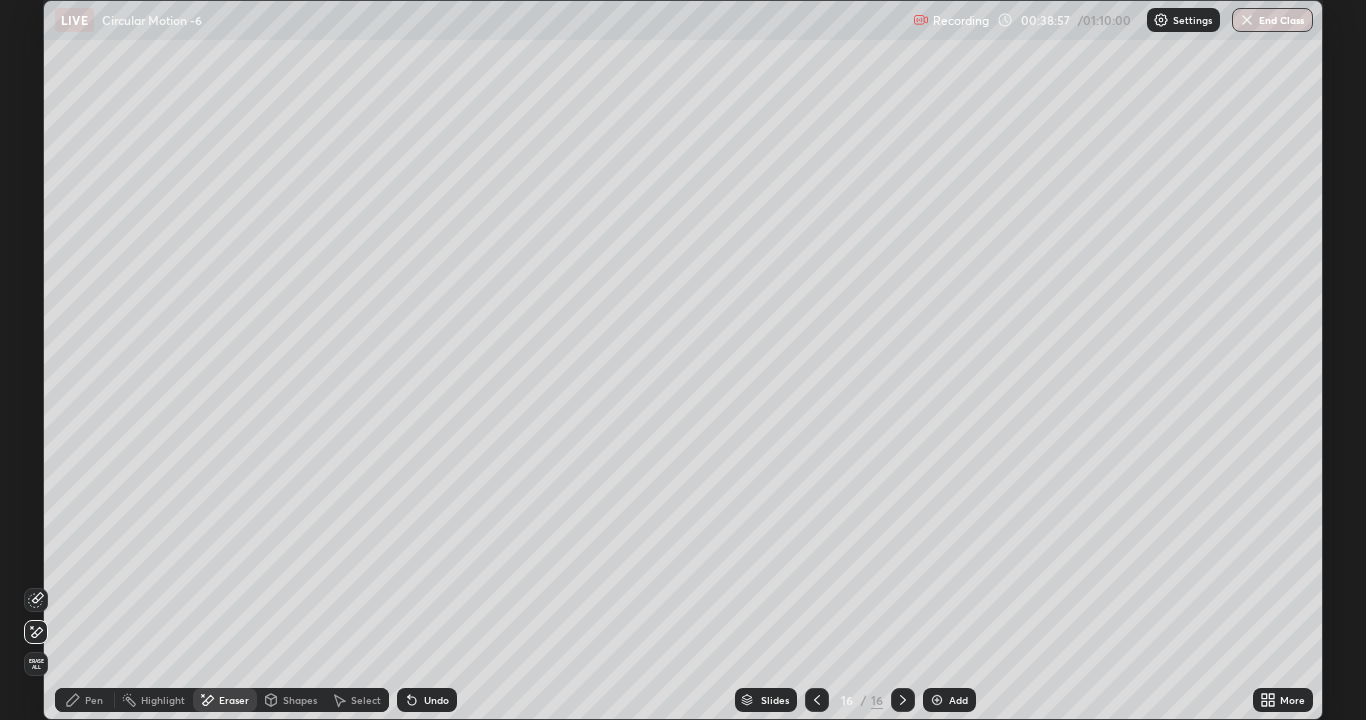 click on "Pen" at bounding box center (85, 700) 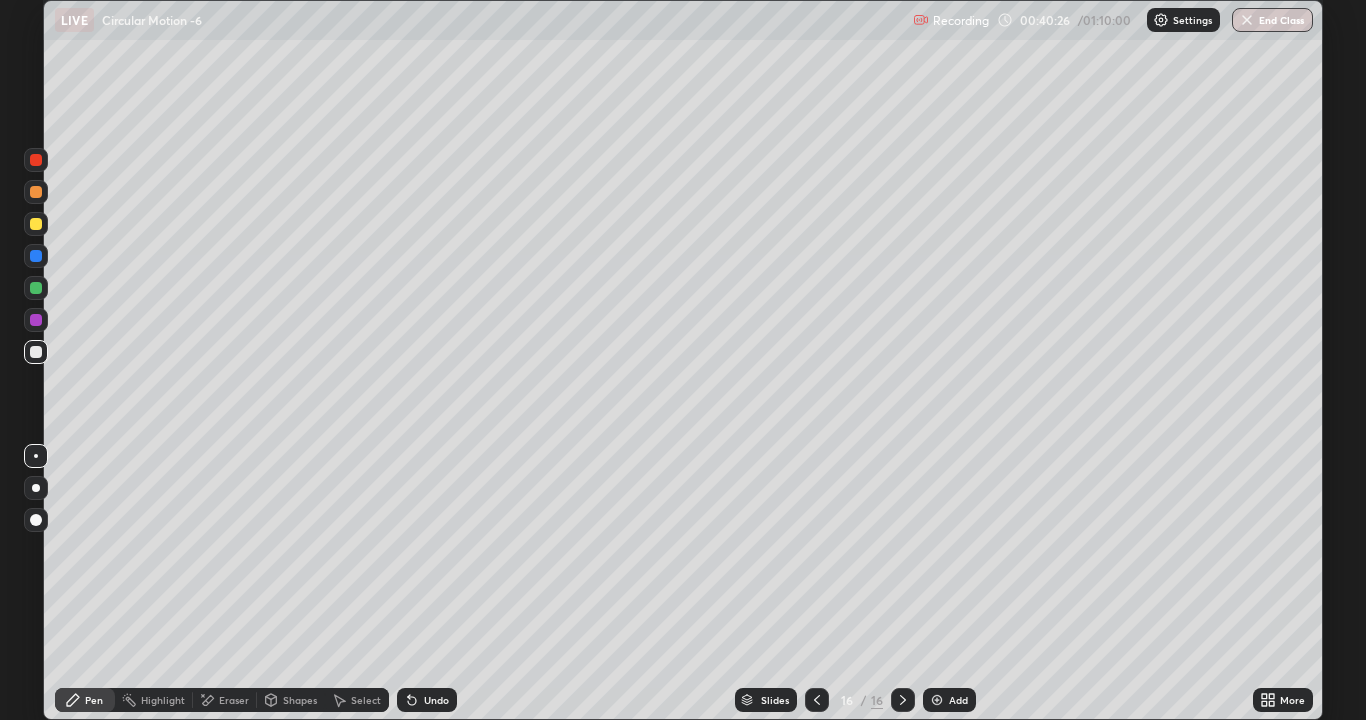 click on "Add" at bounding box center [958, 700] 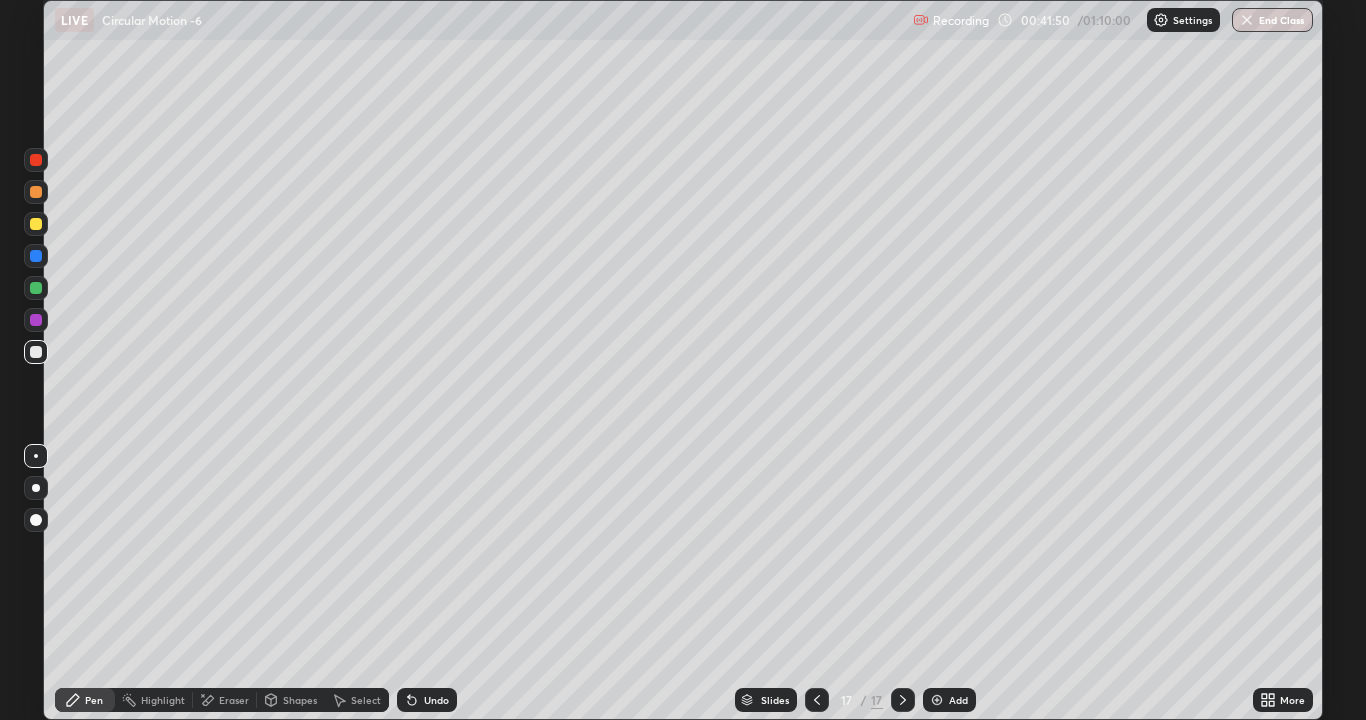click on "Undo" at bounding box center [436, 700] 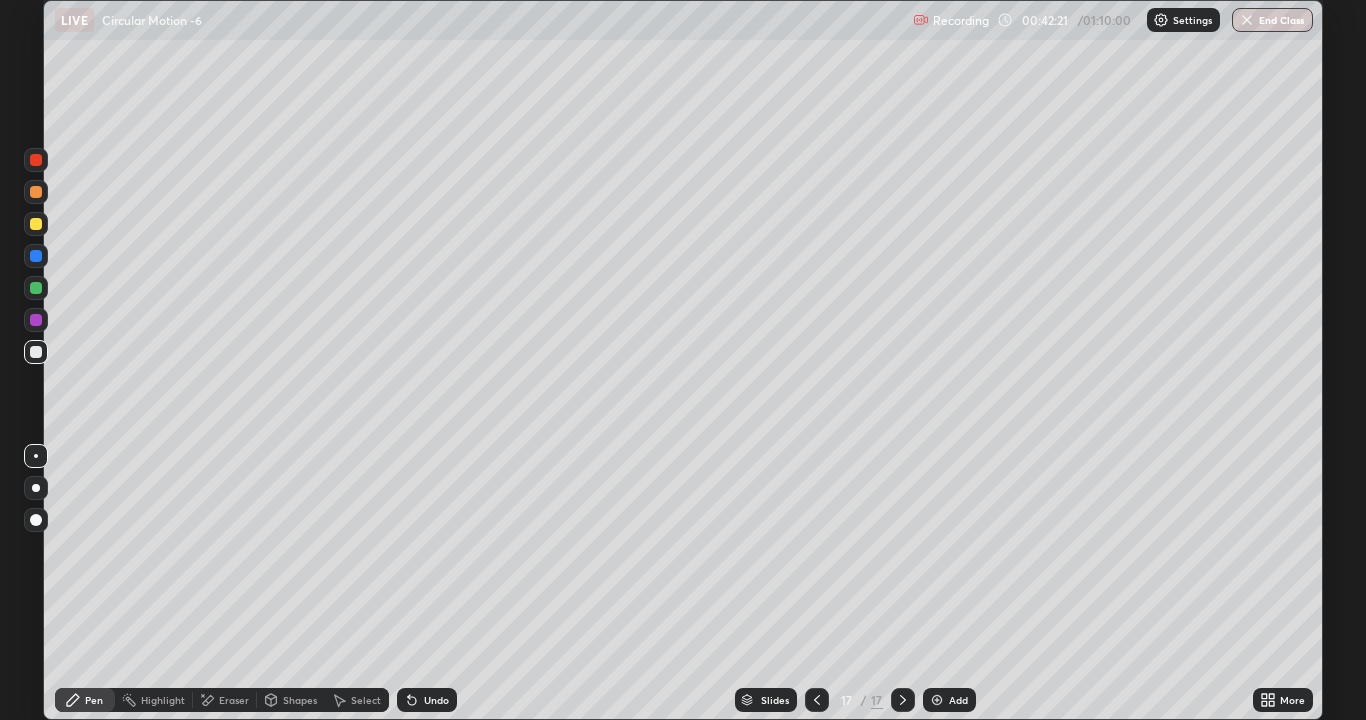 click on "Undo" at bounding box center (436, 700) 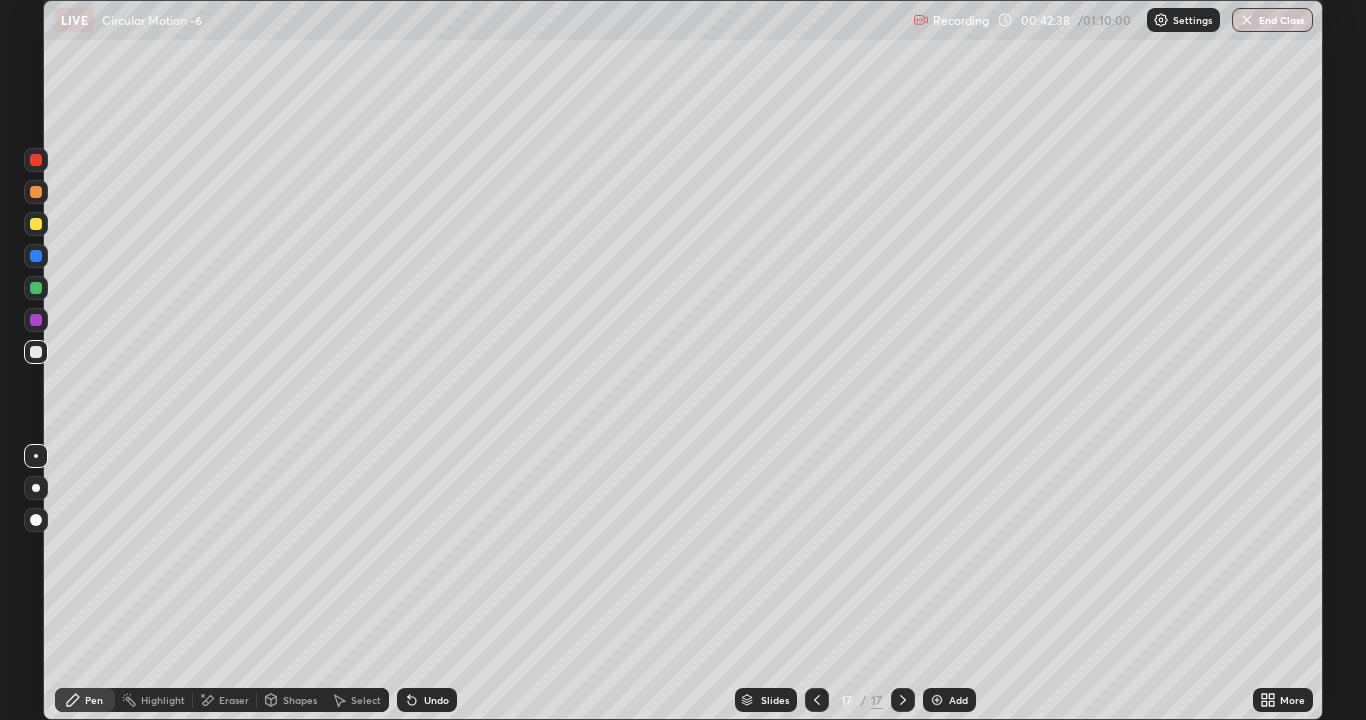 click on "Eraser" at bounding box center (234, 700) 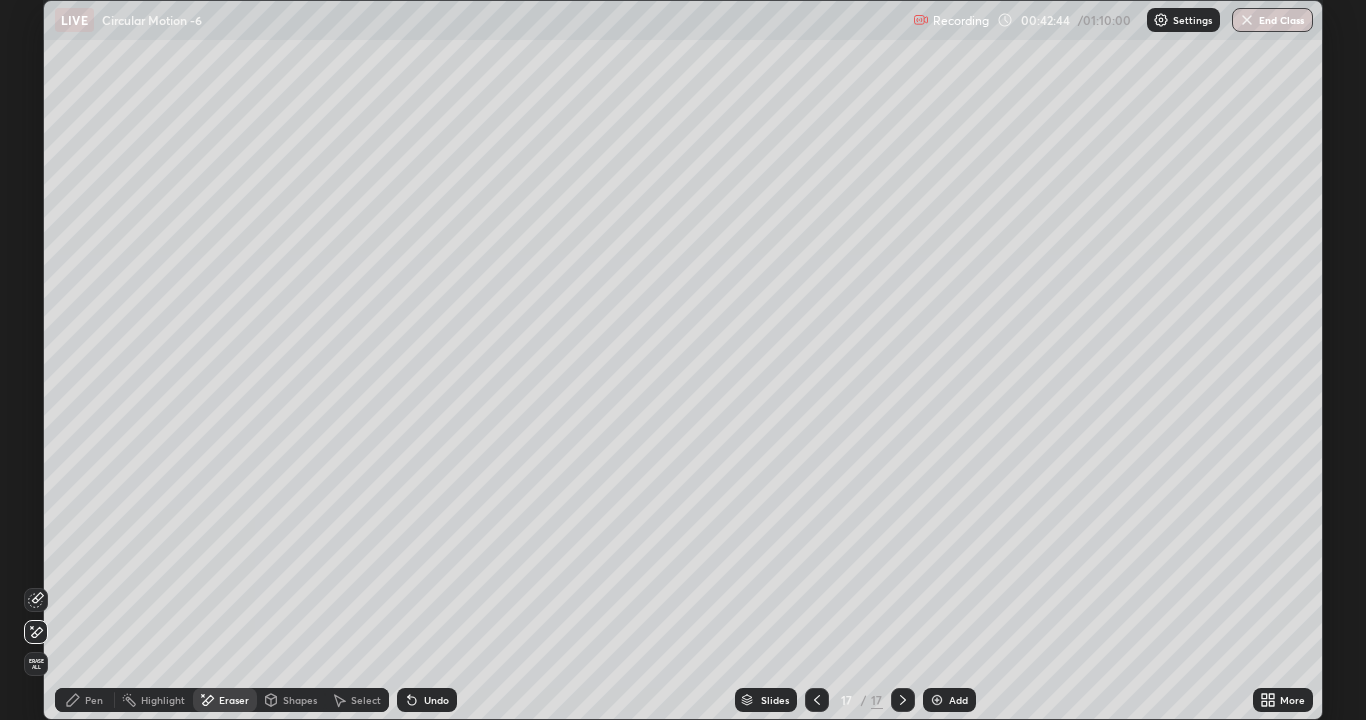 click on "Undo" at bounding box center [436, 700] 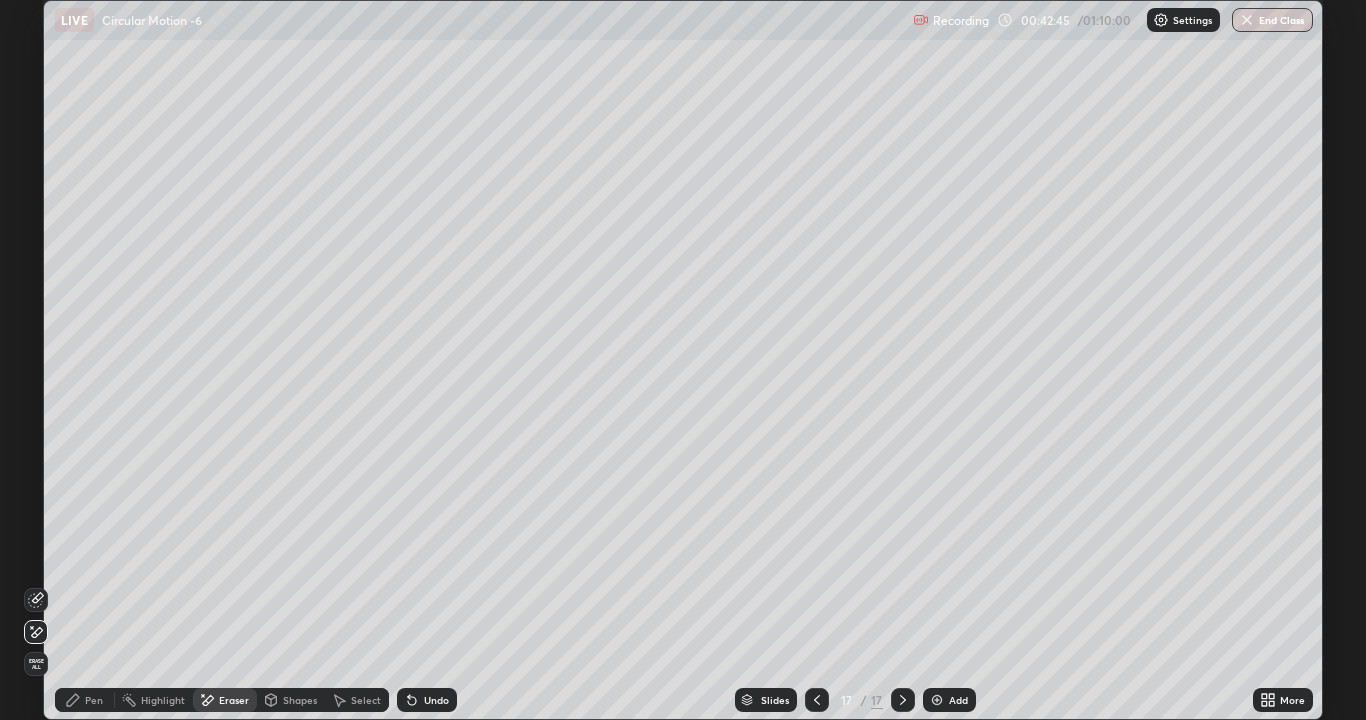 click on "Pen" at bounding box center (94, 700) 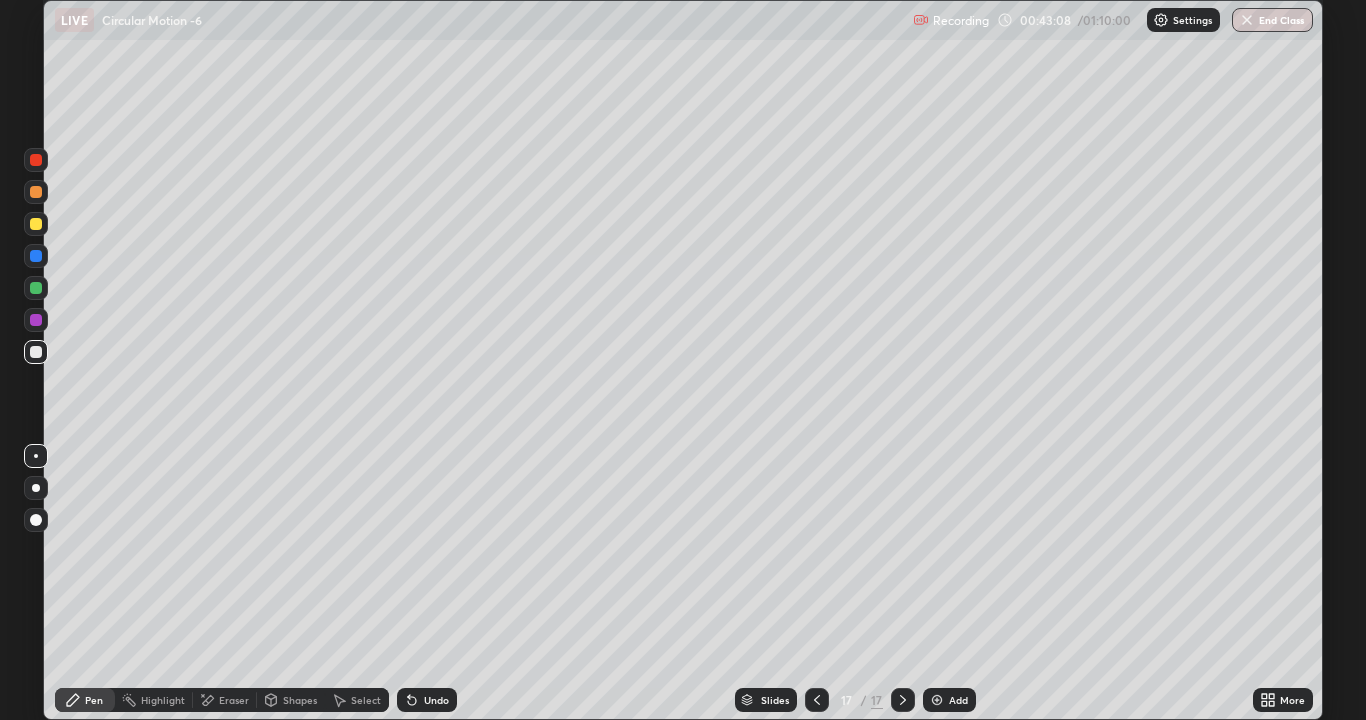 click at bounding box center [937, 700] 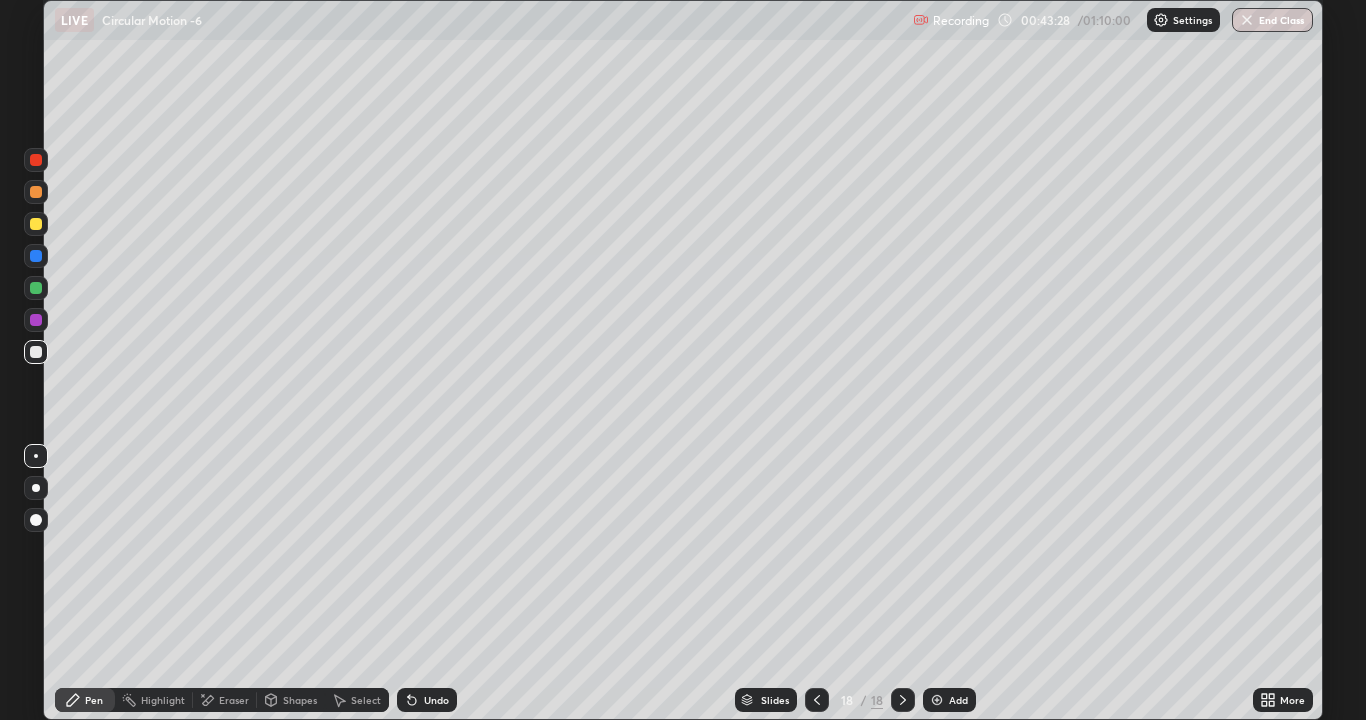 click at bounding box center (817, 700) 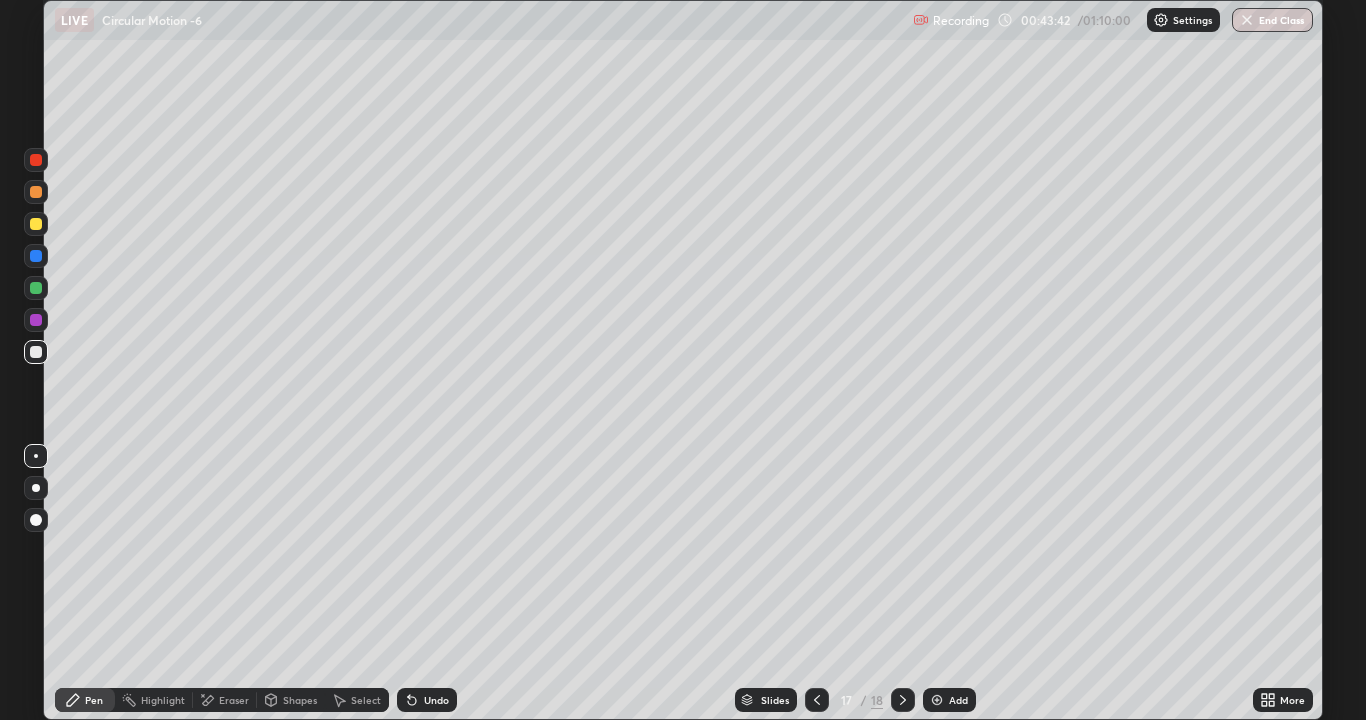 click on "Undo" at bounding box center [436, 700] 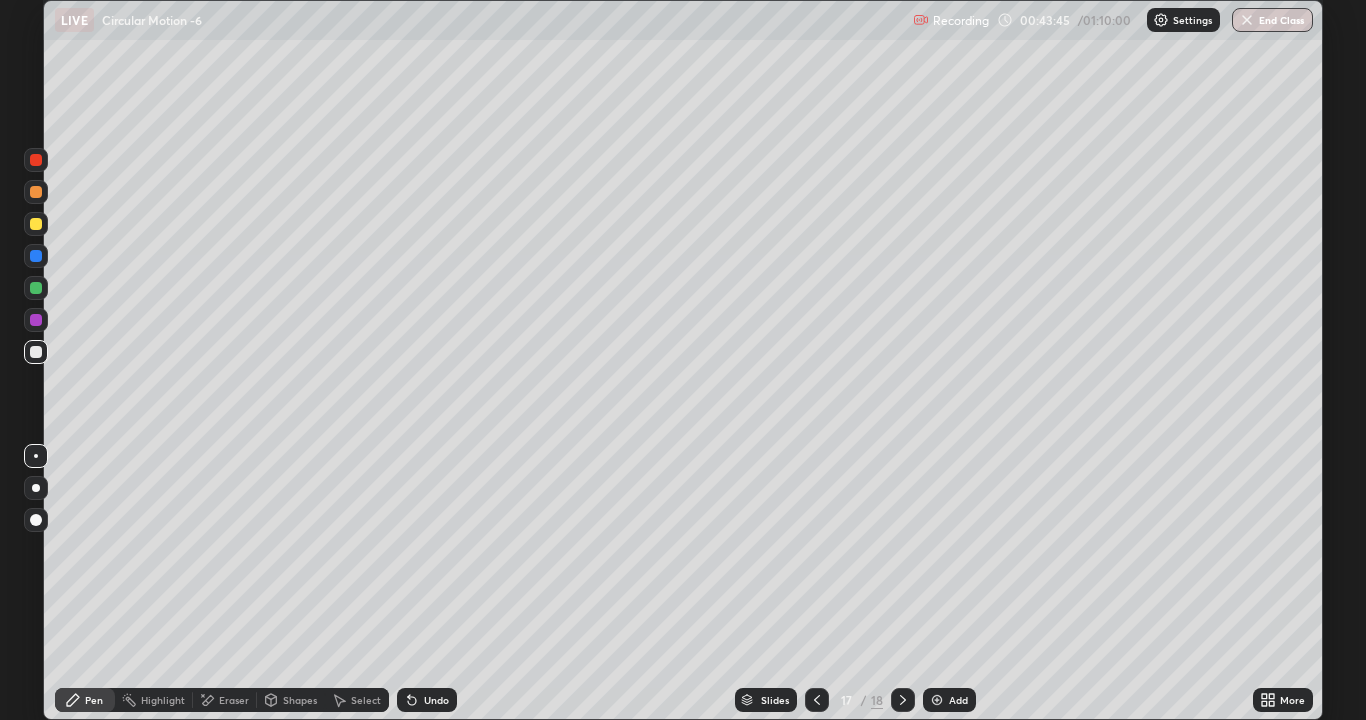 click on "Eraser" at bounding box center (234, 700) 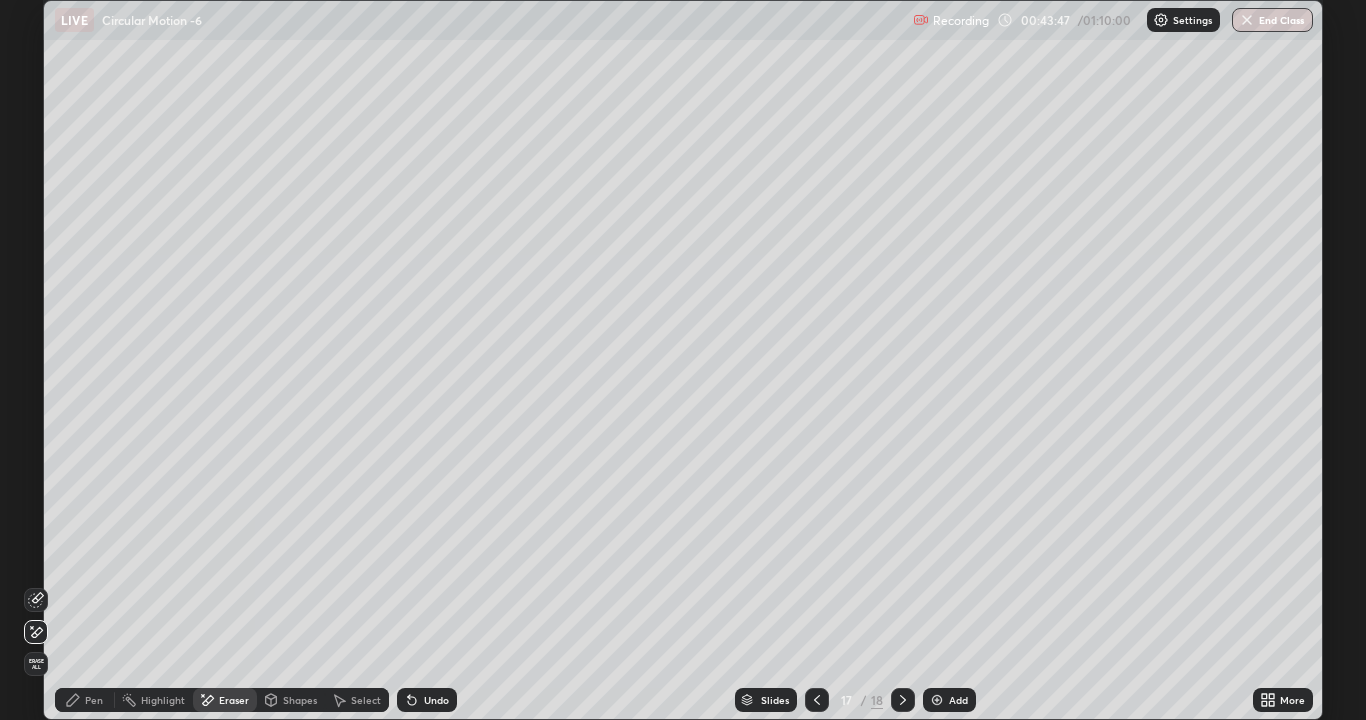 click on "Pen" at bounding box center [94, 700] 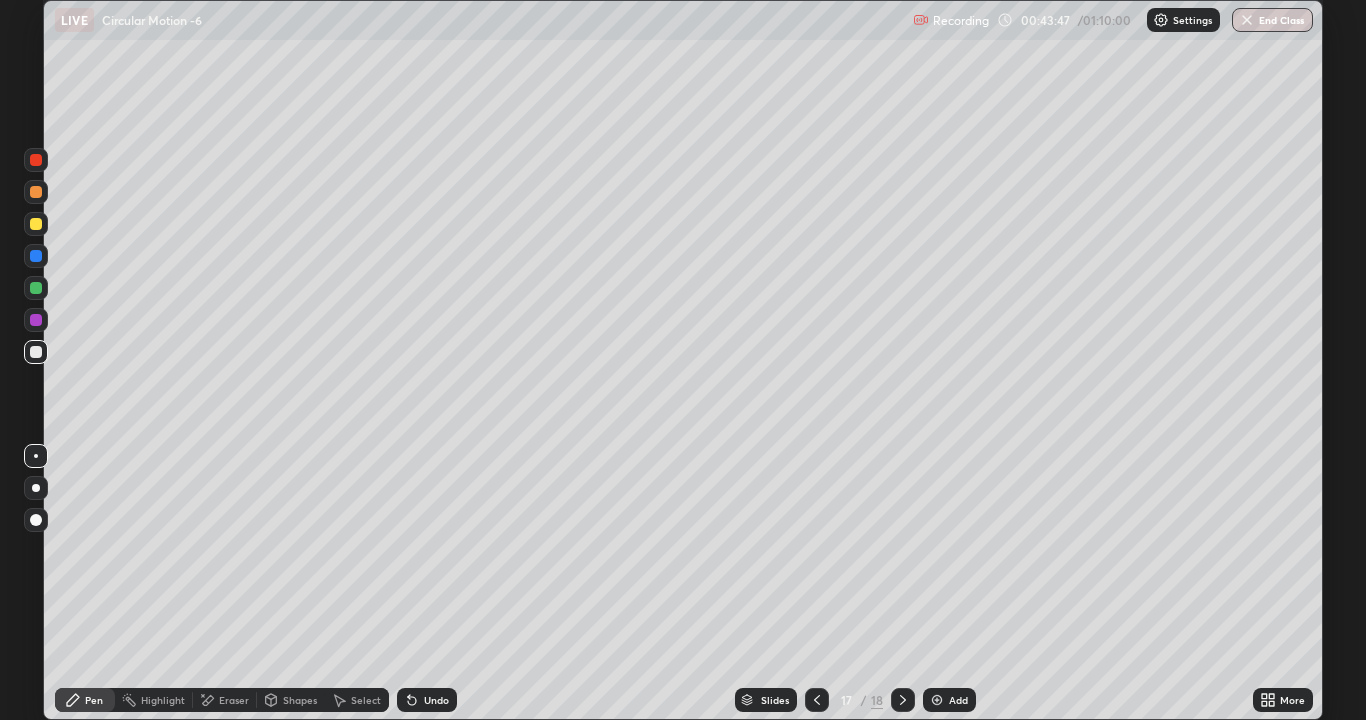click on "Pen" at bounding box center [94, 700] 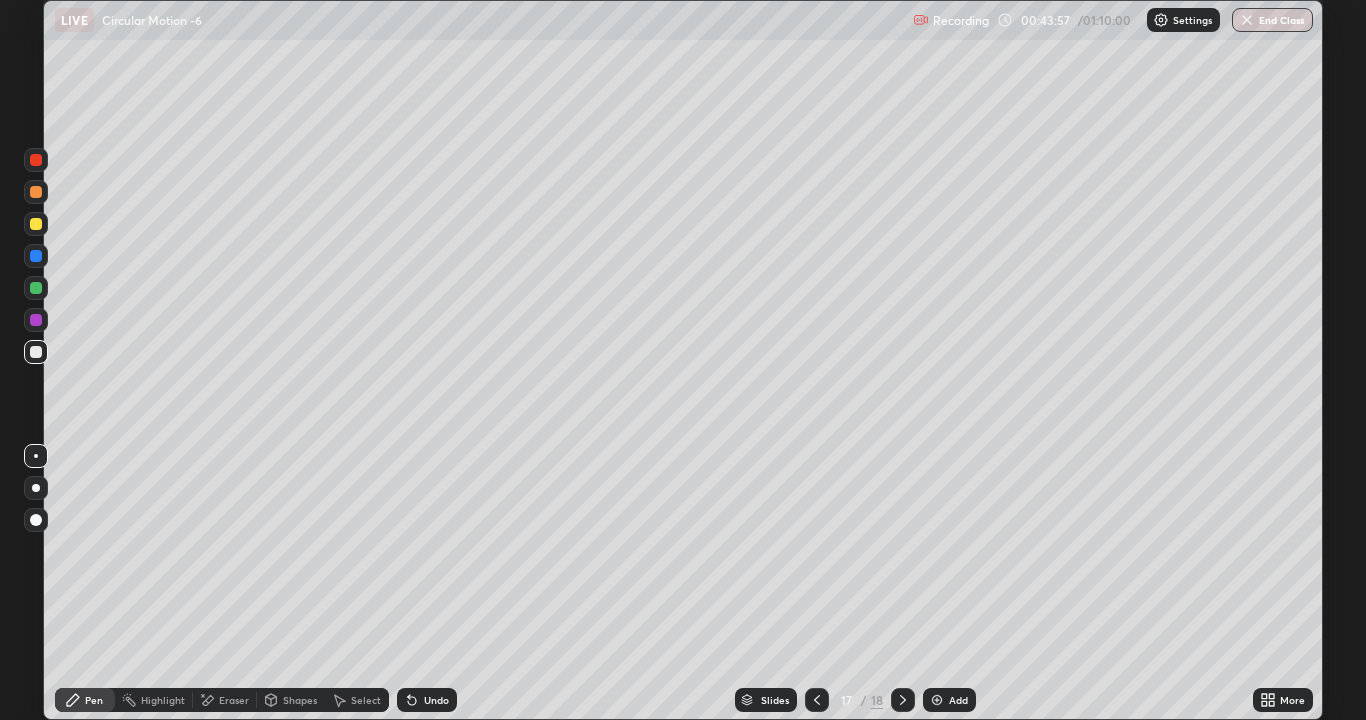 click at bounding box center [903, 700] 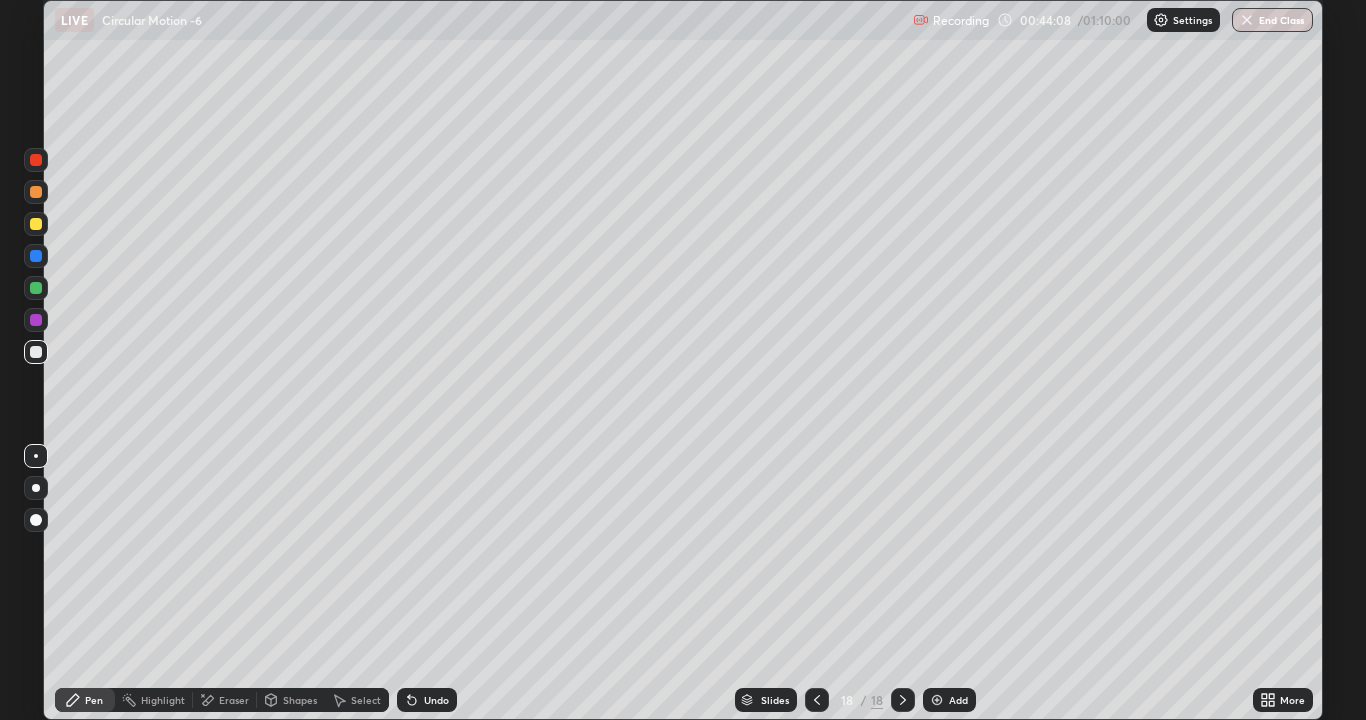 click at bounding box center (36, 224) 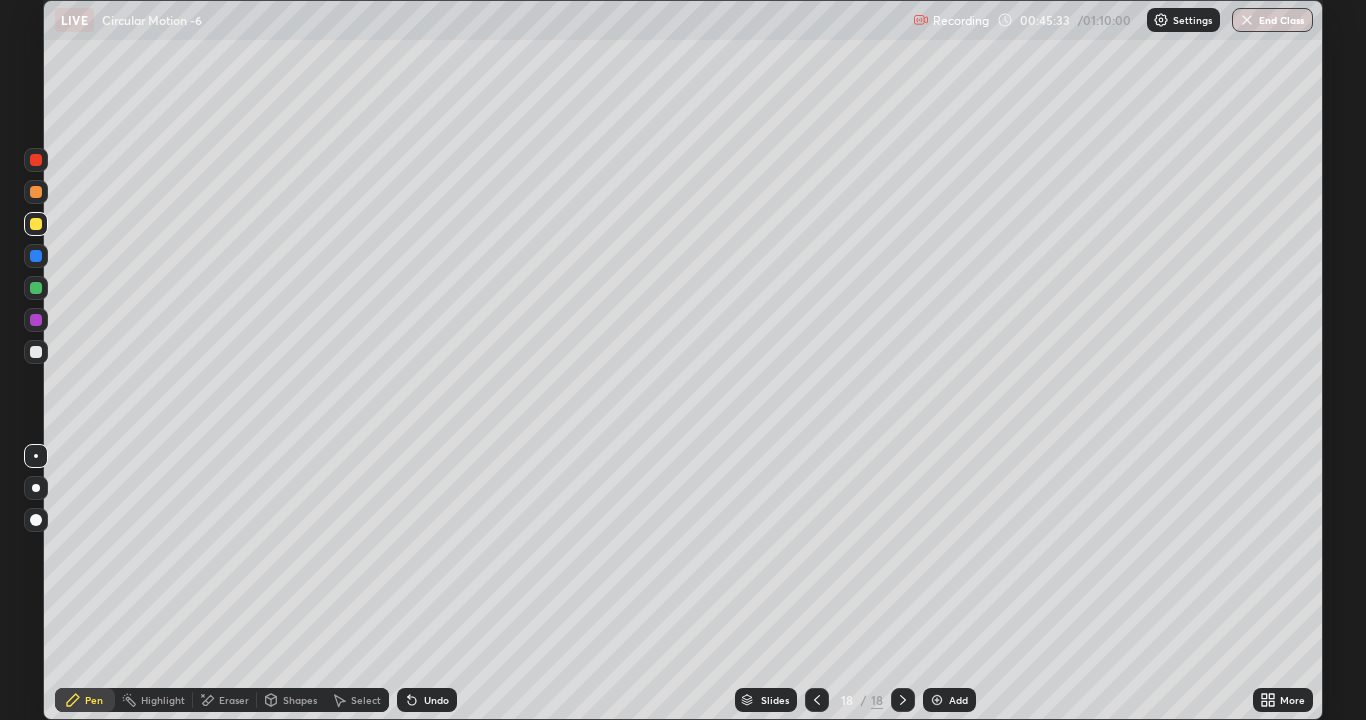 click on "Add" at bounding box center (949, 700) 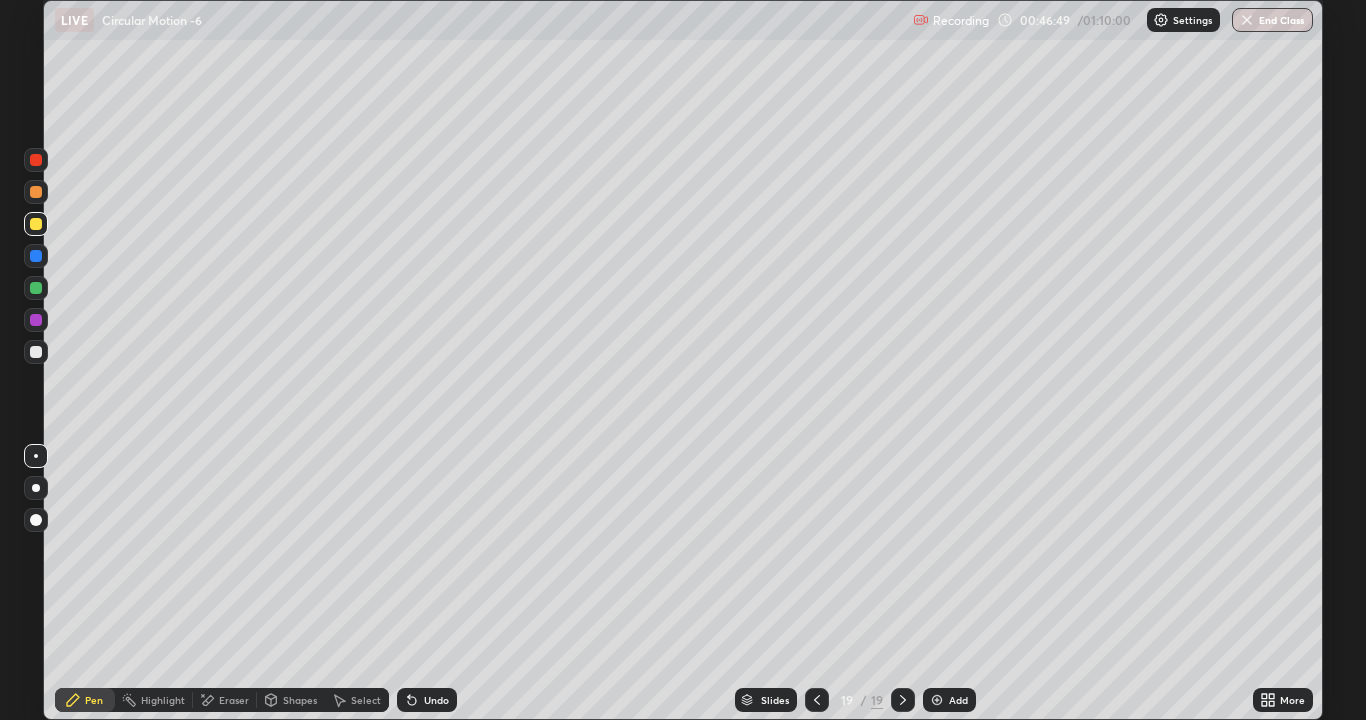 click 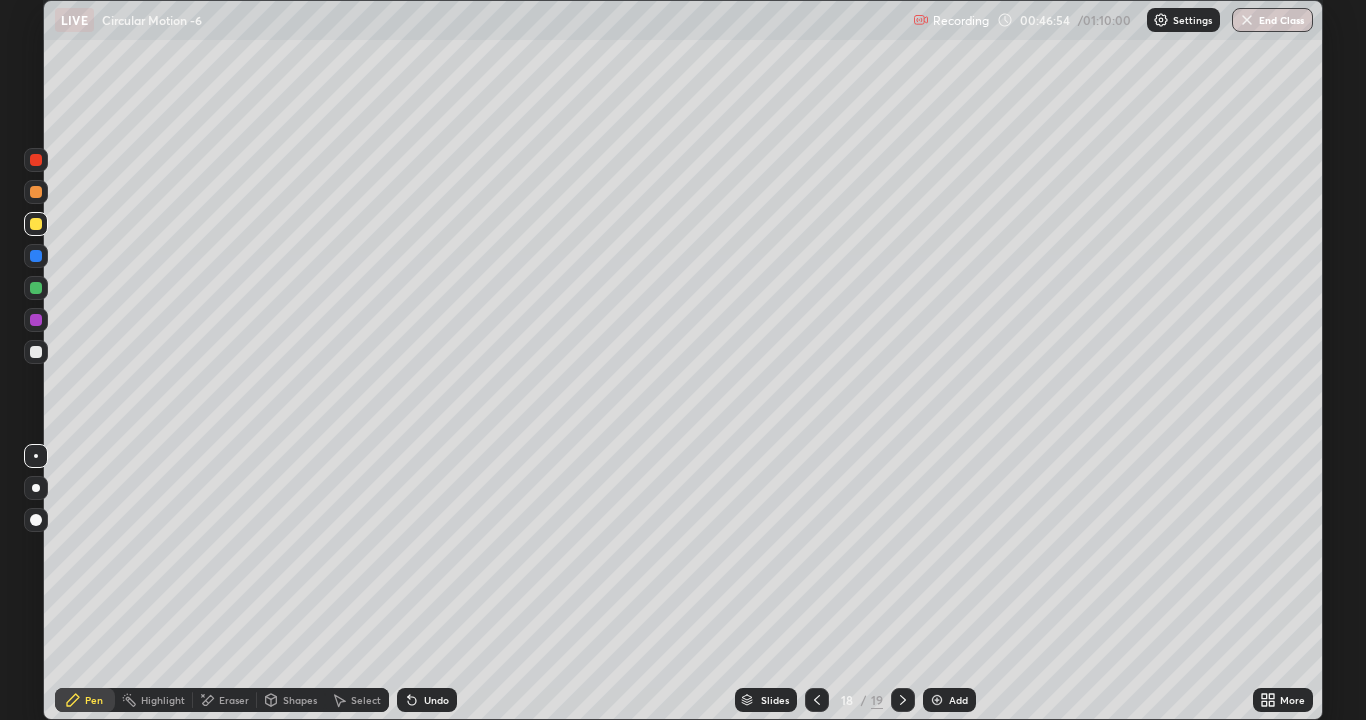 click 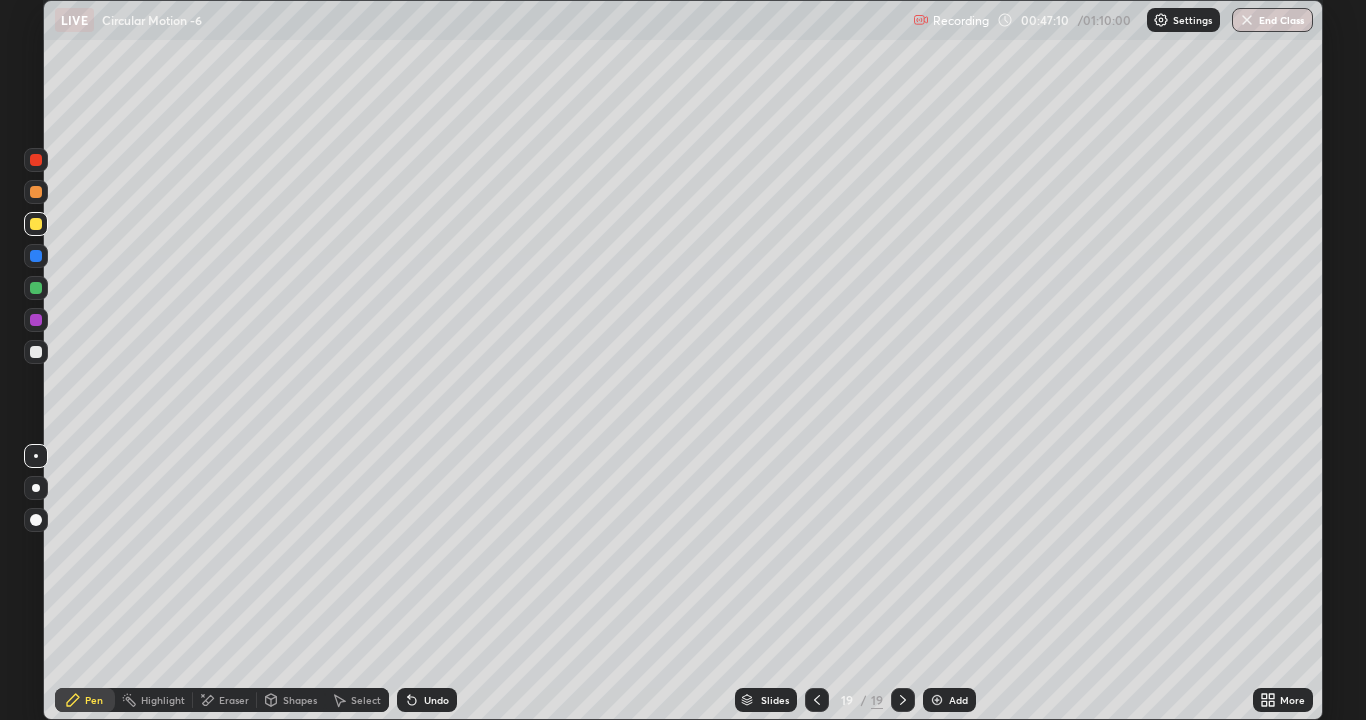 click on "Undo" at bounding box center [436, 700] 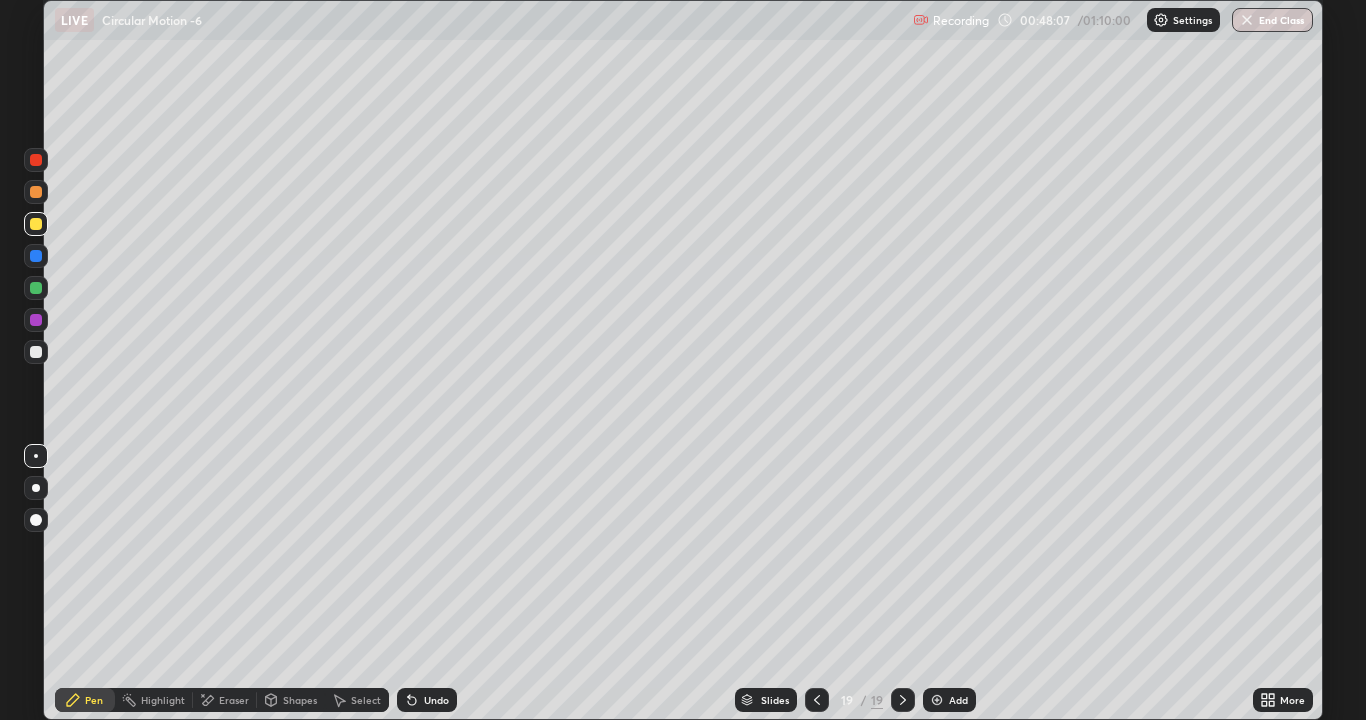 click on "Undo" at bounding box center [436, 700] 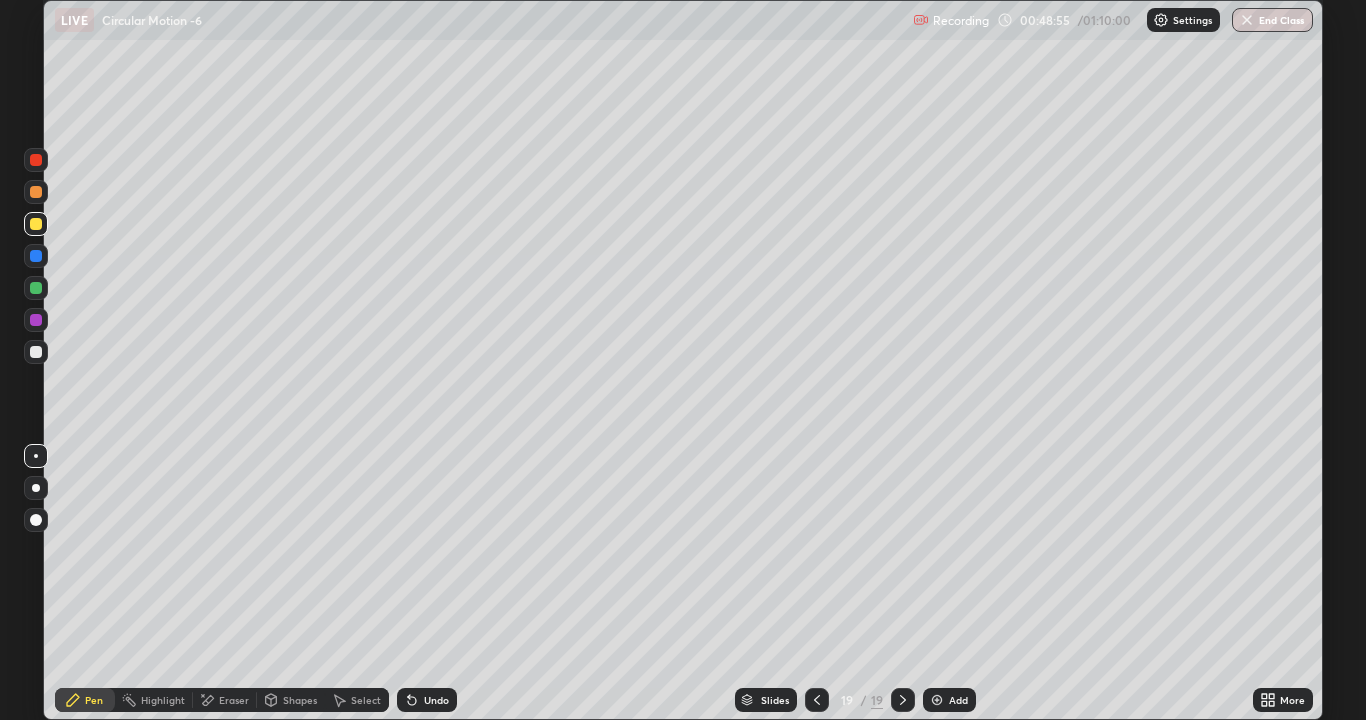 click on "Undo" at bounding box center (436, 700) 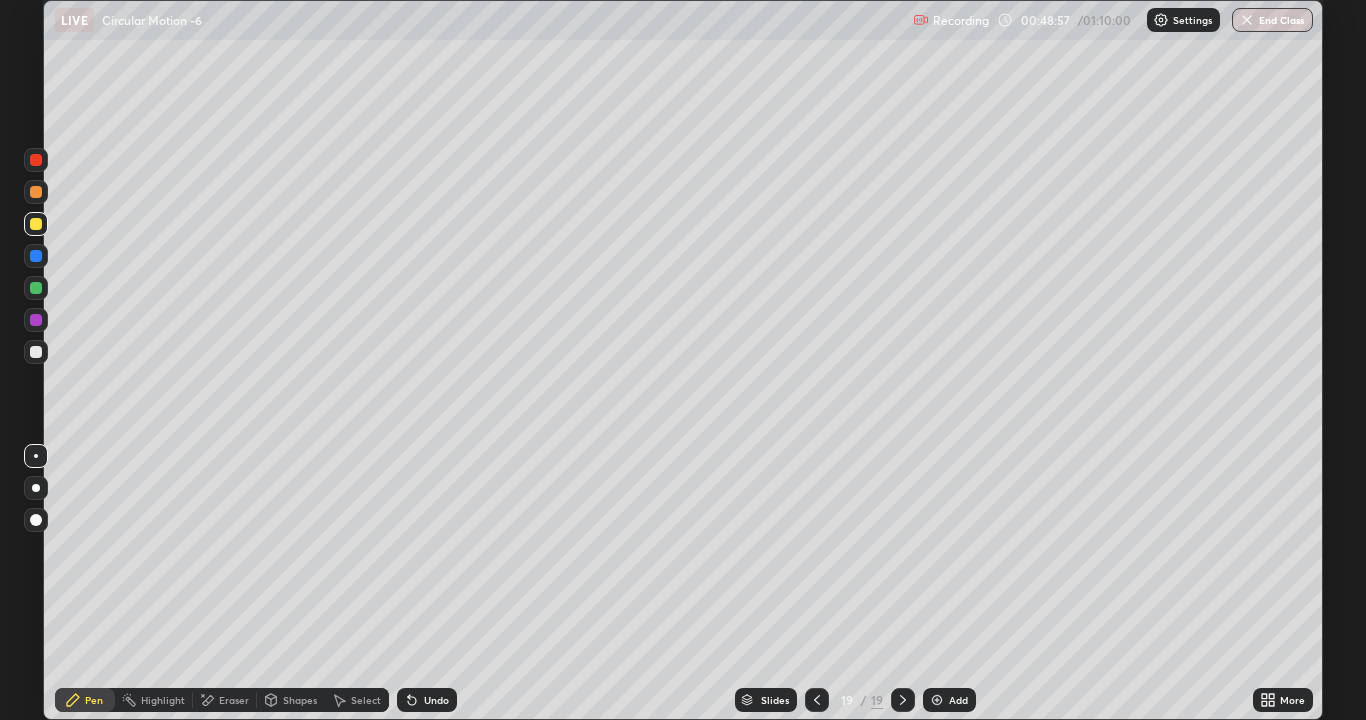 click on "Undo" at bounding box center [436, 700] 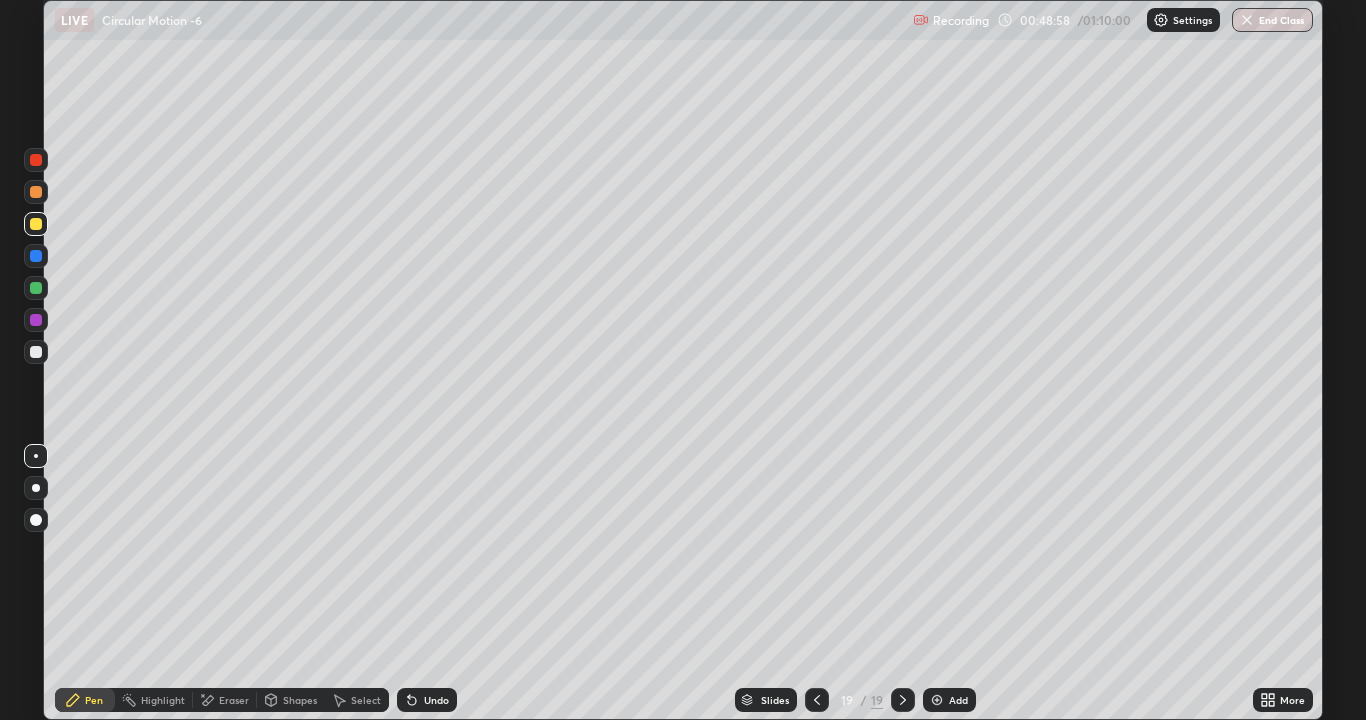 click on "Undo" at bounding box center [436, 700] 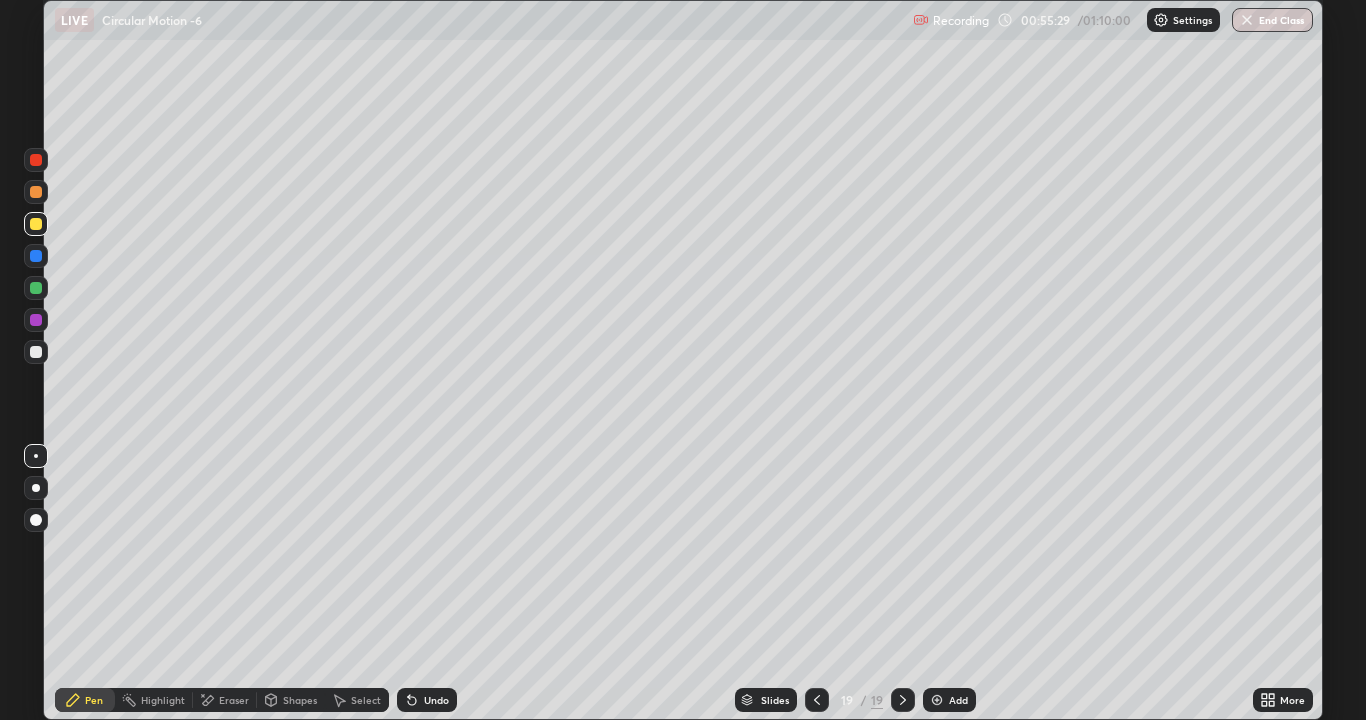 click 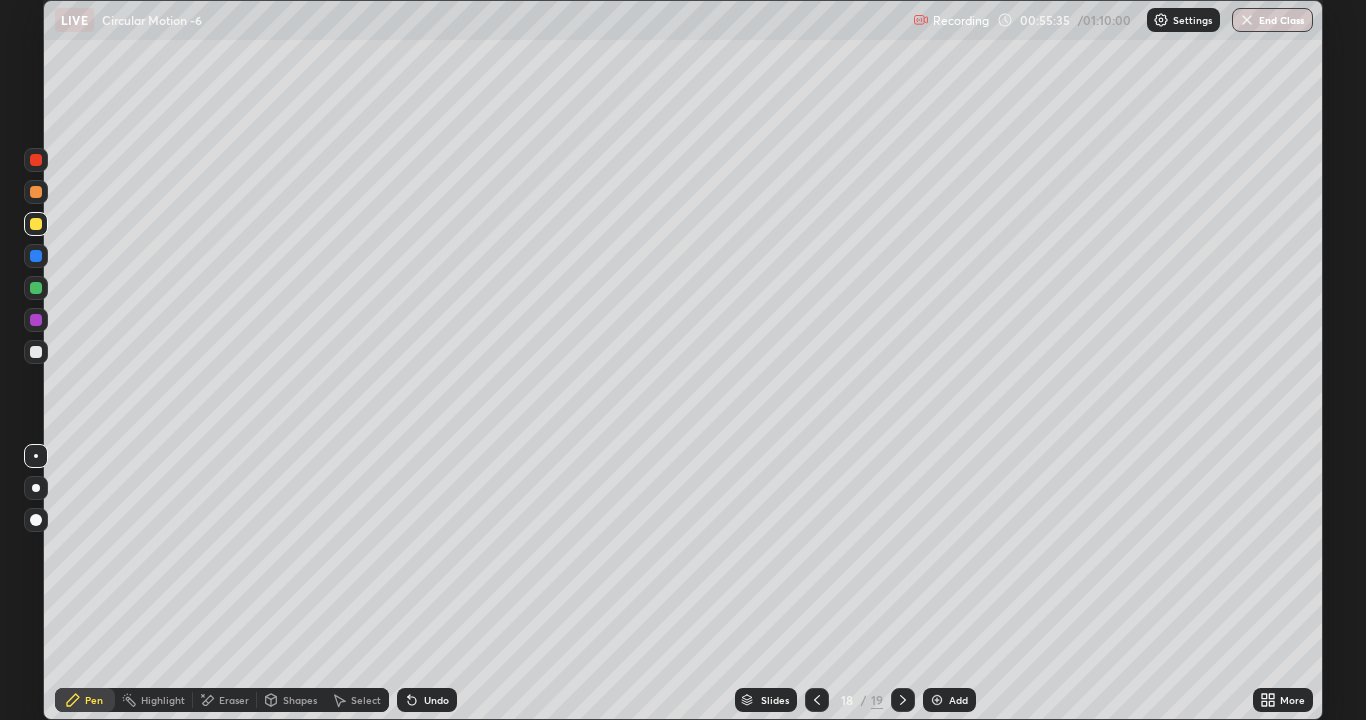 click at bounding box center [903, 700] 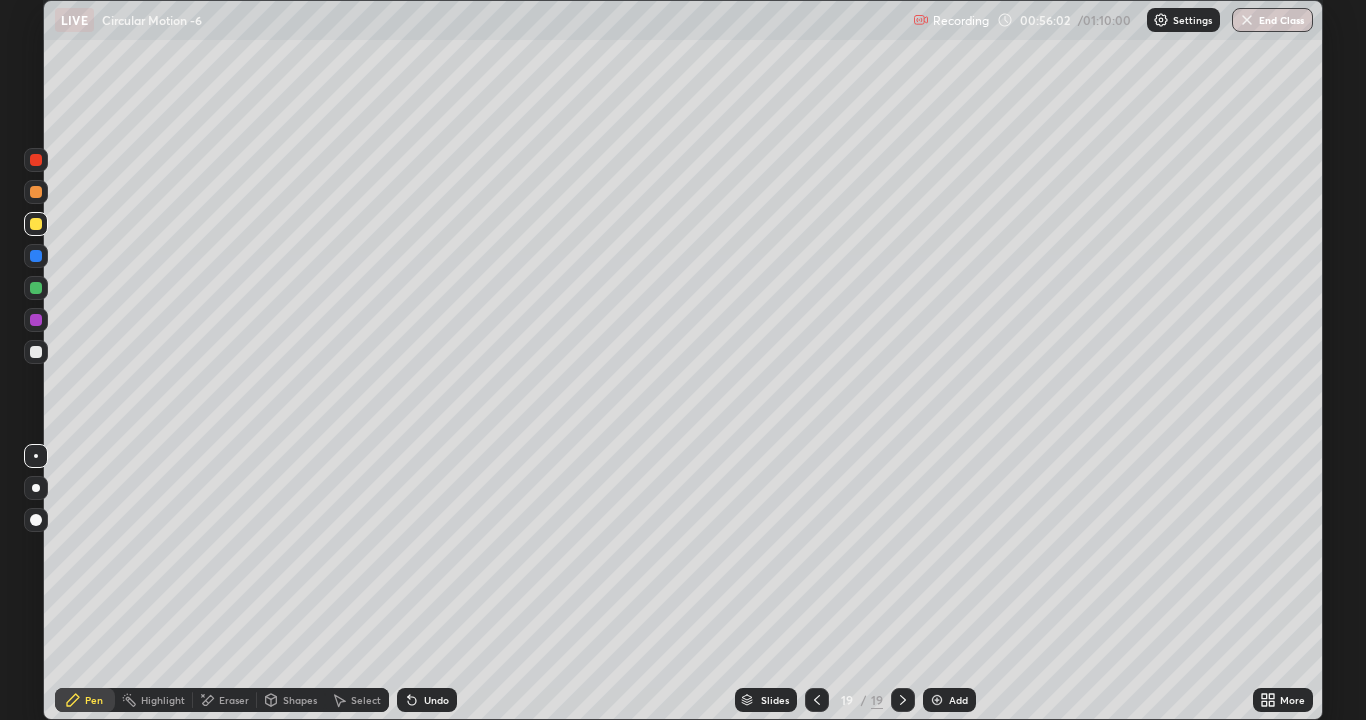 click 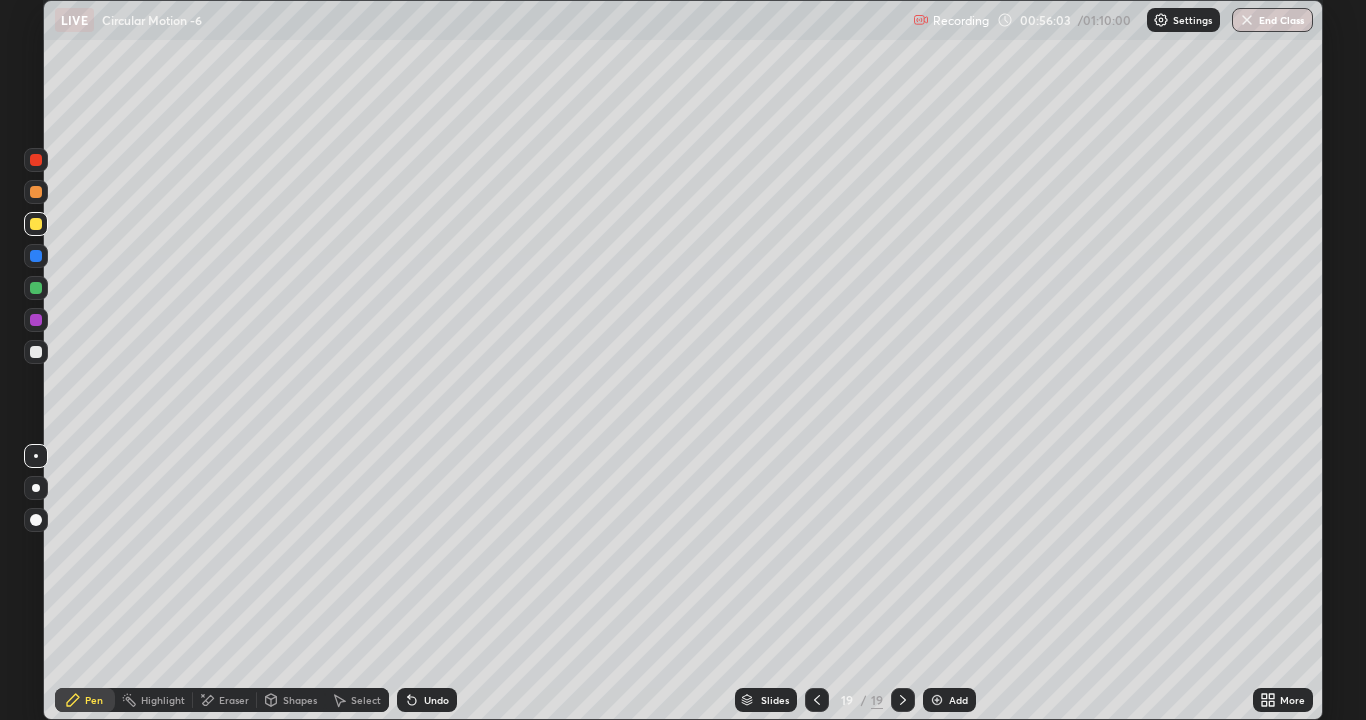 click on "Add" at bounding box center [949, 700] 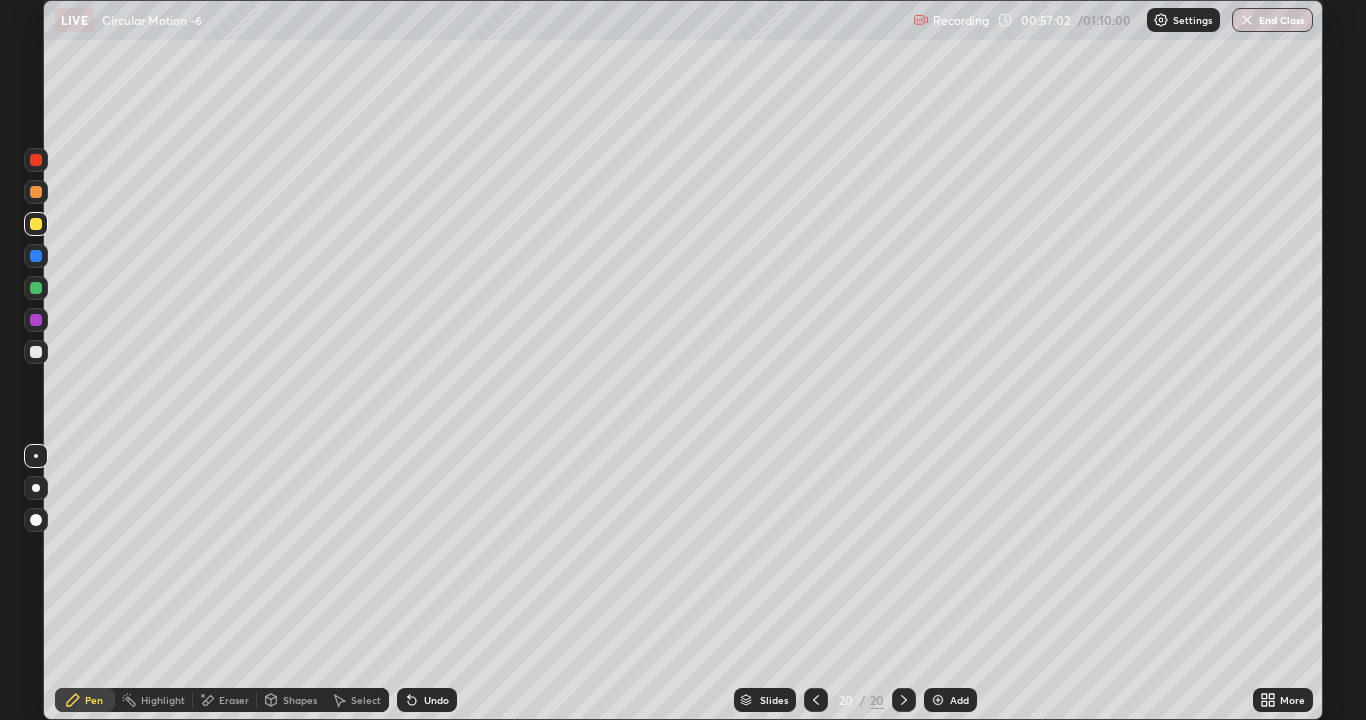 click on "Eraser" at bounding box center (234, 700) 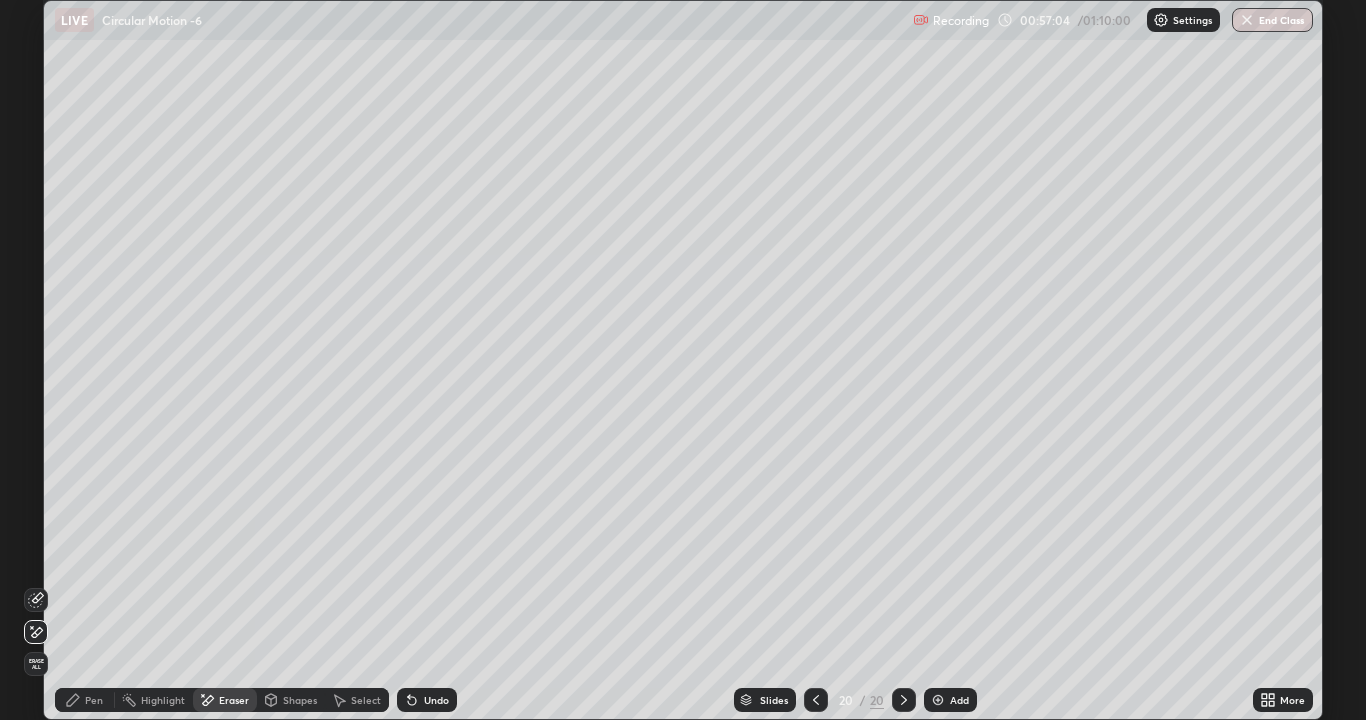 click on "Pen" at bounding box center [94, 700] 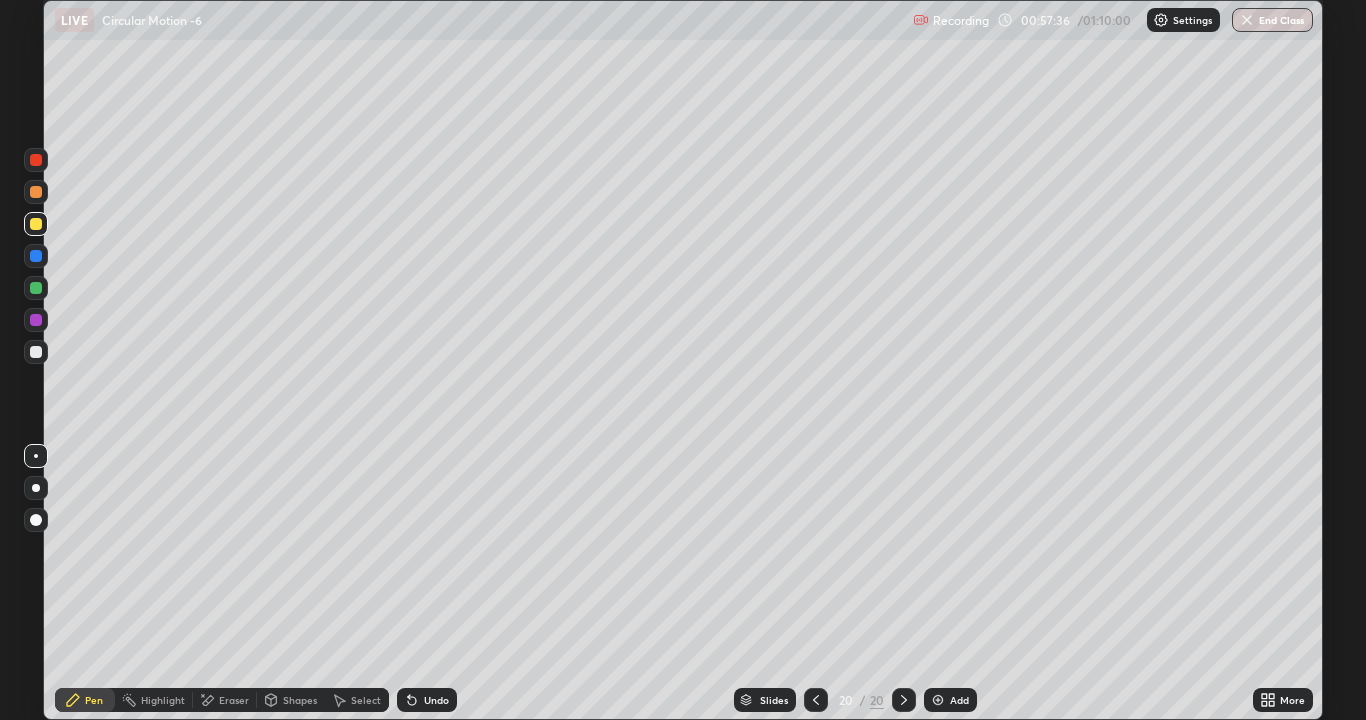 click on "Eraser" at bounding box center [234, 700] 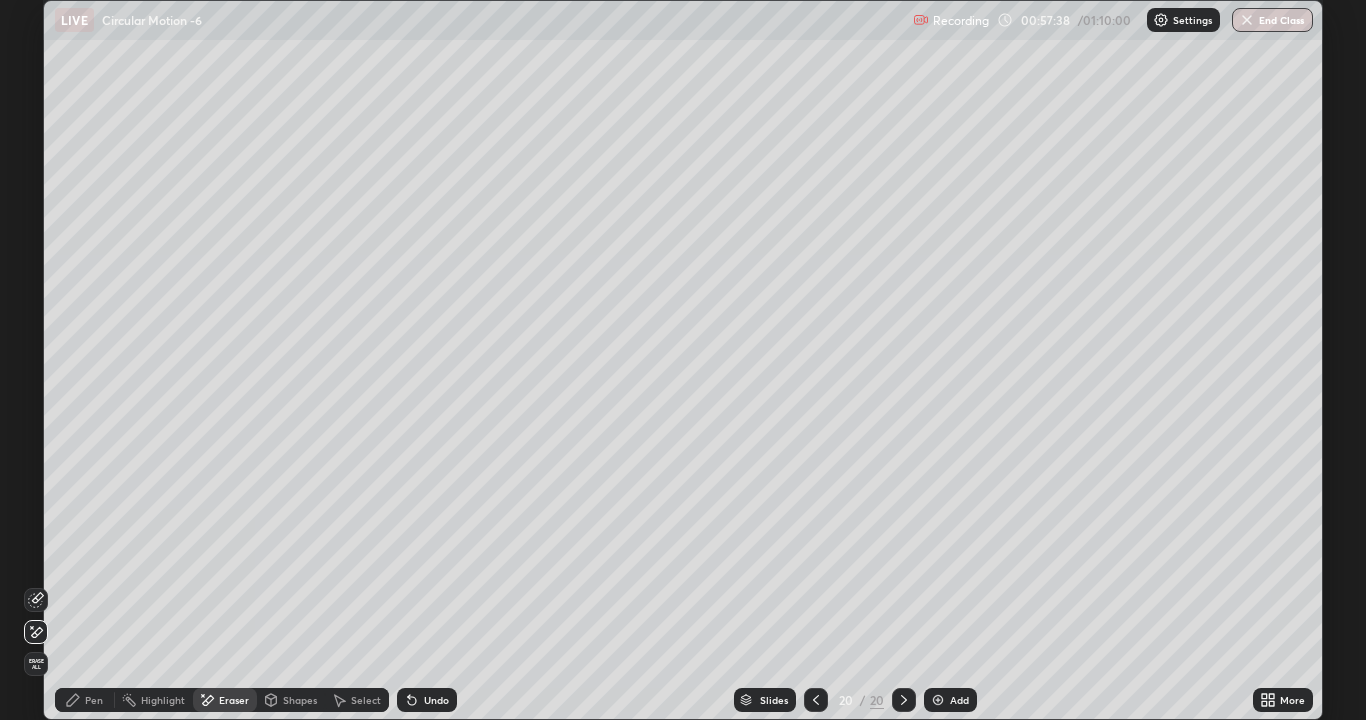 click 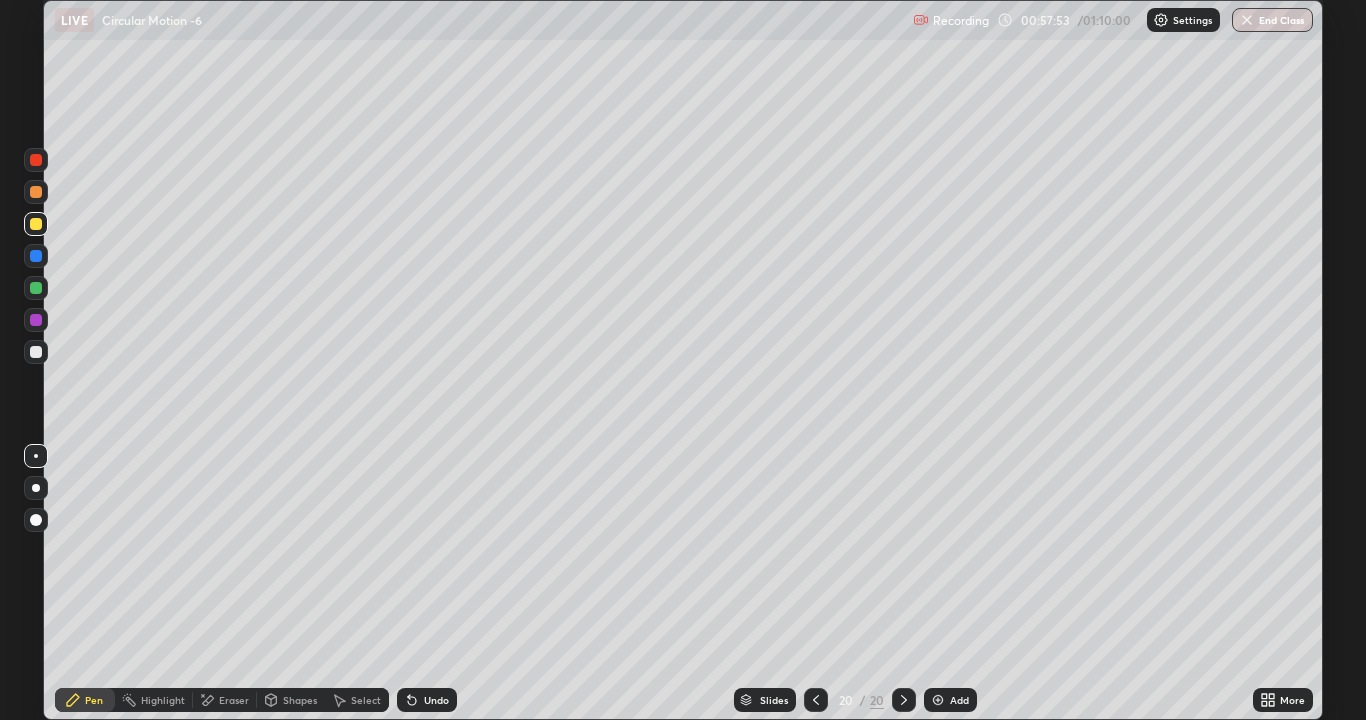 click on "Eraser" at bounding box center [234, 700] 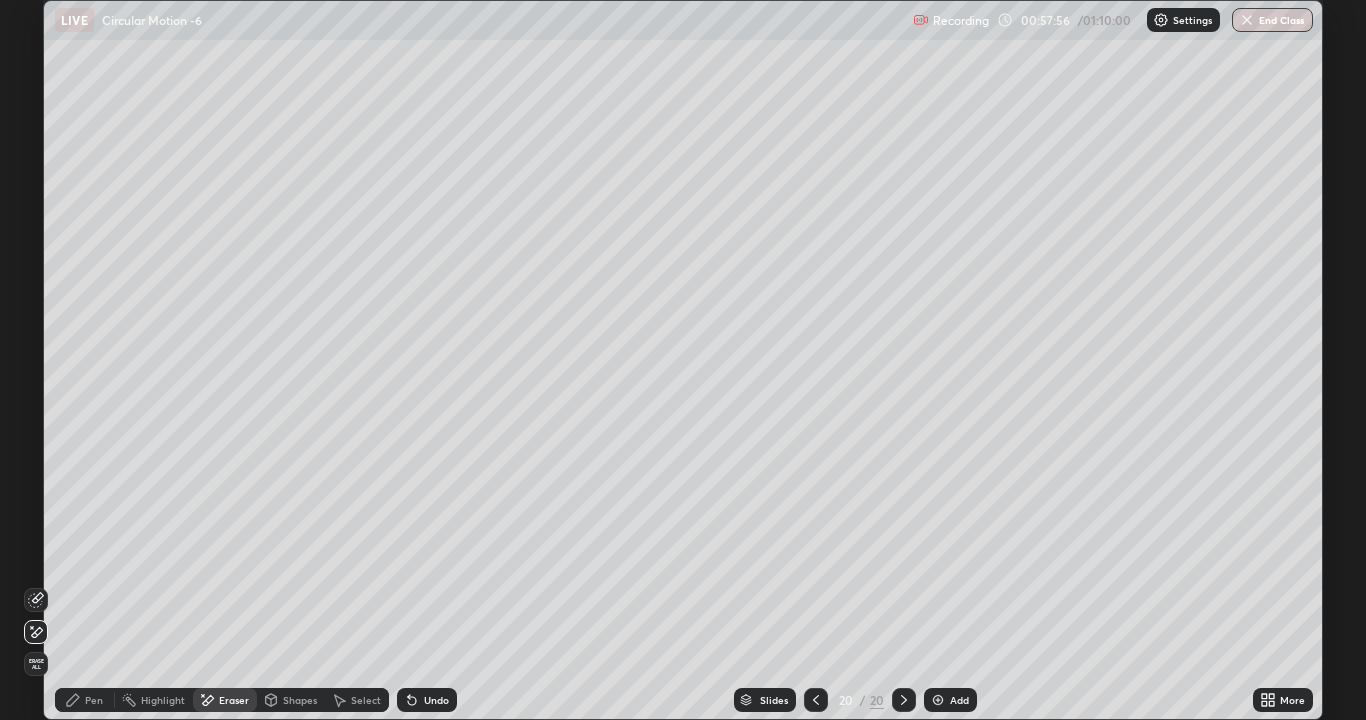 click on "Pen" at bounding box center [85, 700] 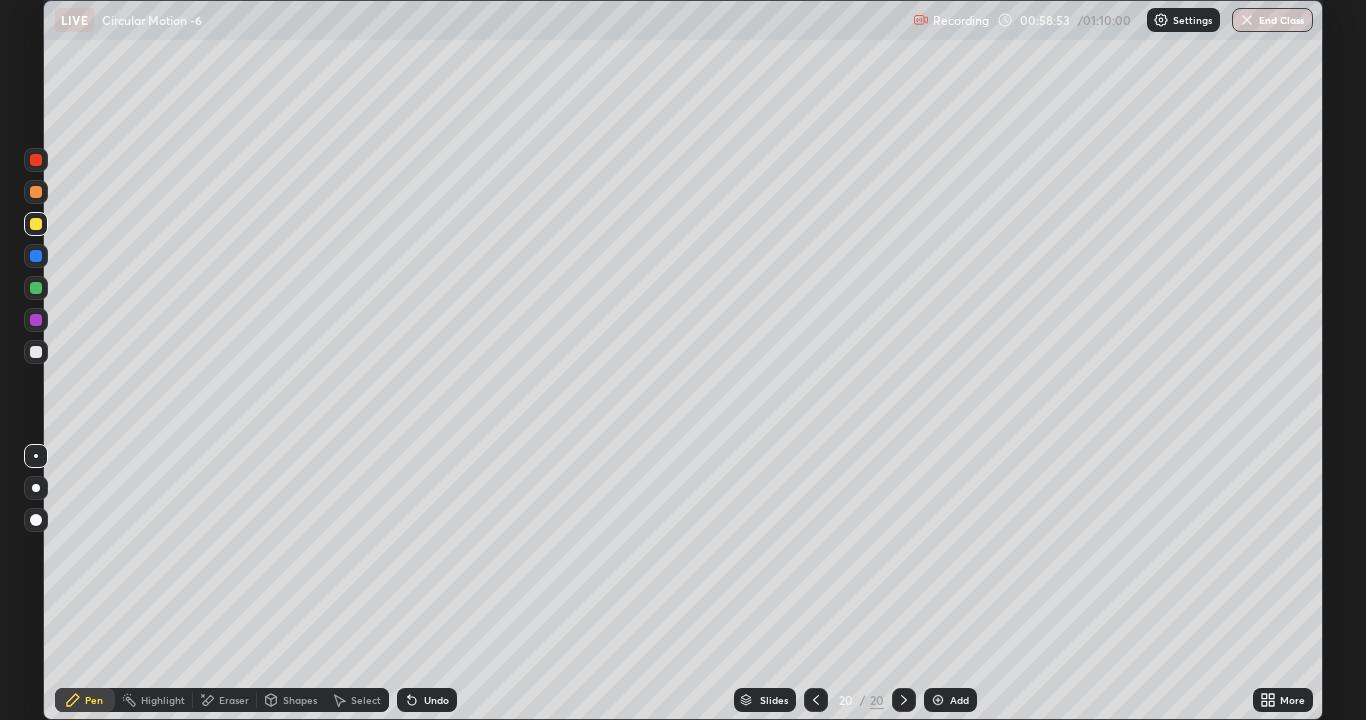 click on "Undo" at bounding box center [427, 700] 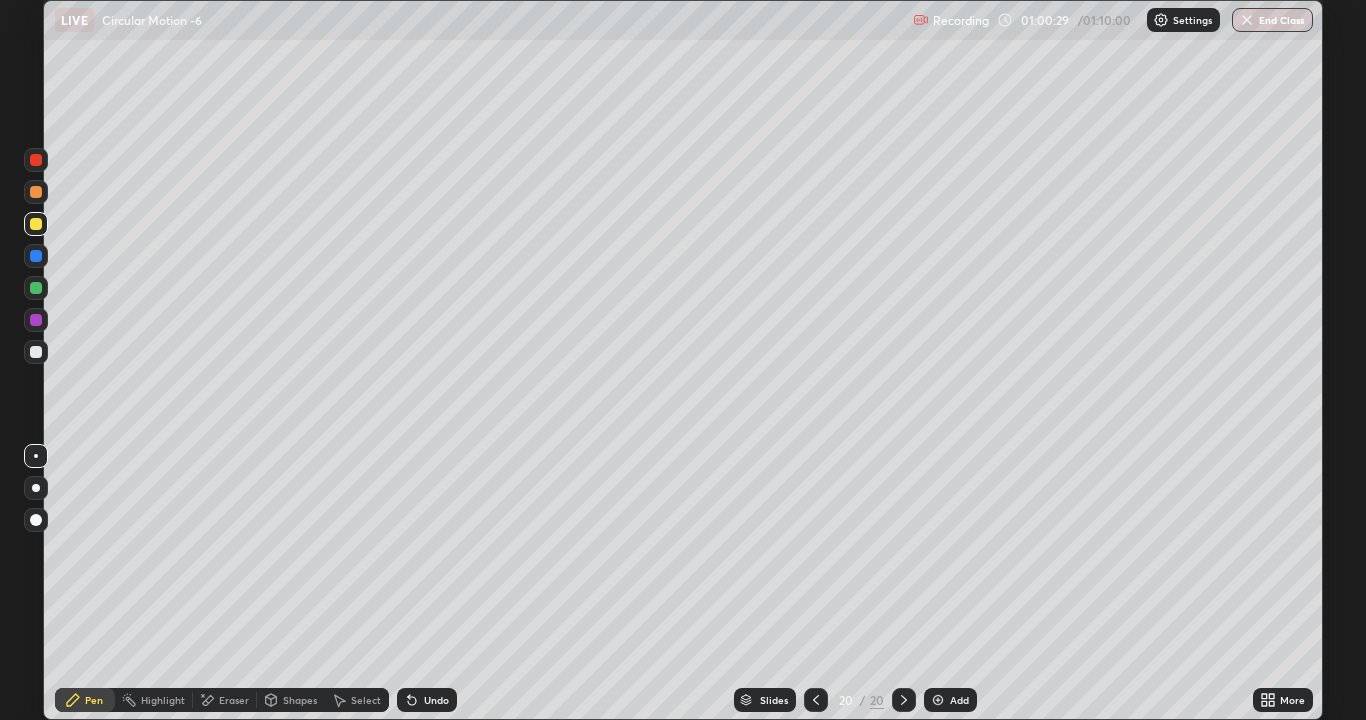 click on "Undo" at bounding box center [427, 700] 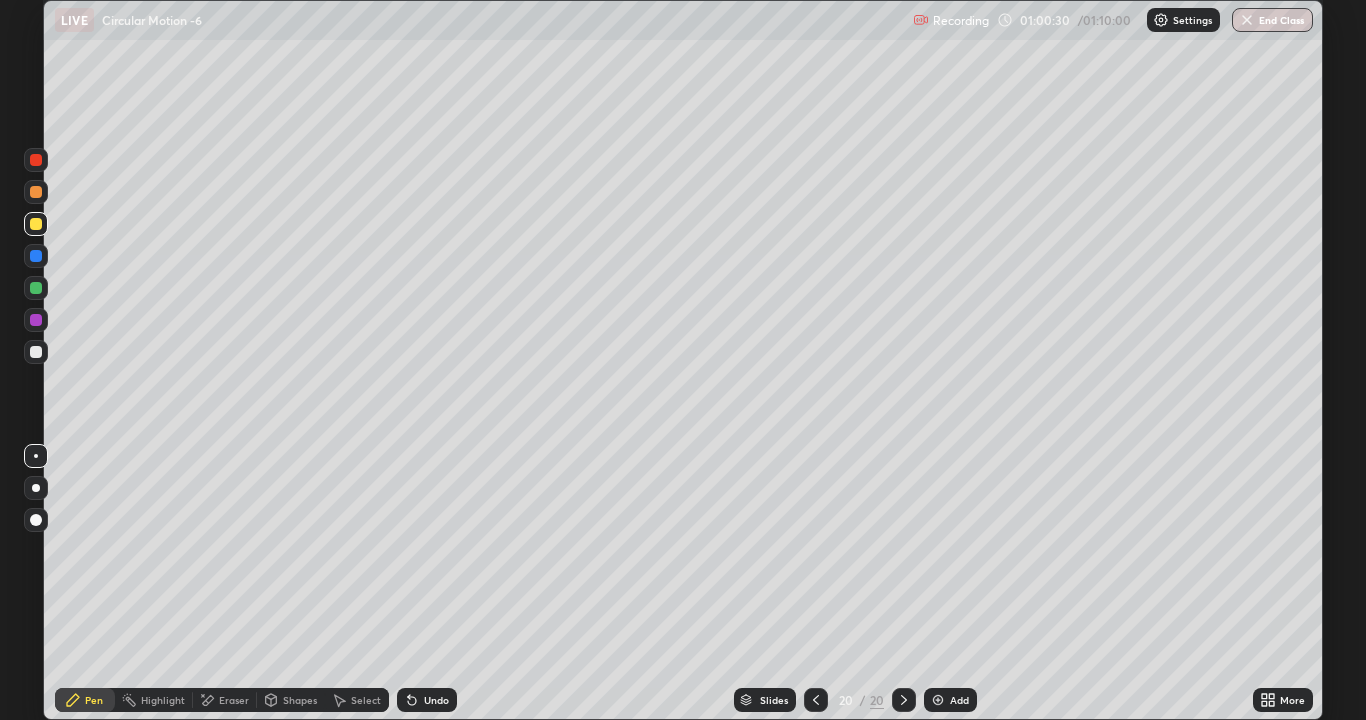 click on "Undo" at bounding box center [436, 700] 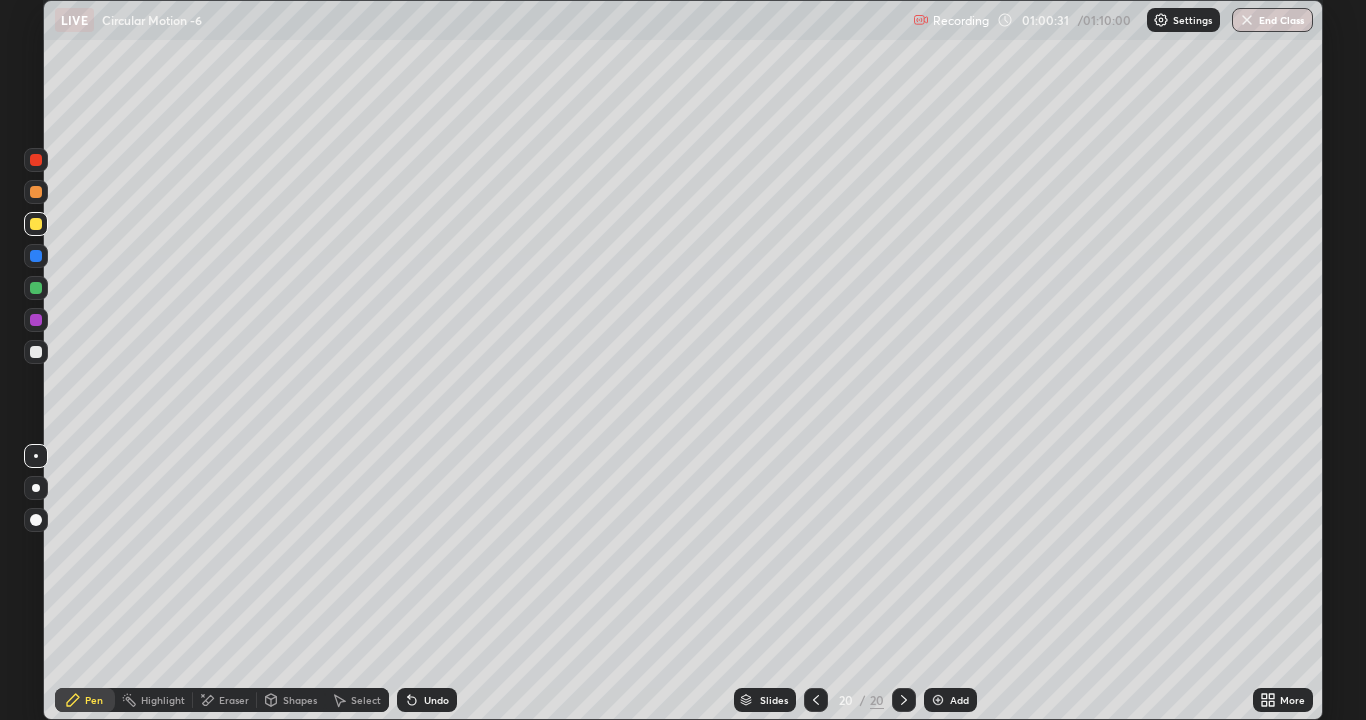 click on "Undo" at bounding box center [427, 700] 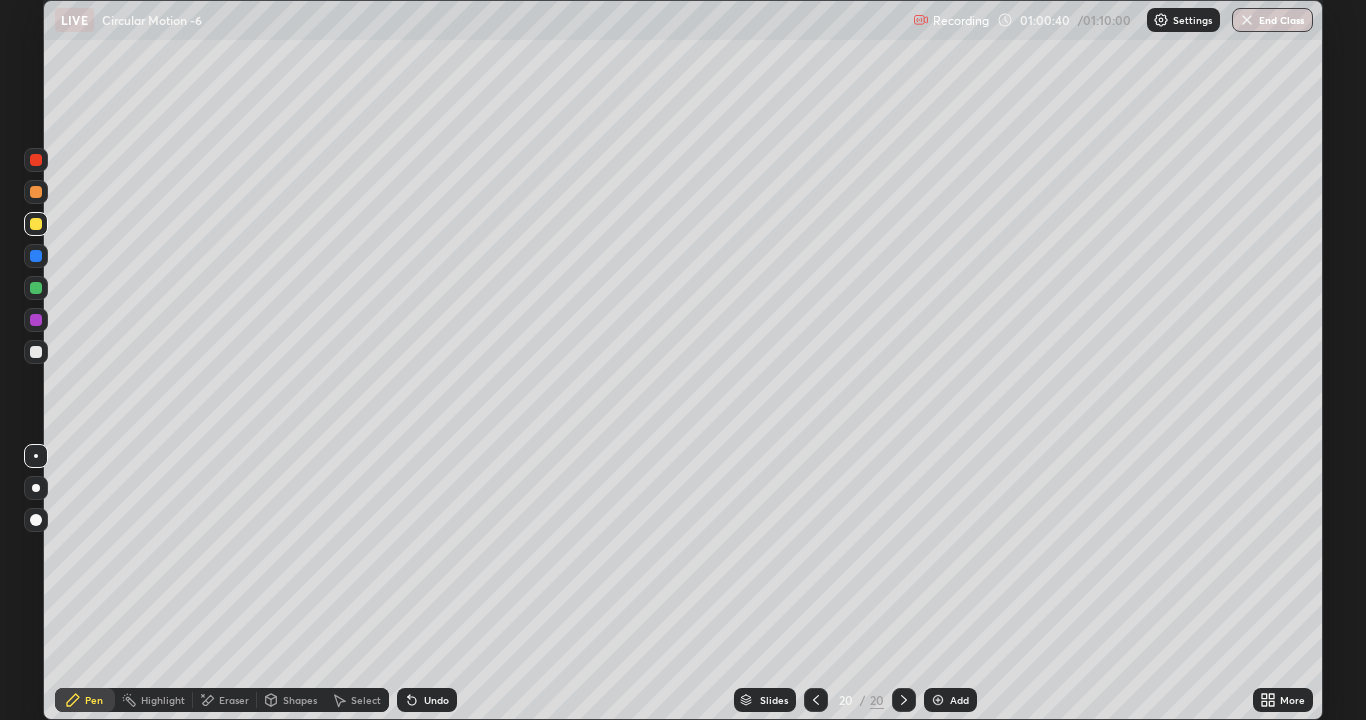 click on "Eraser" at bounding box center (225, 700) 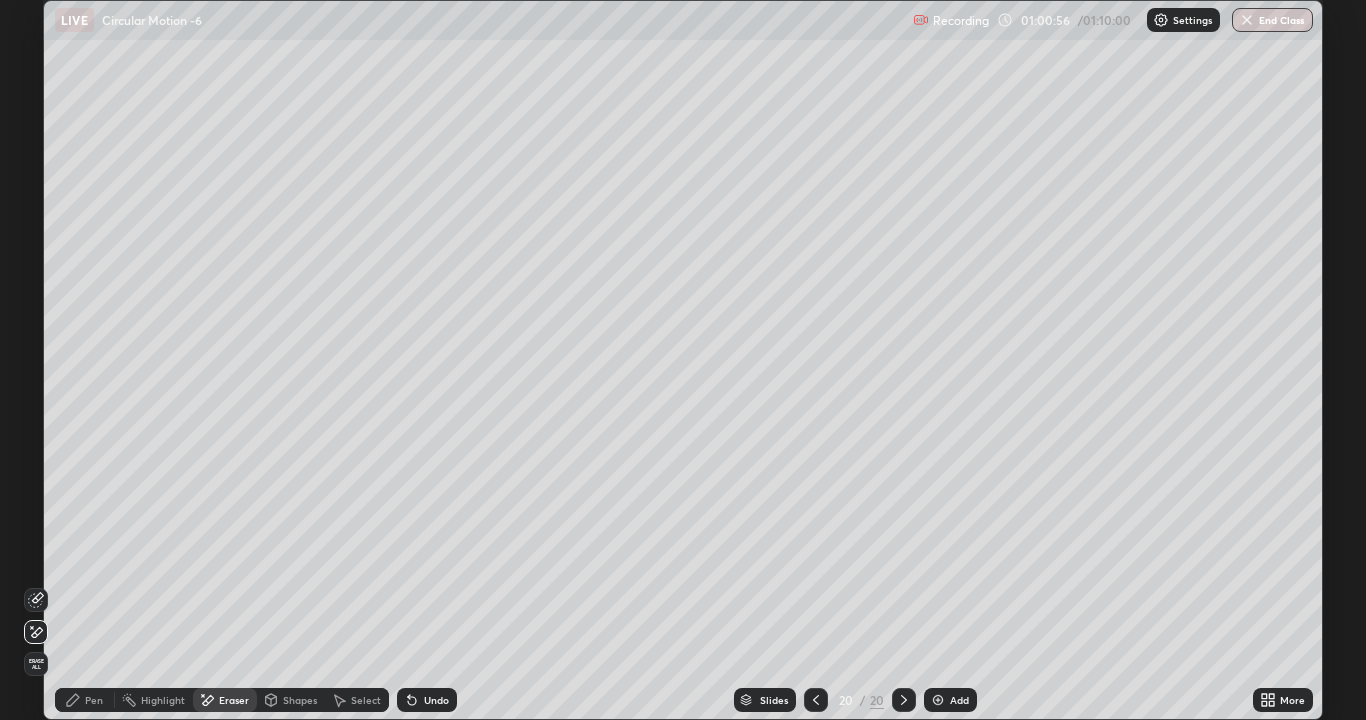 click 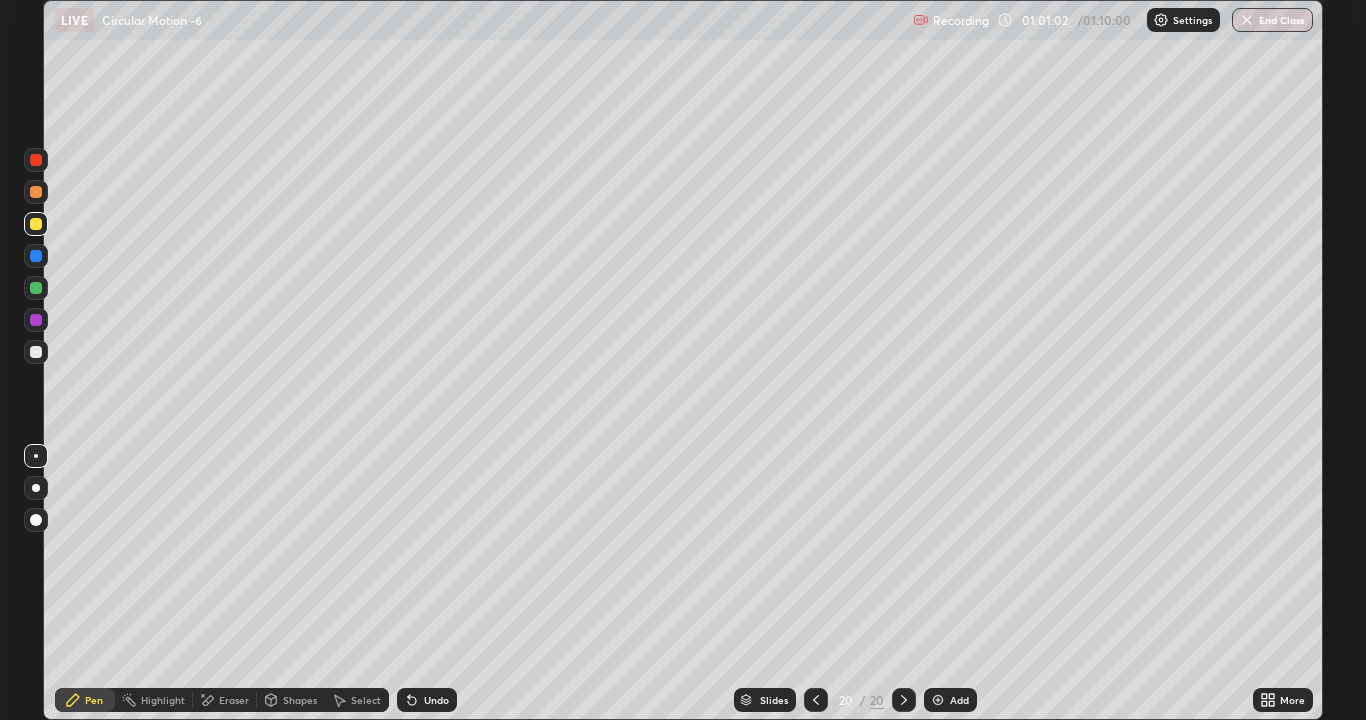 click on "Eraser" at bounding box center [234, 700] 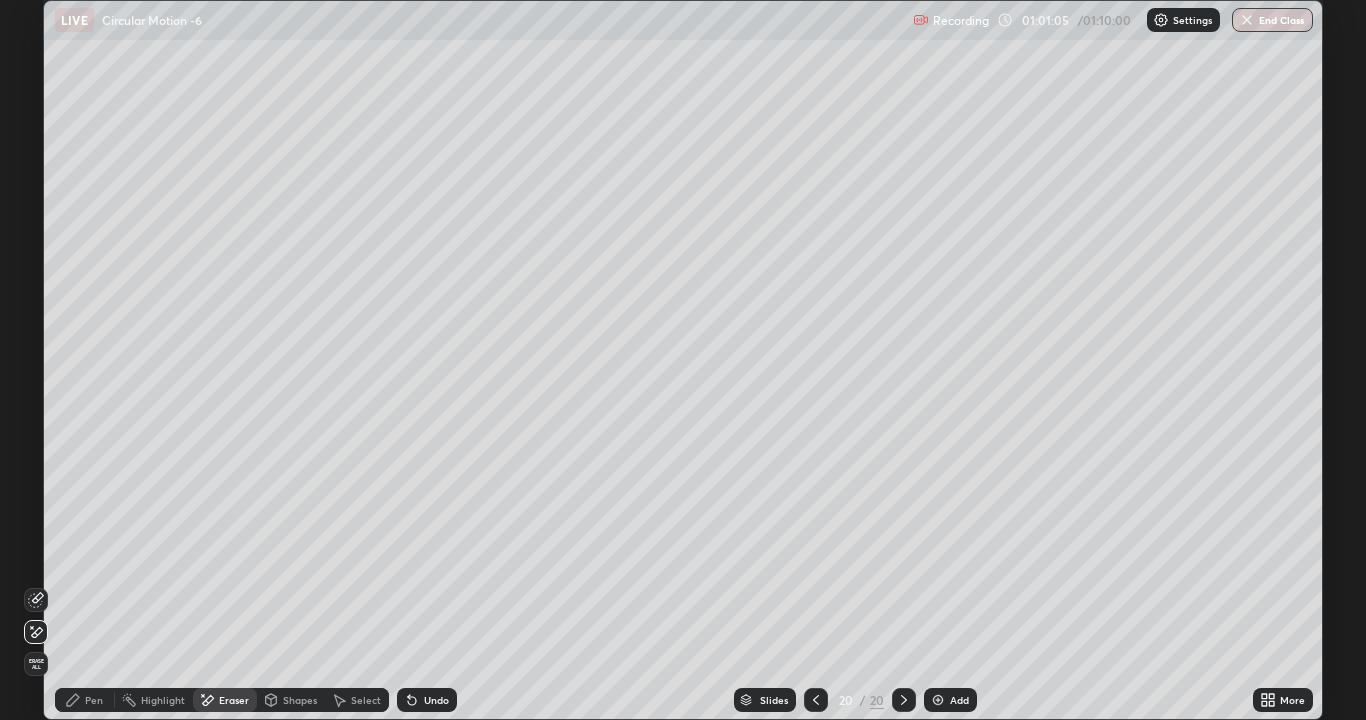 click on "Pen" at bounding box center [85, 700] 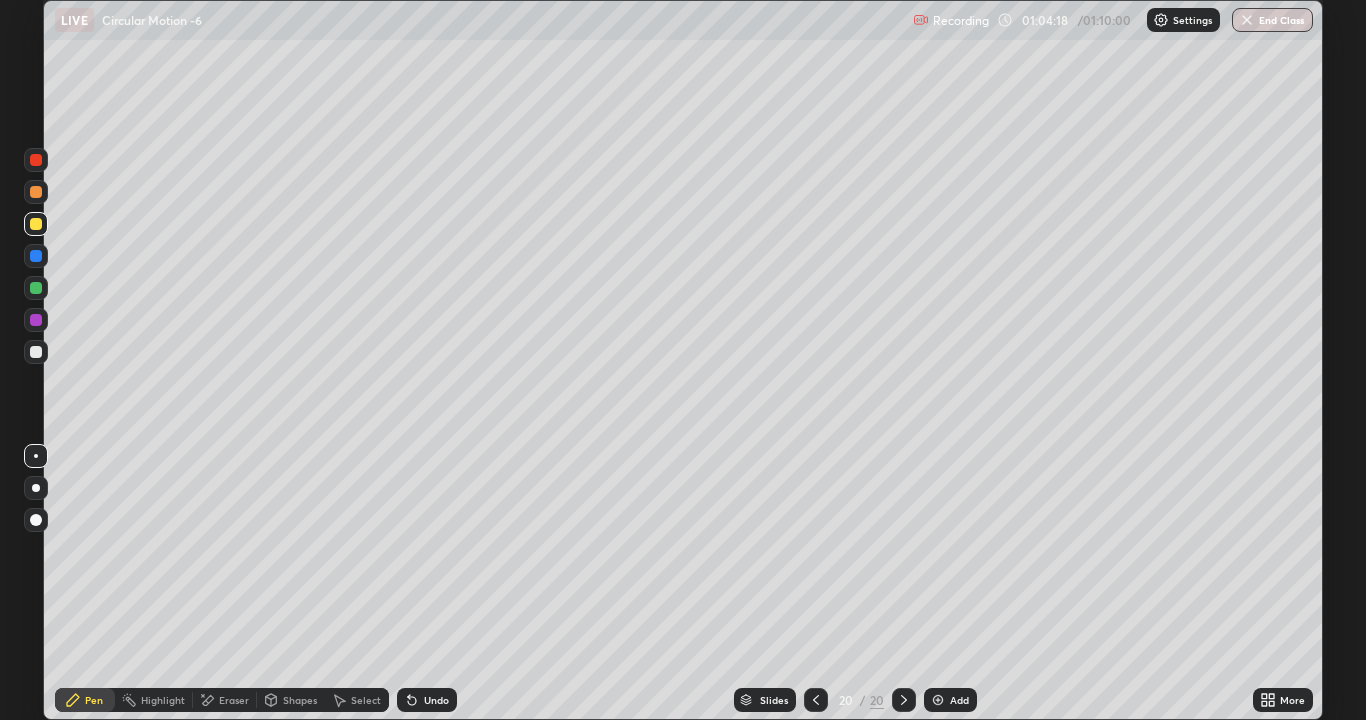 click on "Add" at bounding box center (959, 700) 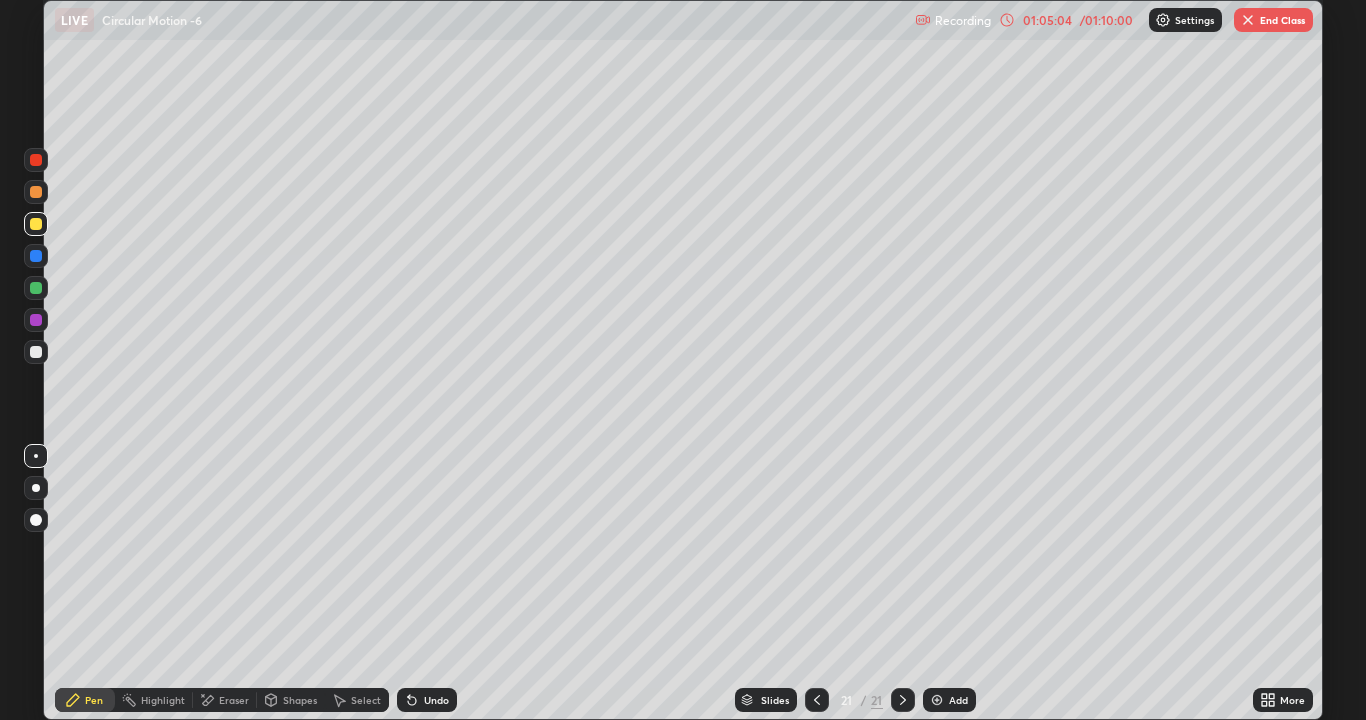 click 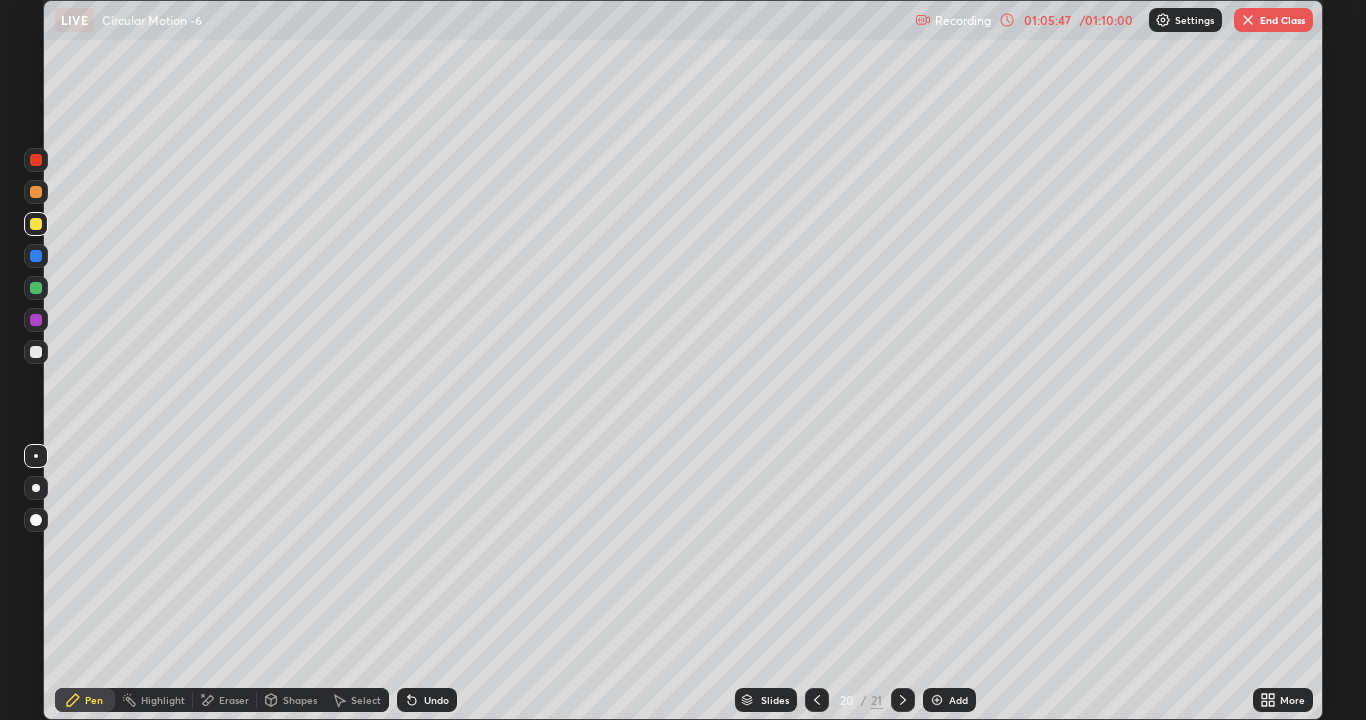 click on "Undo" at bounding box center [427, 700] 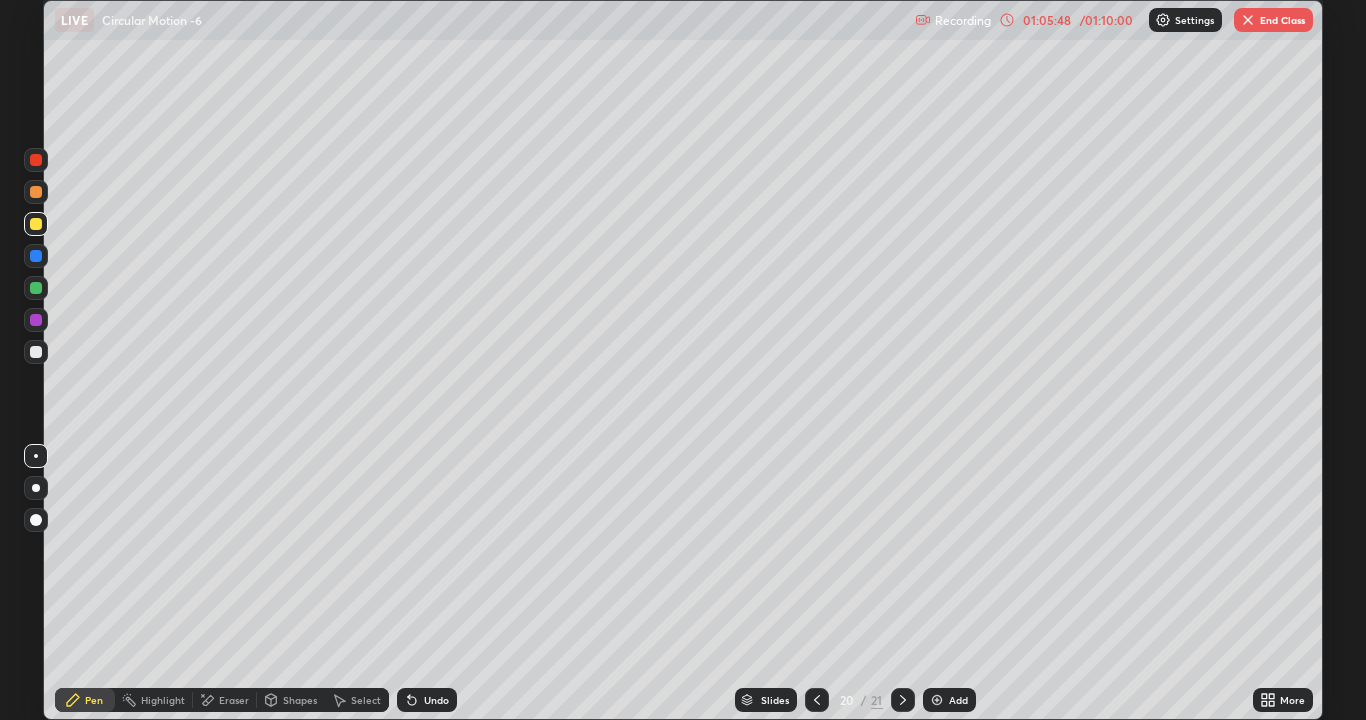 click on "Undo" at bounding box center [436, 700] 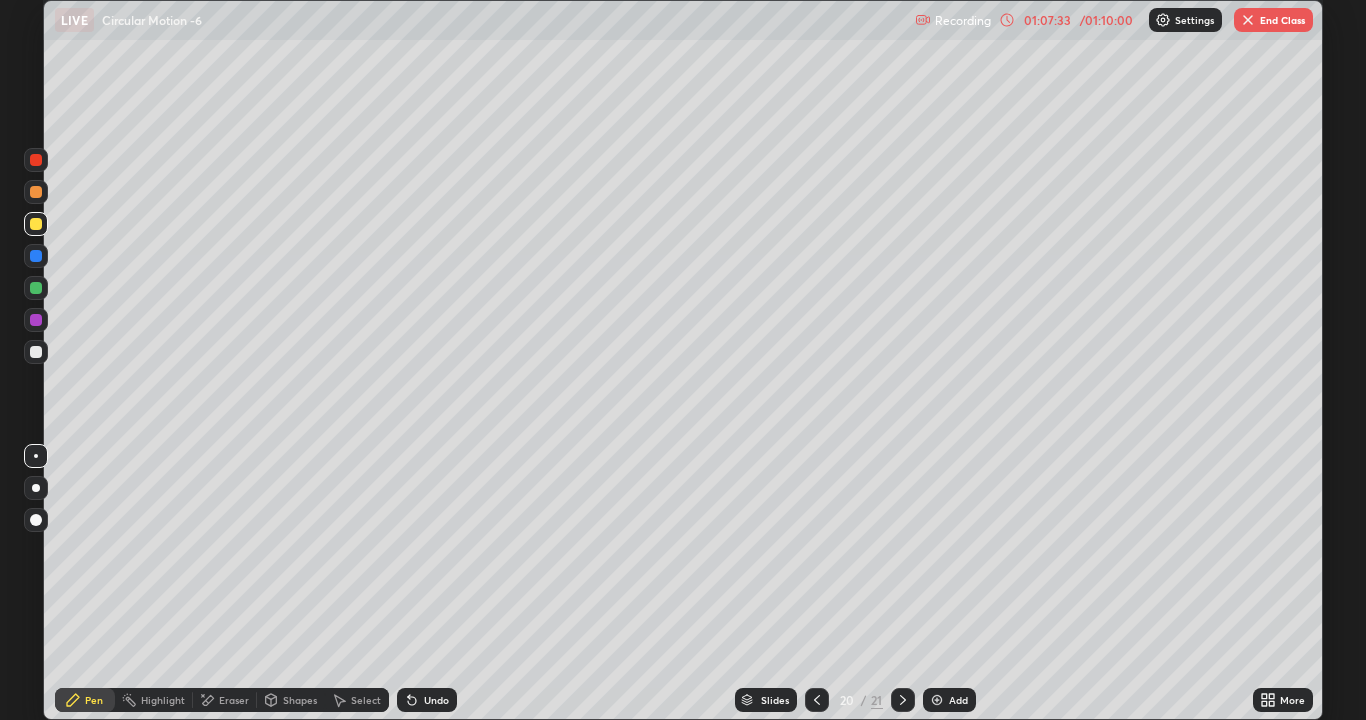 click on "End Class" at bounding box center (1273, 20) 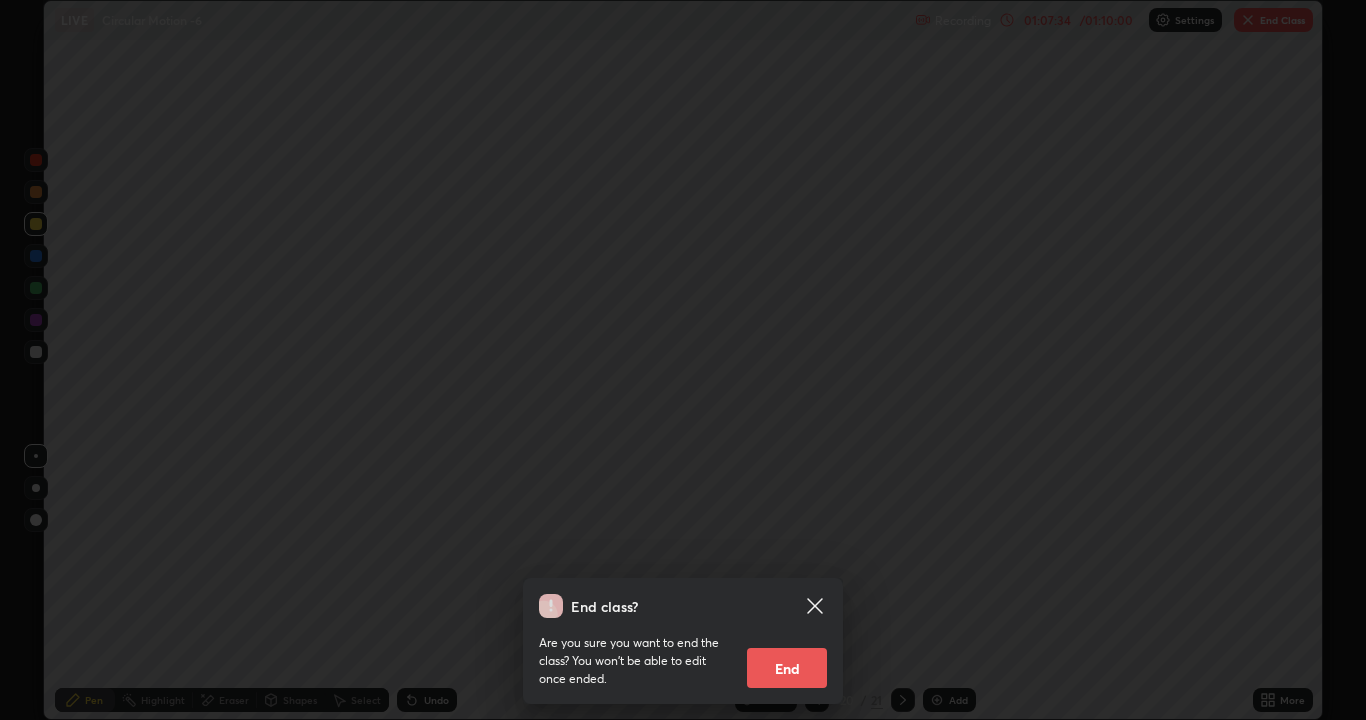 click on "End" at bounding box center [787, 668] 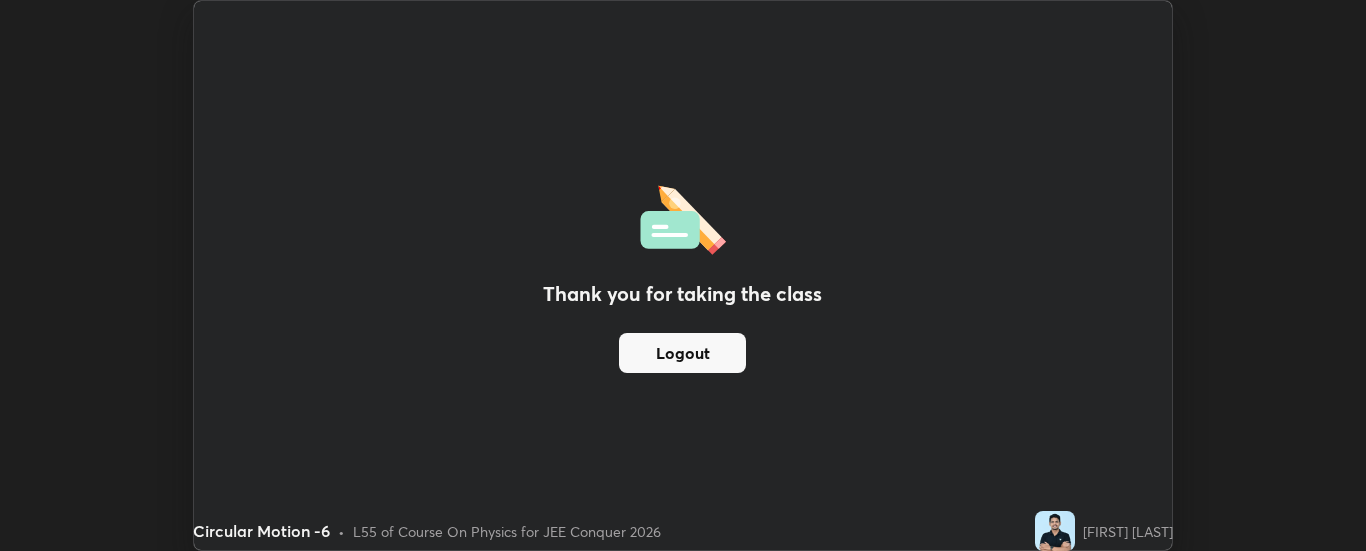 scroll, scrollTop: 551, scrollLeft: 1366, axis: both 